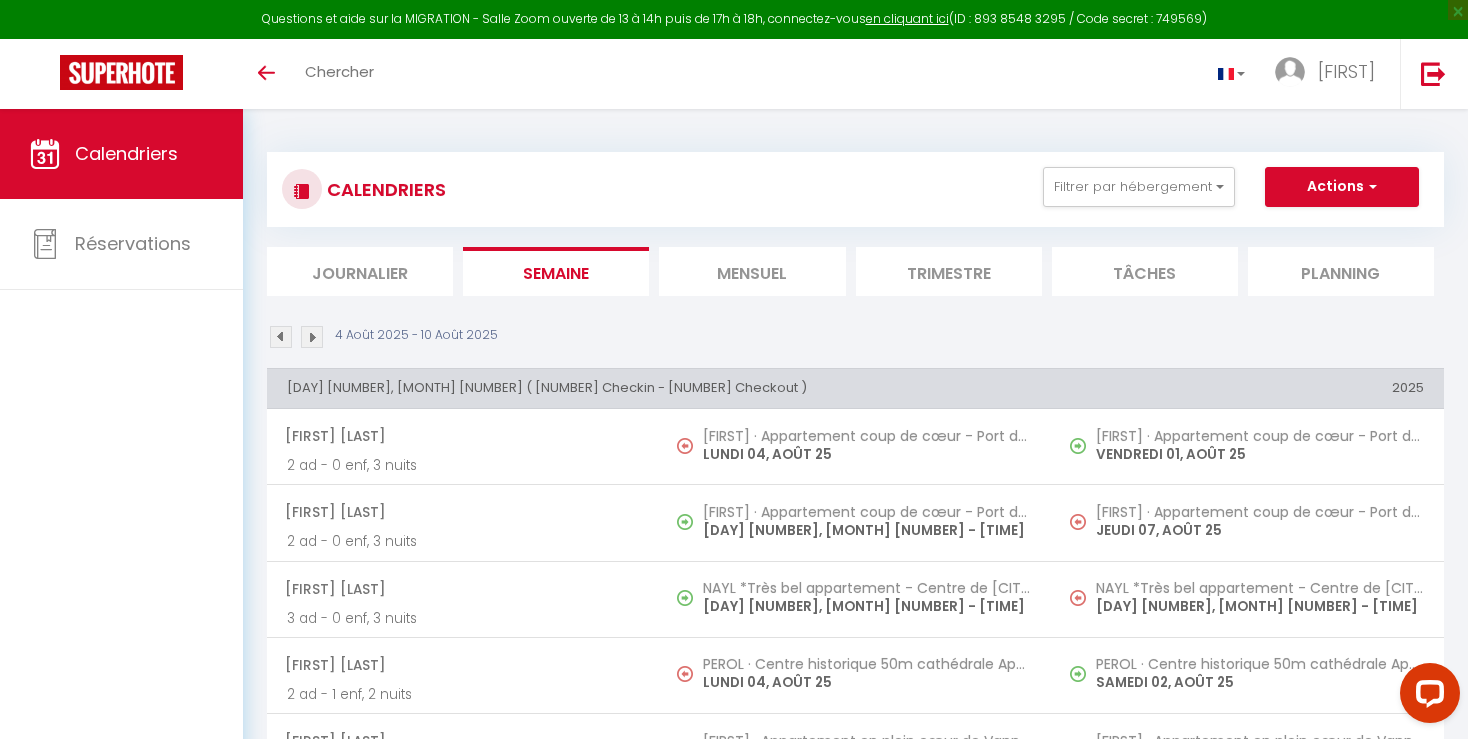 scroll, scrollTop: 0, scrollLeft: 0, axis: both 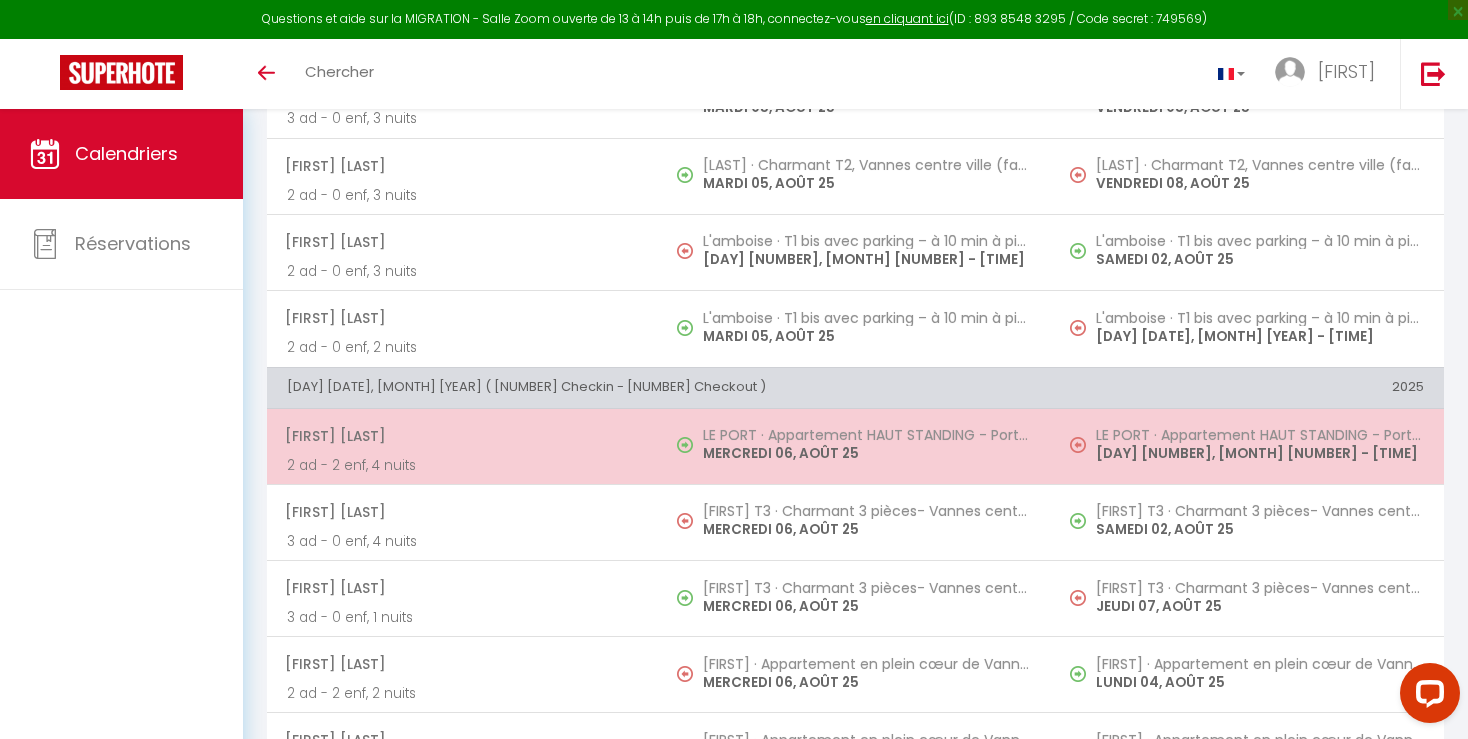 click on "LE PORT · Appartement HAUT STANDING - Port de Vannes
[DAY] [DATE], [MONTH] [YEAR]
- [TIME]" at bounding box center (1248, 446) 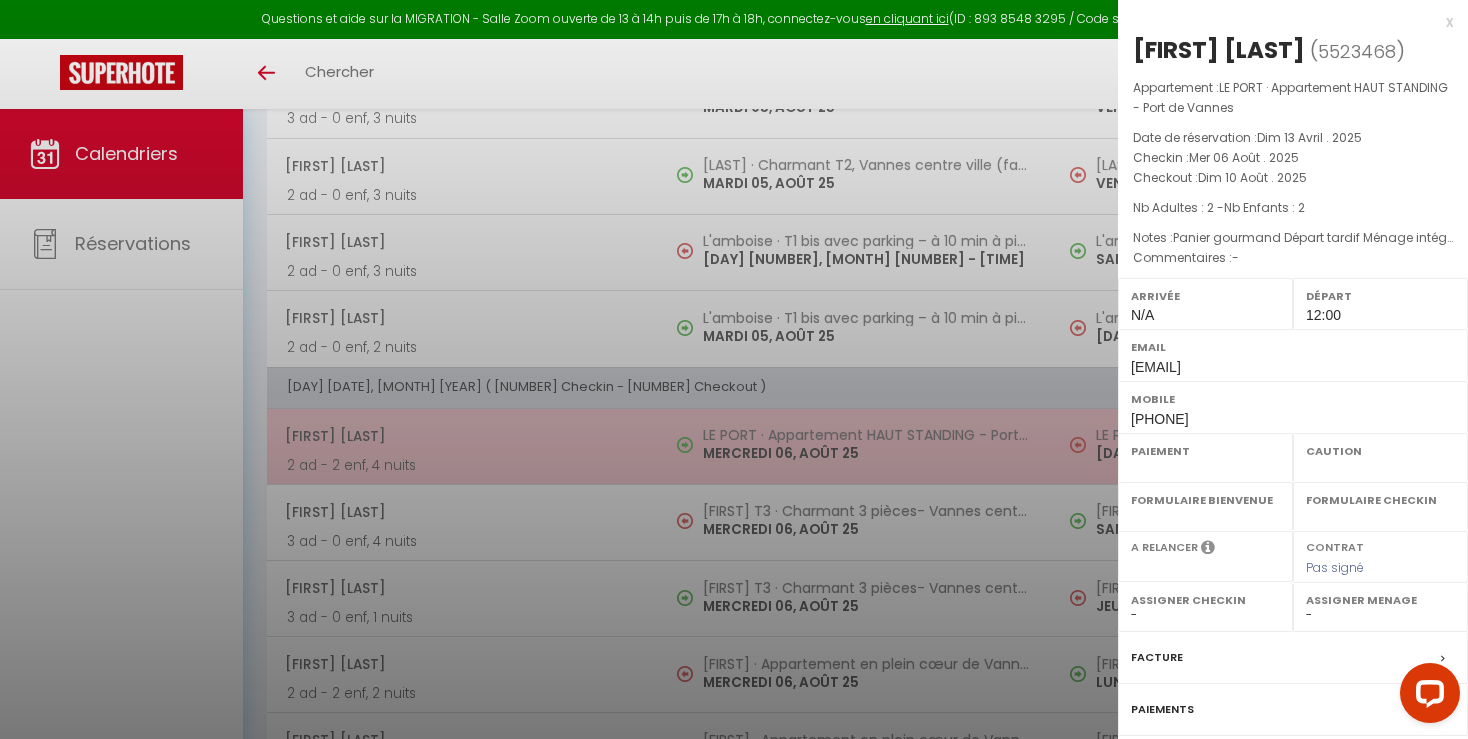 select on "OK" 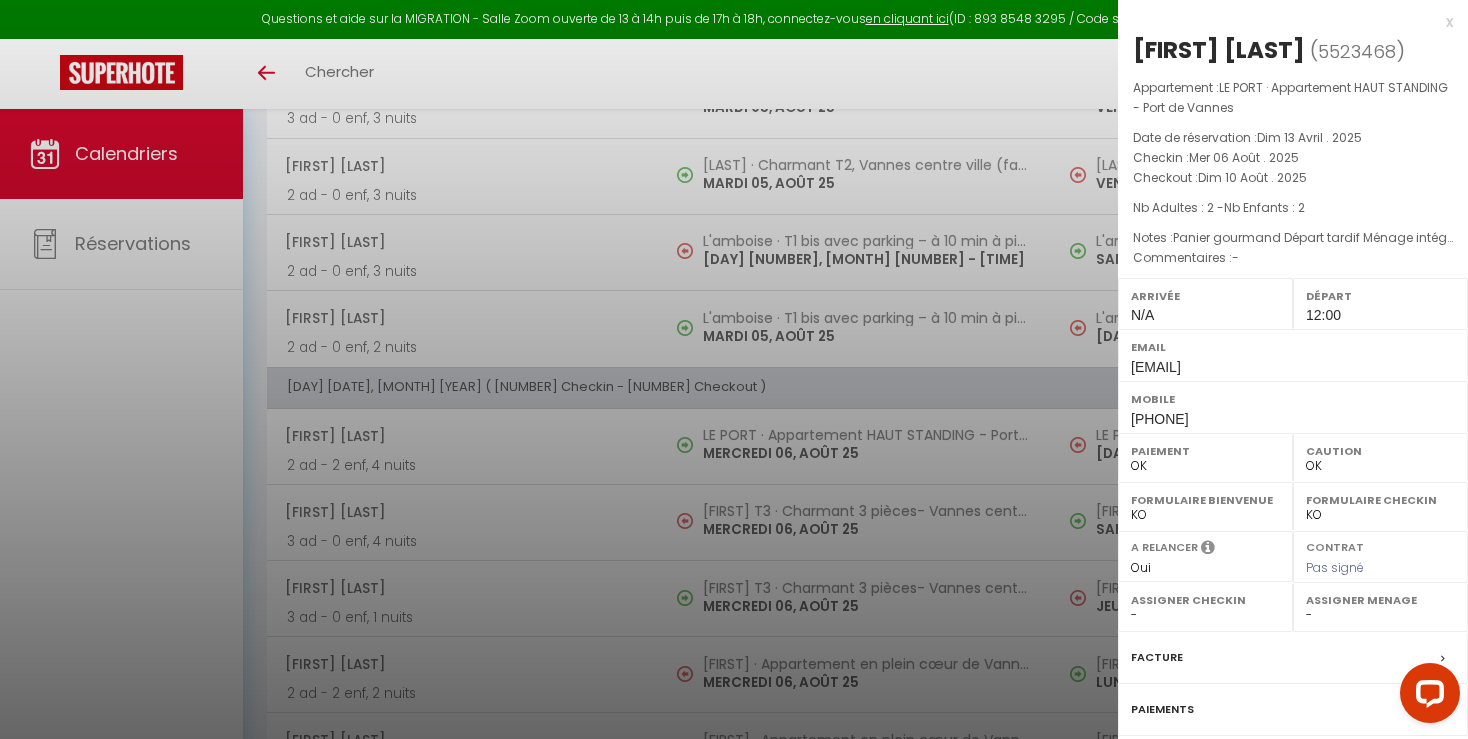 select on "[NUMBER]" 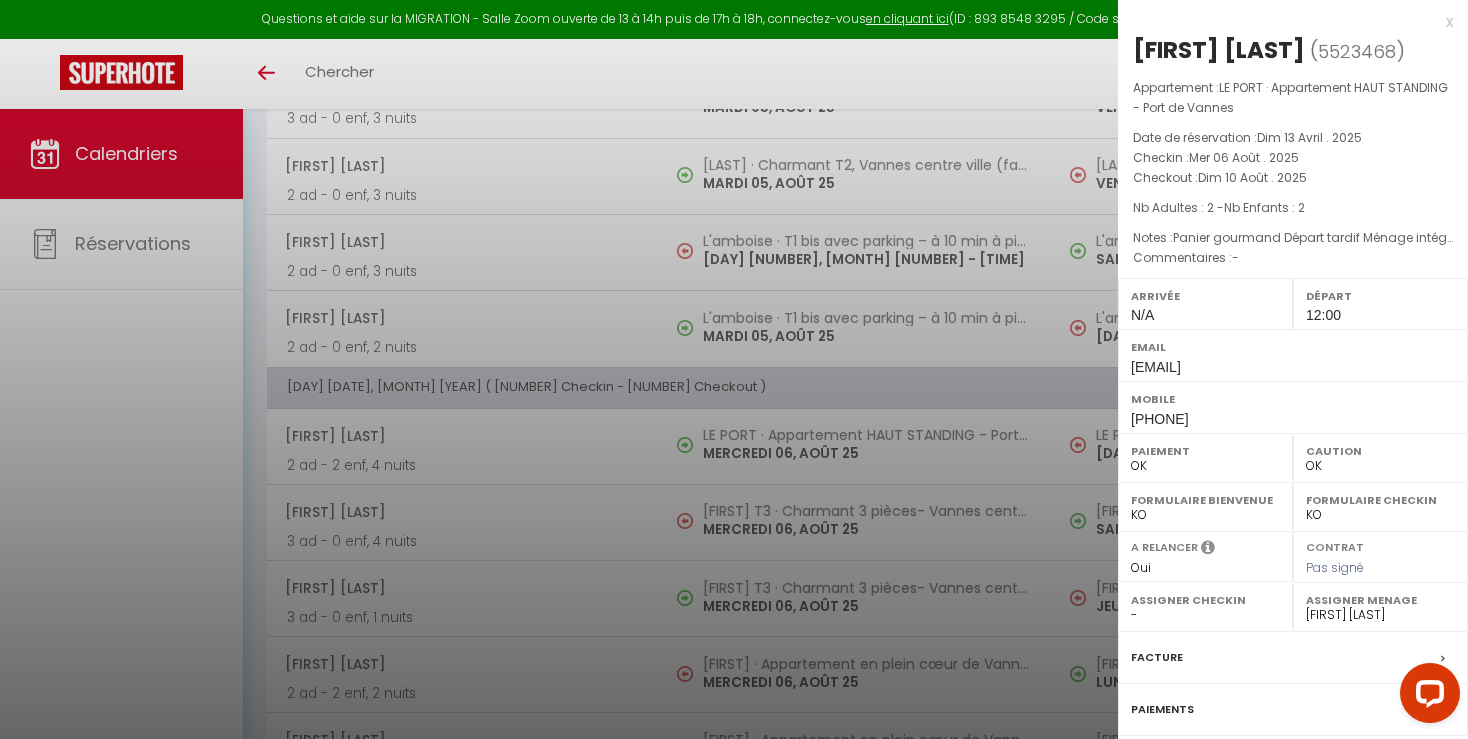 click at bounding box center (734, 369) 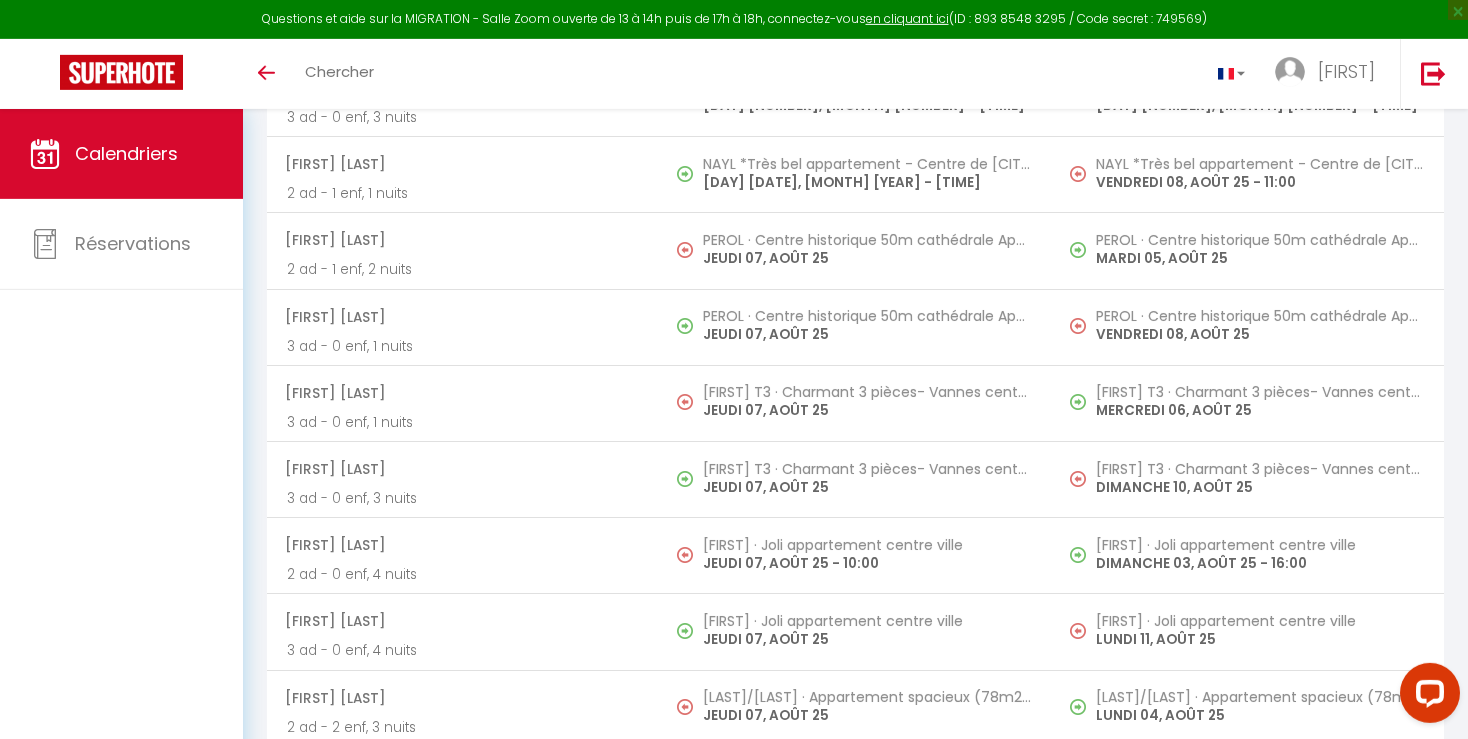 scroll, scrollTop: 3308, scrollLeft: 0, axis: vertical 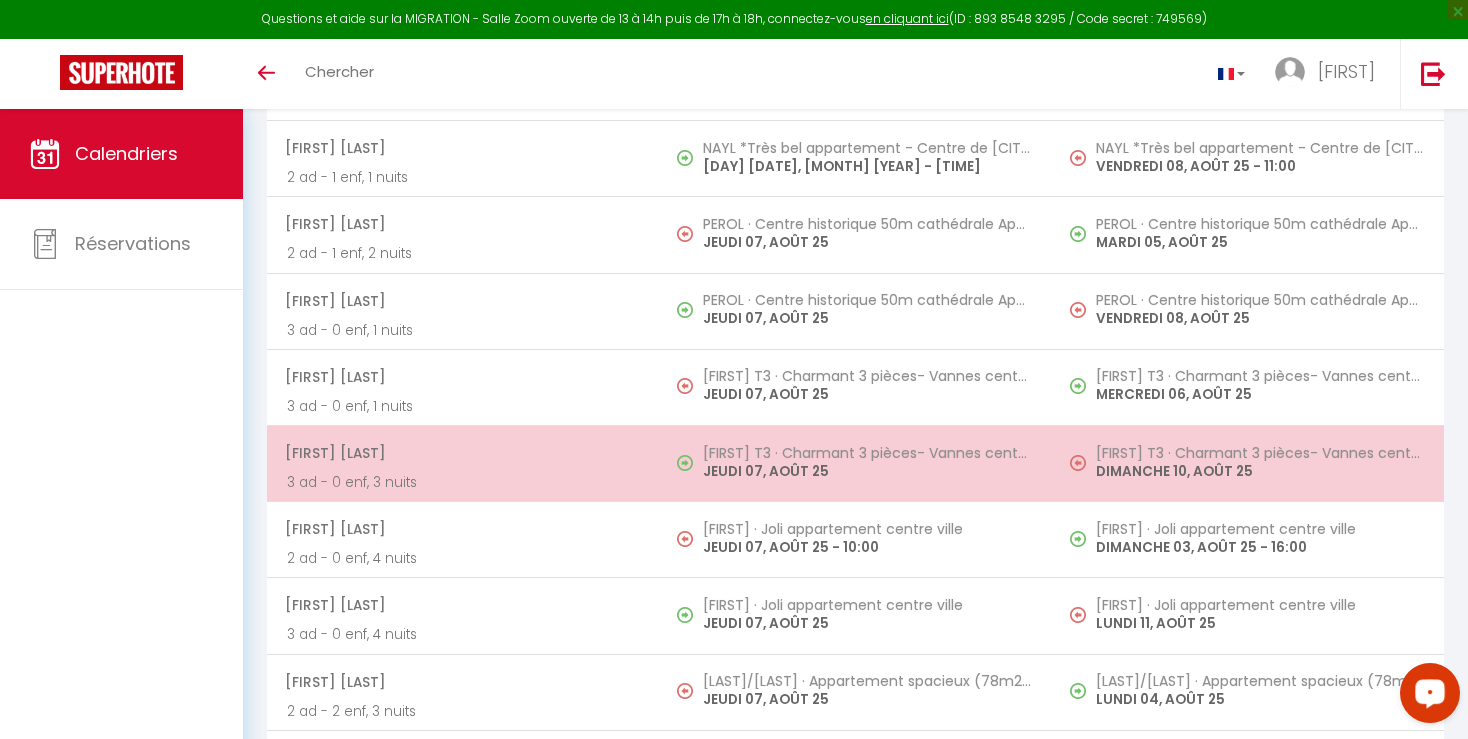click on "DIMANCHE 10, AOÛT 25" at bounding box center (1260, 471) 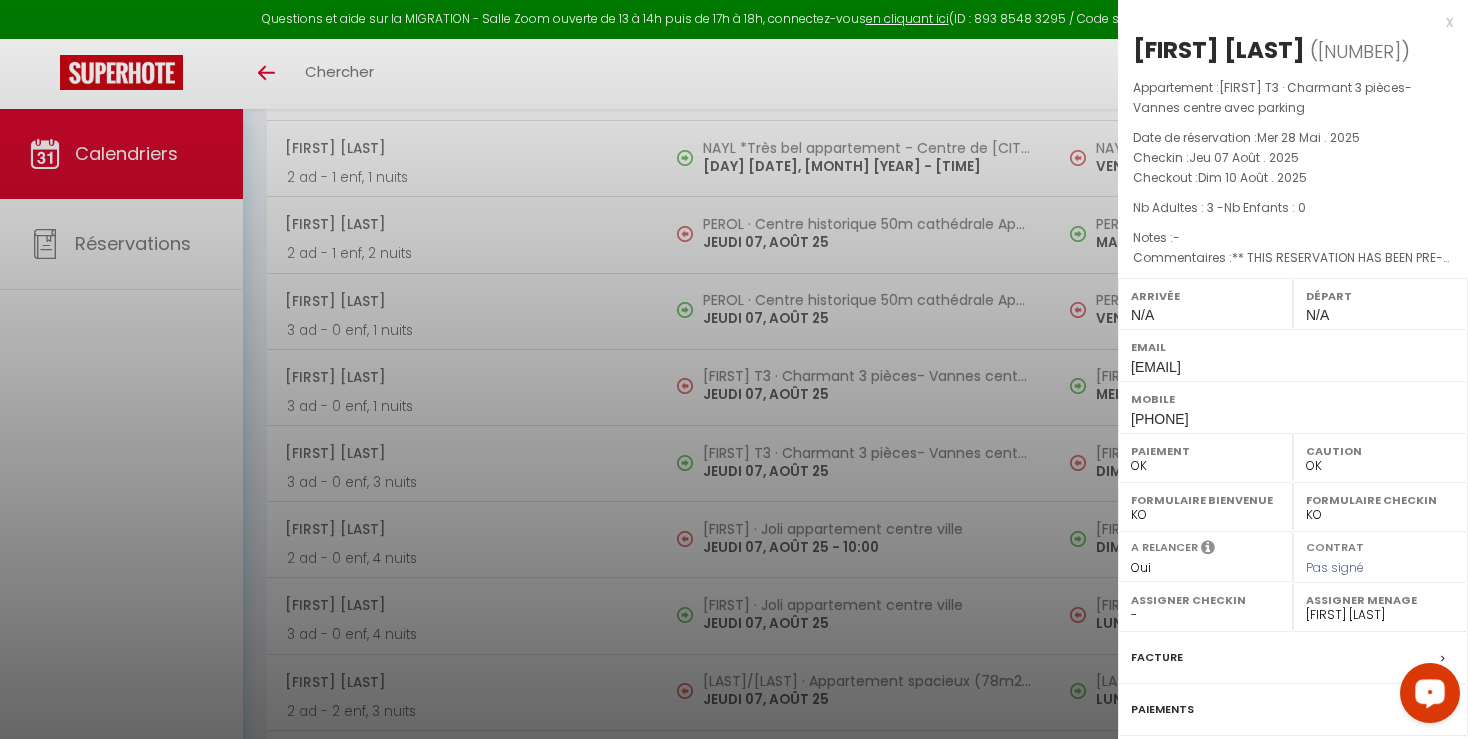 click at bounding box center (734, 369) 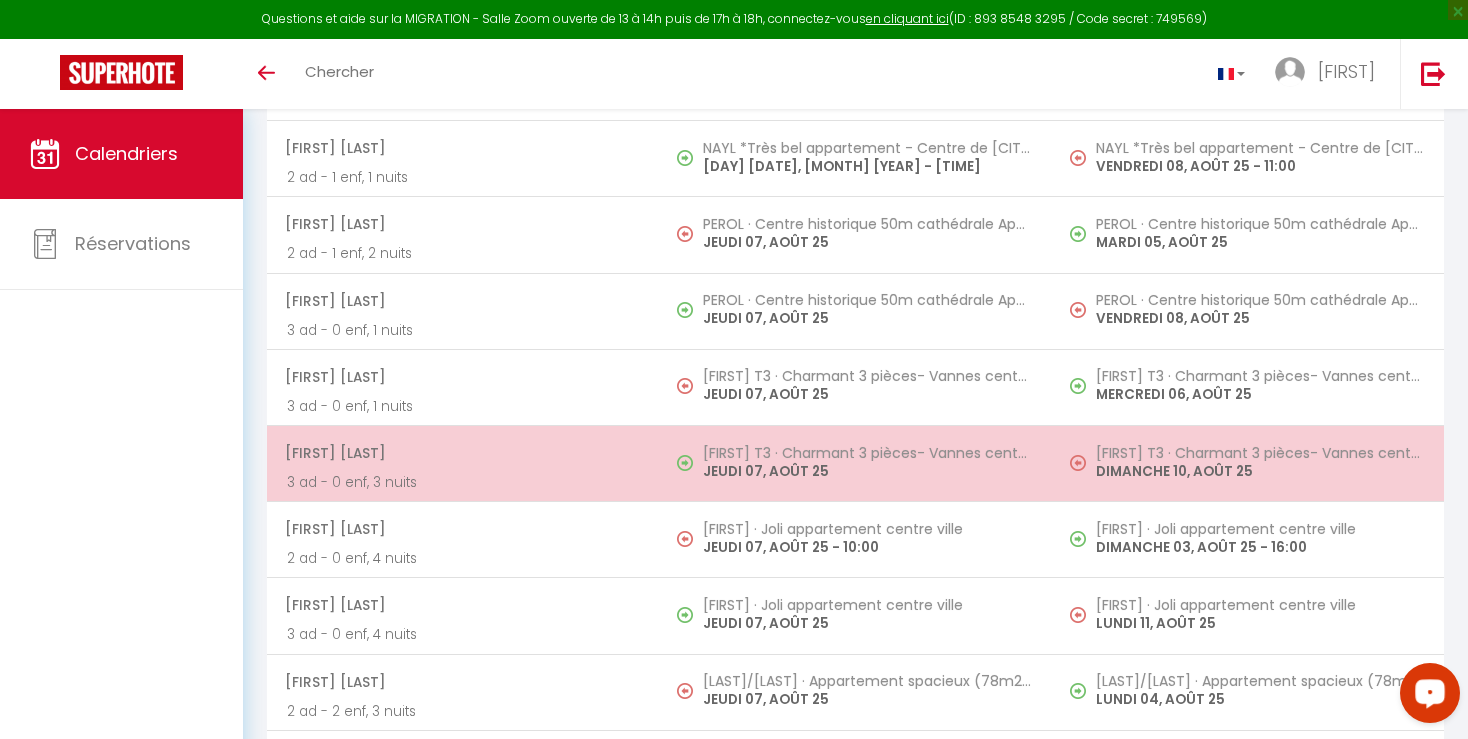 click on "[FIRST] T3 · Charmant 3 pièces- Vannes centre avec parking
[DAY] [DATE], [MONTH] [YEAR]" at bounding box center [1248, 463] 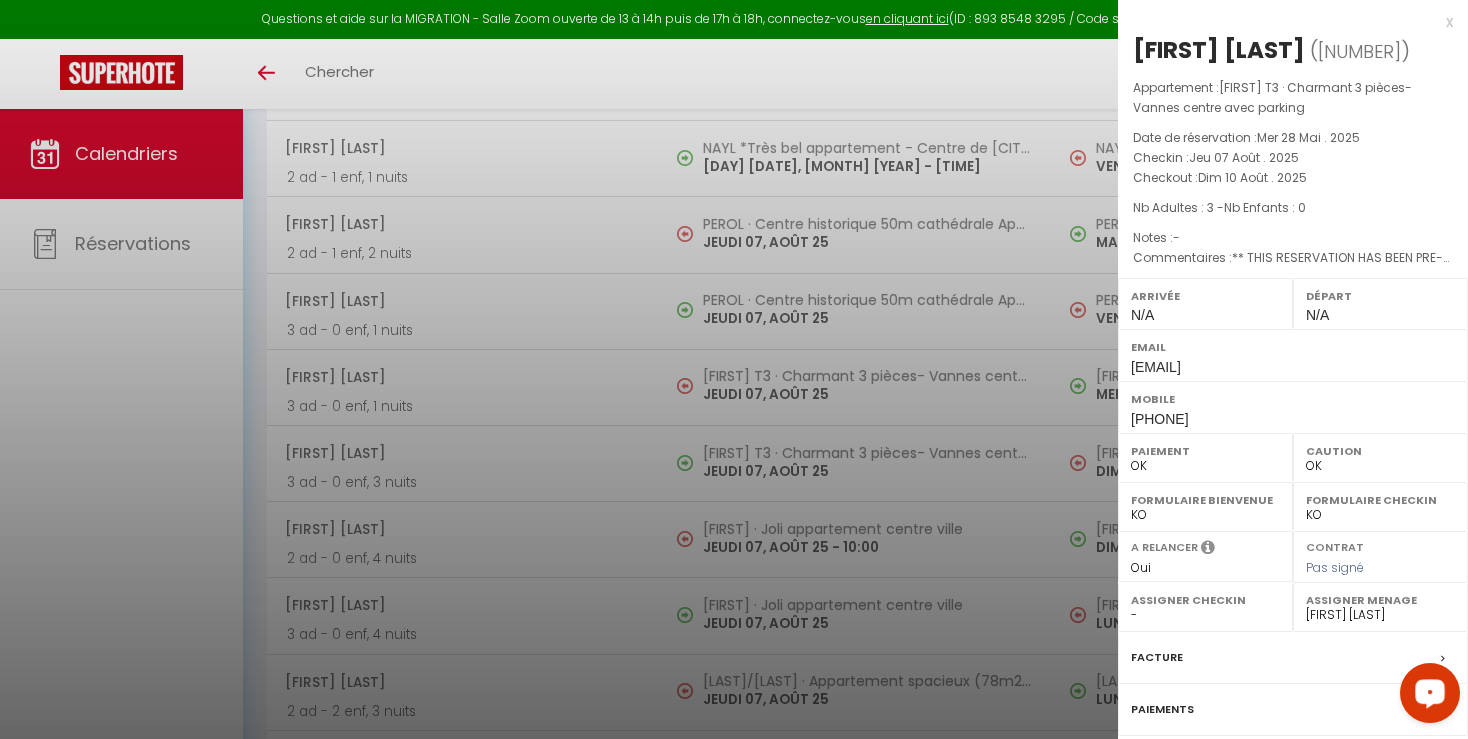 click at bounding box center (734, 369) 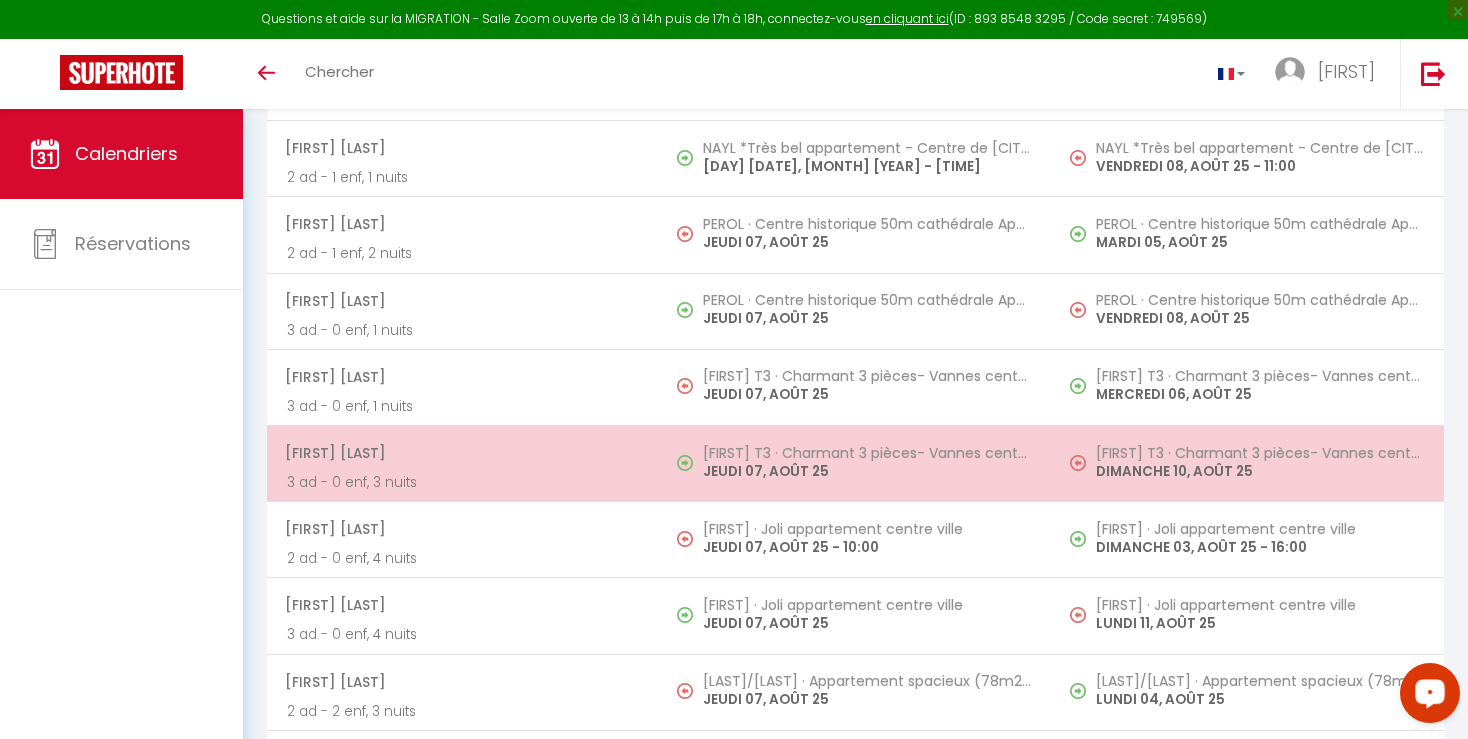 click on "DIMANCHE 10, AOÛT 25" at bounding box center [1260, 471] 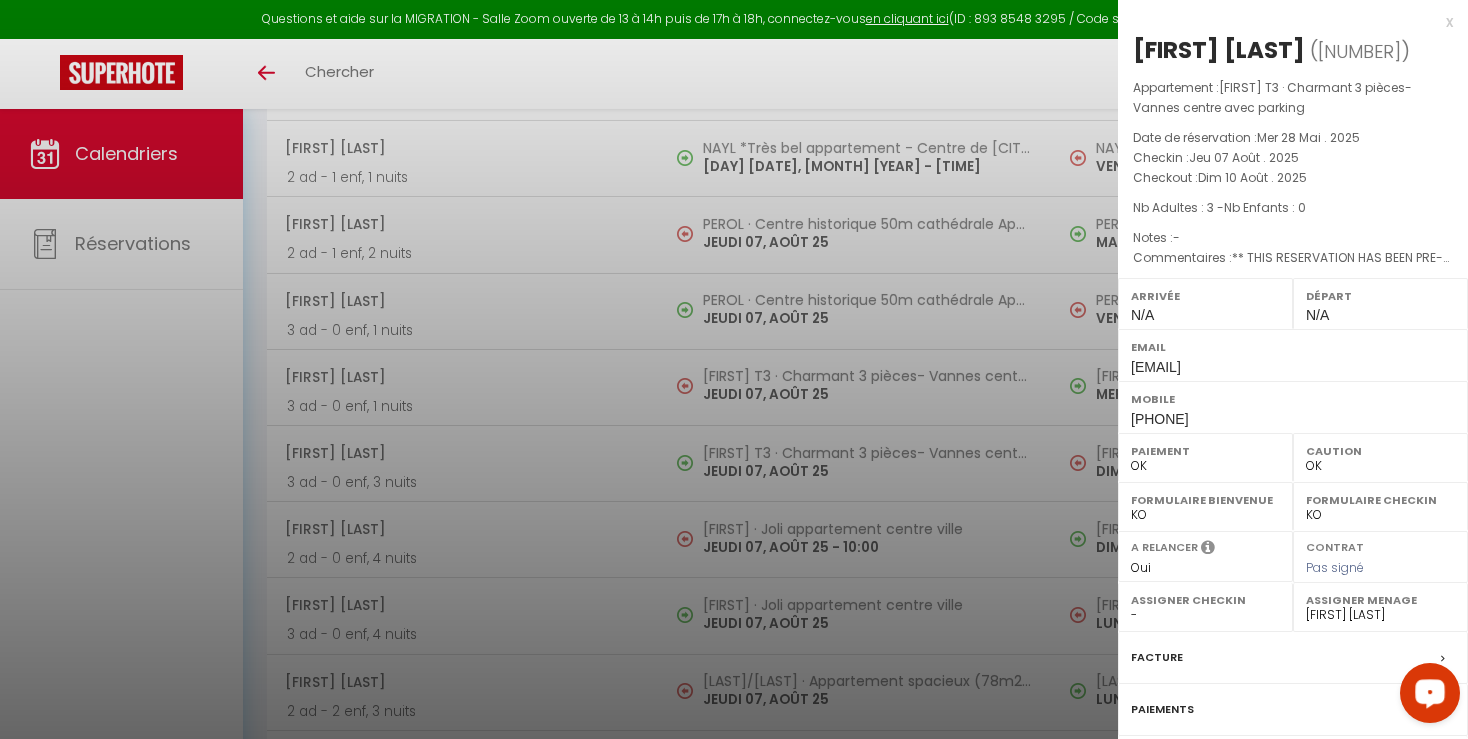 click at bounding box center (734, 369) 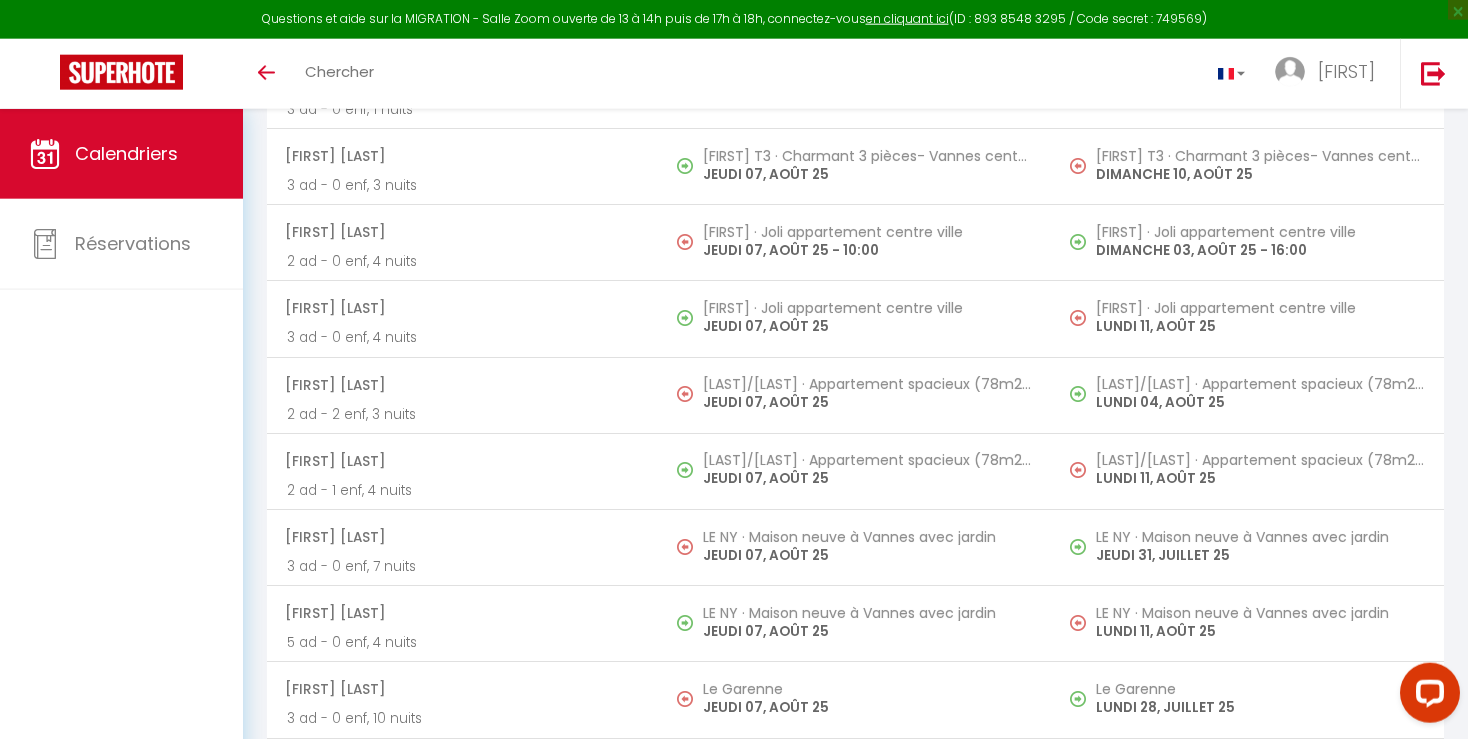 scroll, scrollTop: 3608, scrollLeft: 0, axis: vertical 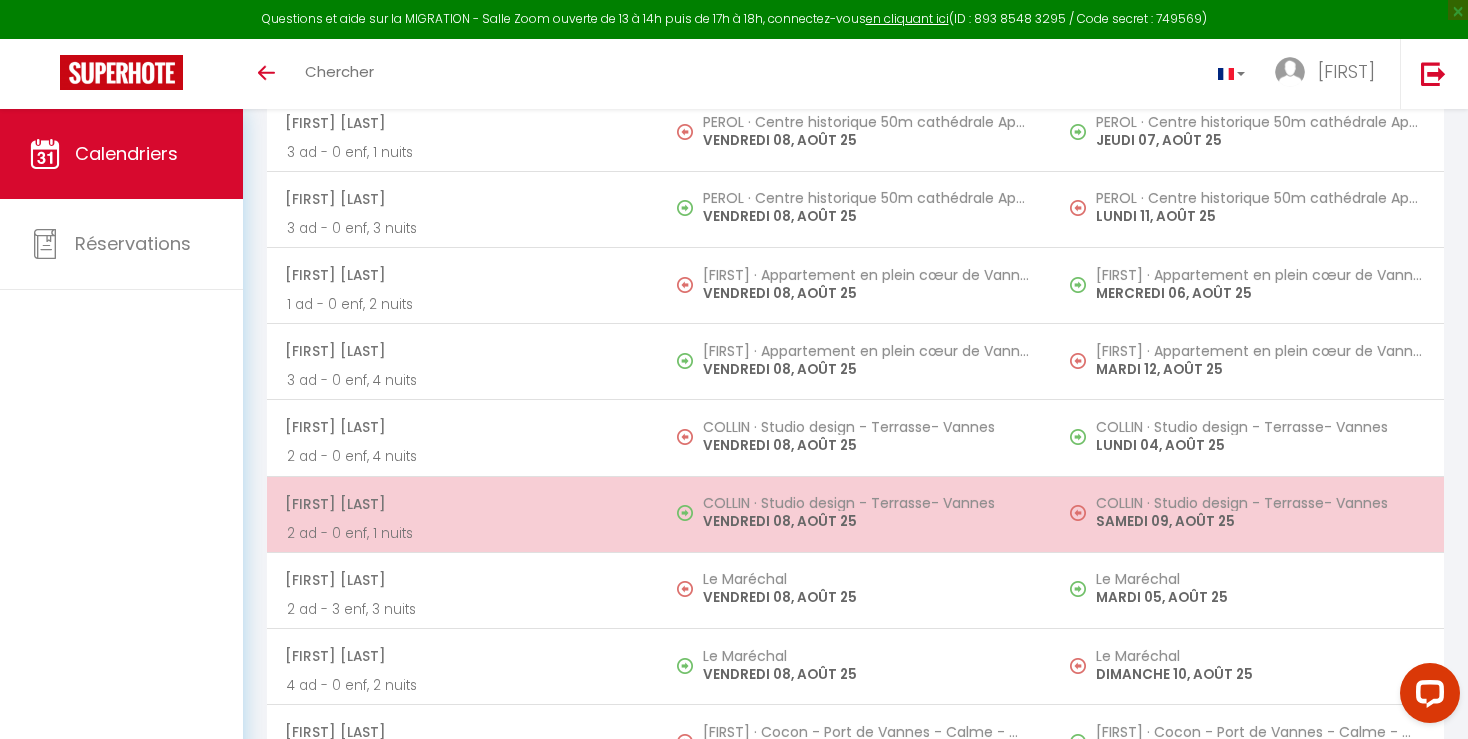 click on "SAMEDI 09, AOÛT 25" at bounding box center (1260, 521) 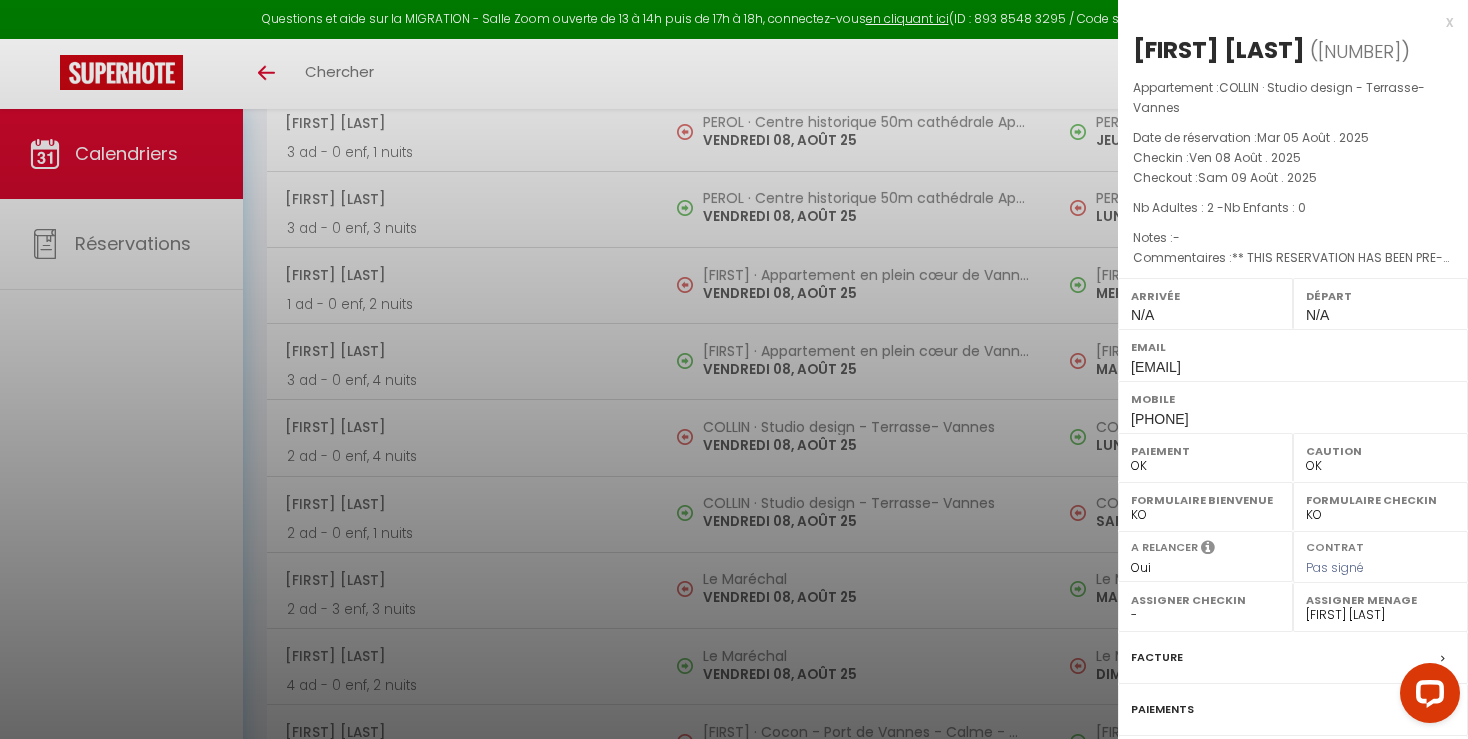 click at bounding box center [734, 369] 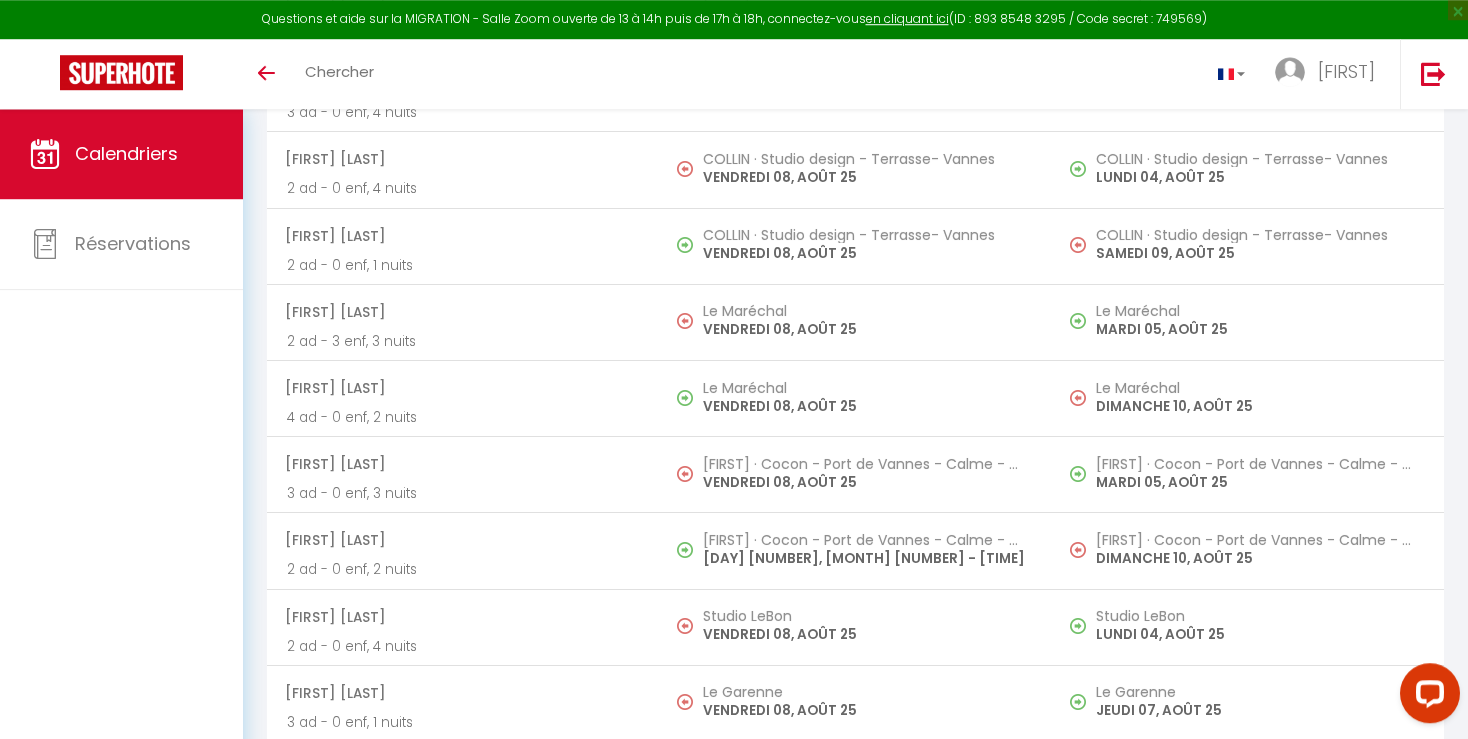 scroll, scrollTop: 5561, scrollLeft: 0, axis: vertical 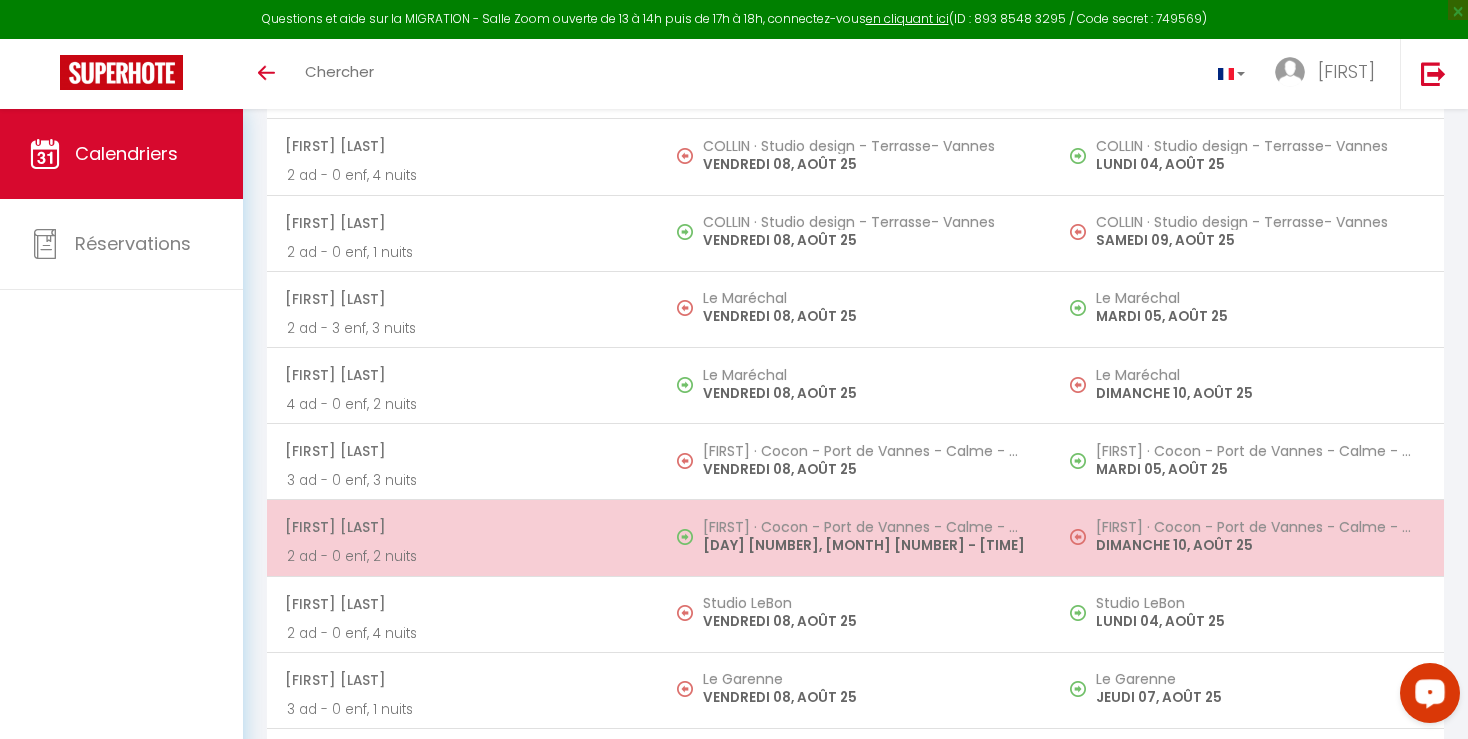 click on "DIMANCHE 10, AOÛT 25" at bounding box center [1260, 545] 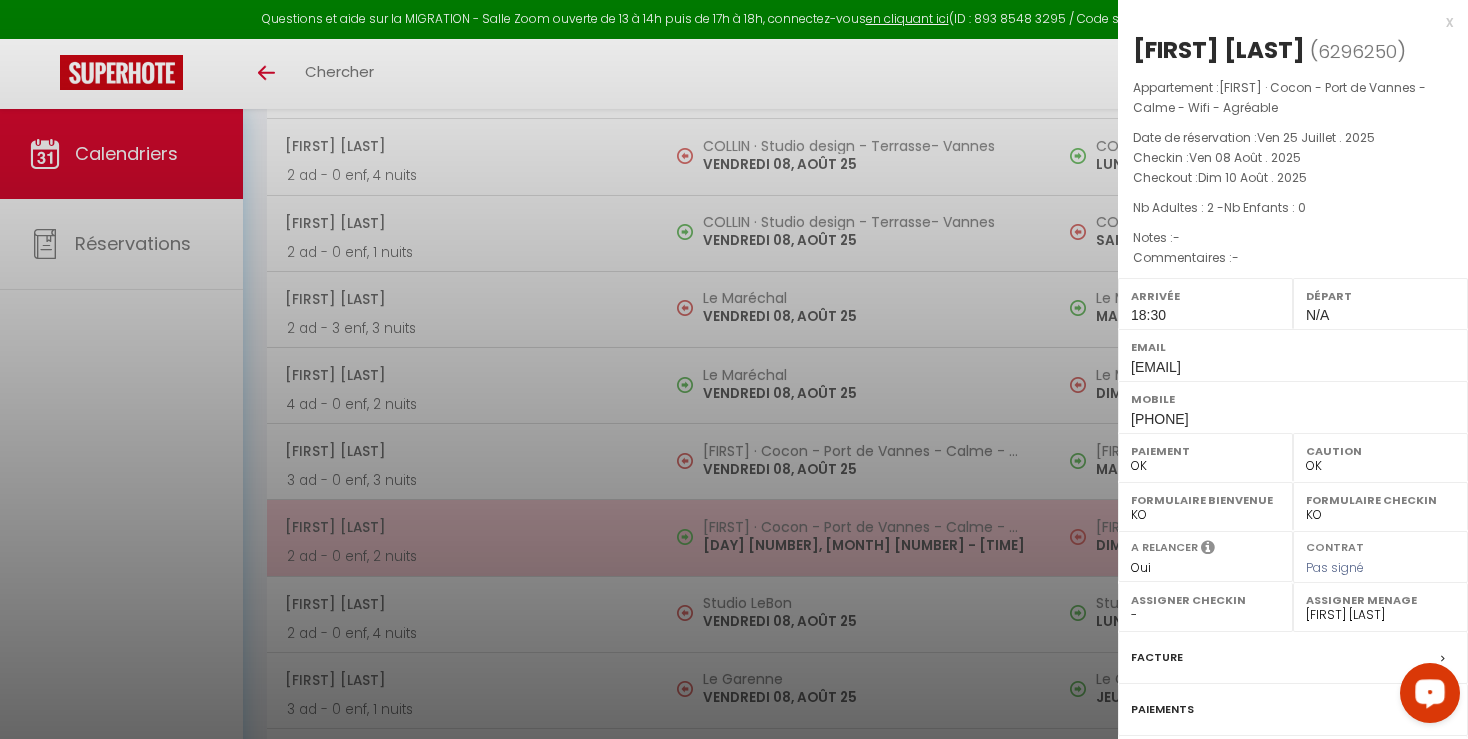 select on "[NUMBER]" 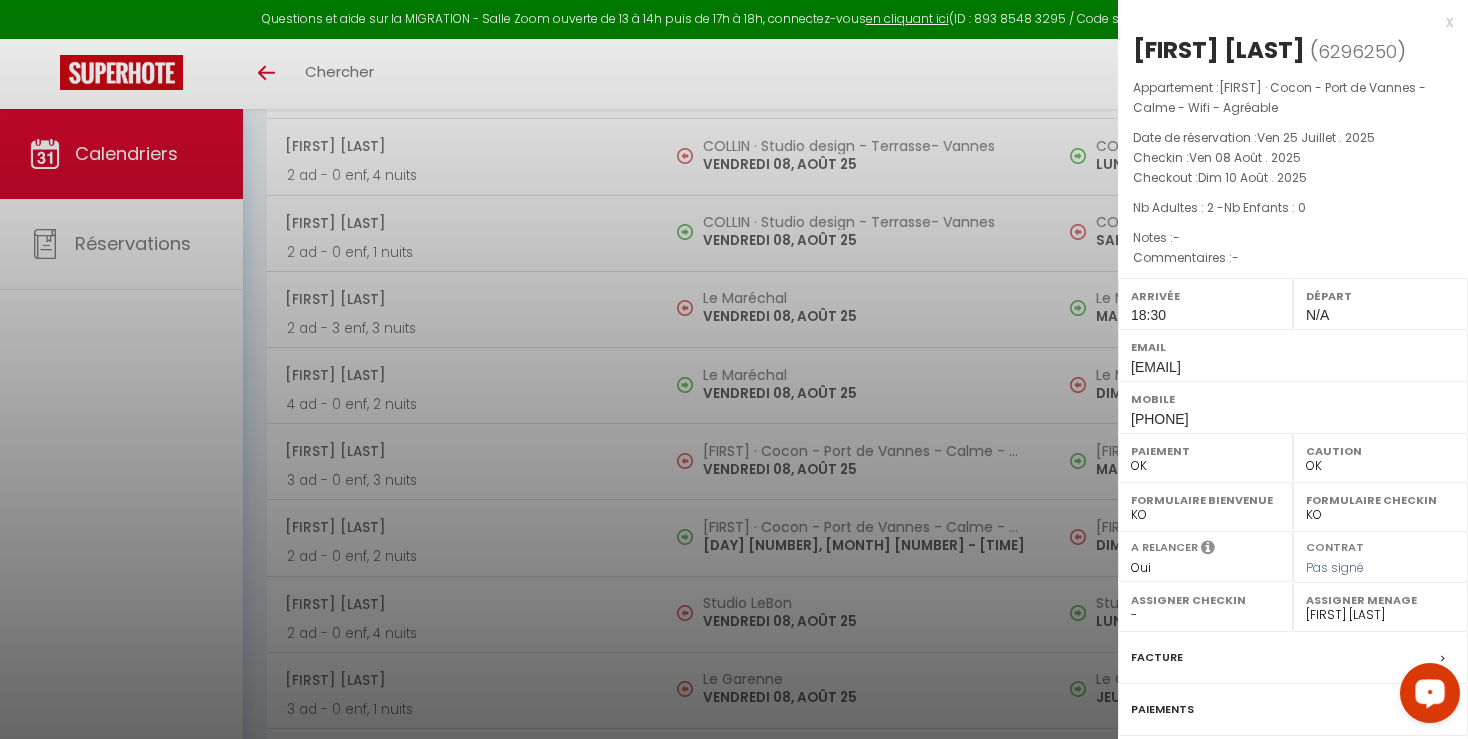 click at bounding box center (734, 369) 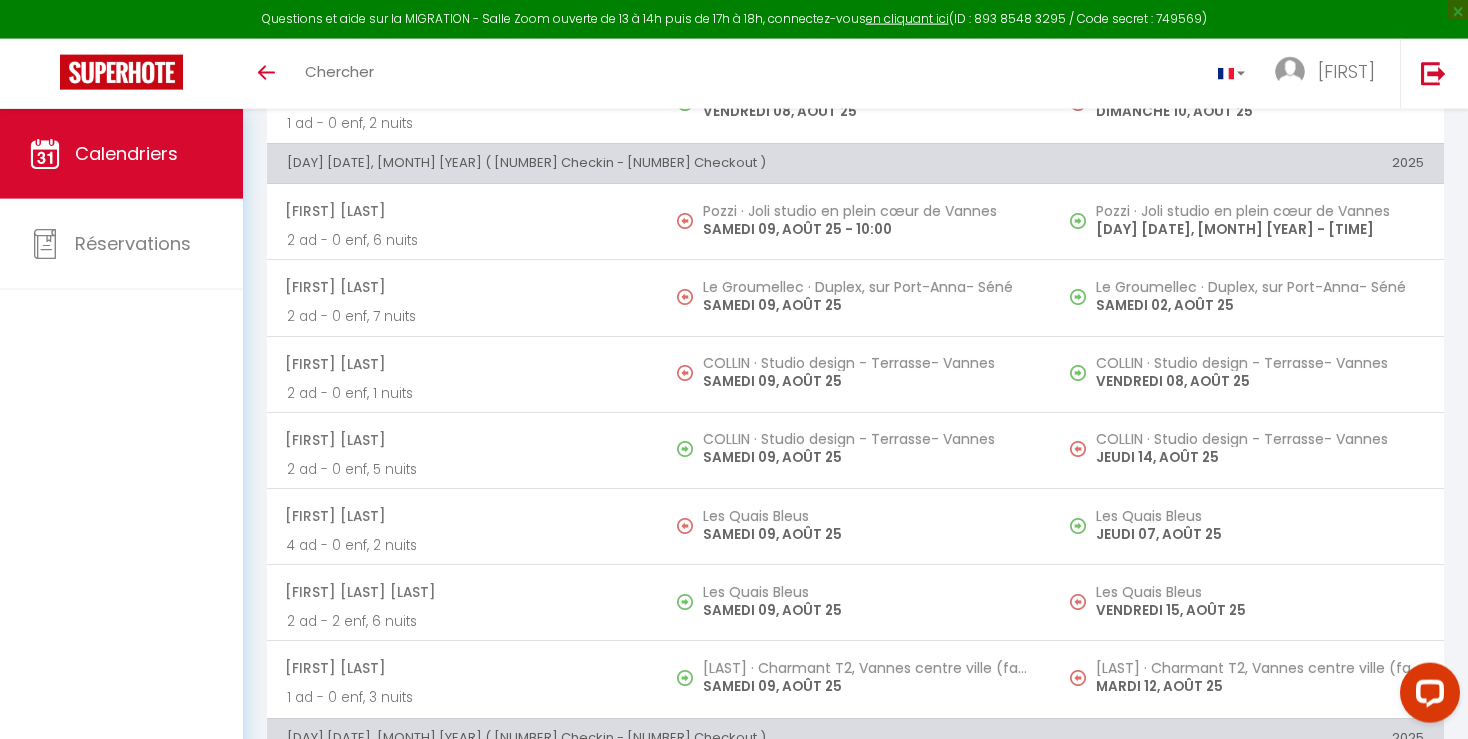 scroll, scrollTop: 6459, scrollLeft: 0, axis: vertical 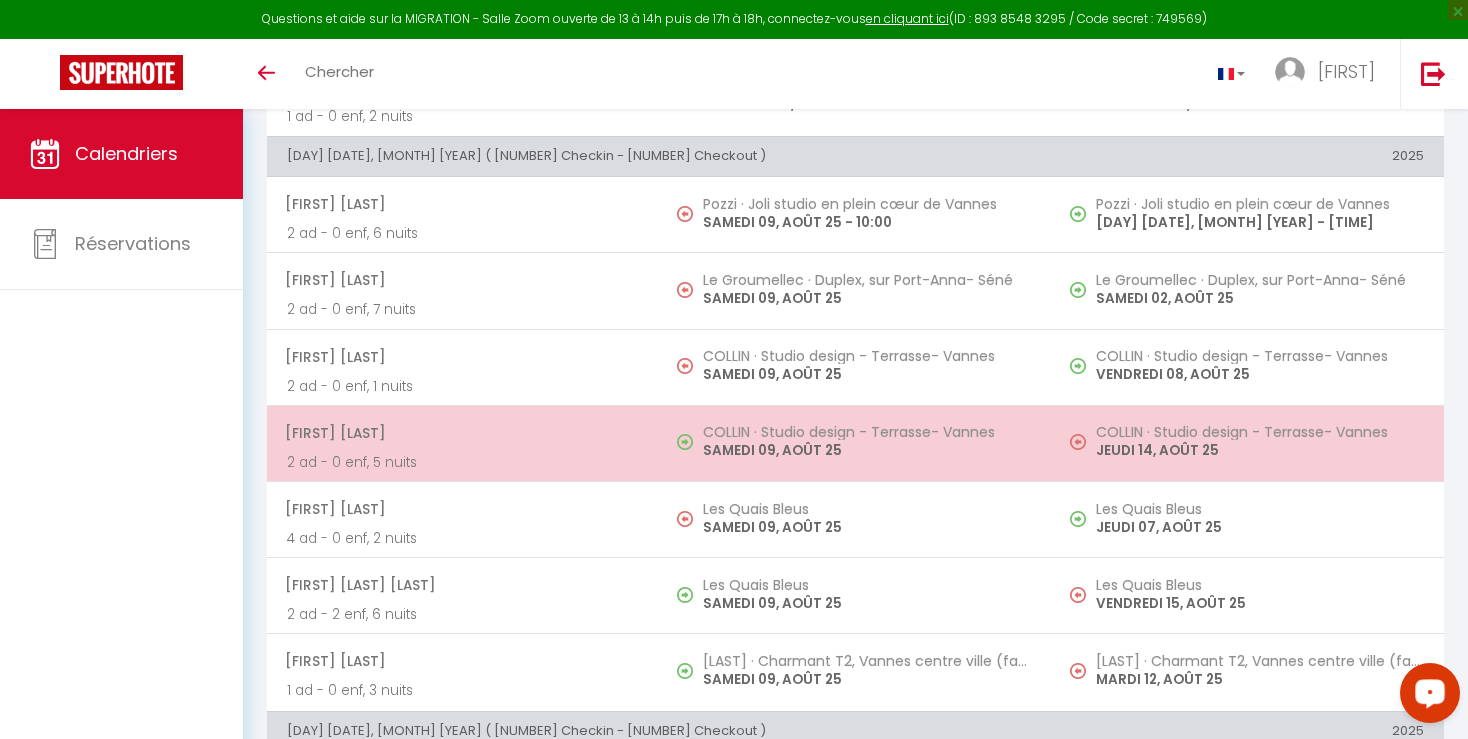 click on "JEUDI 14, AOÛT 25" at bounding box center [1260, 450] 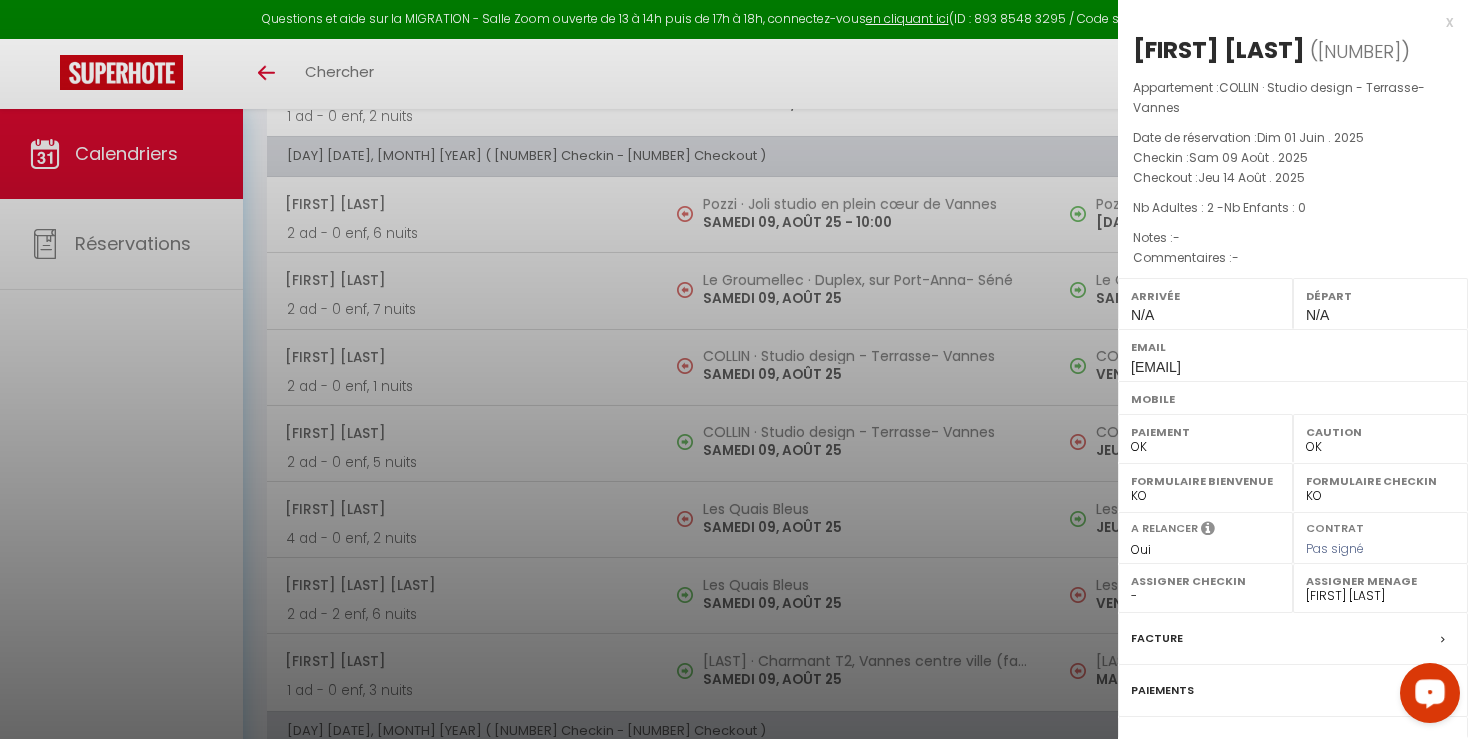 click at bounding box center [734, 369] 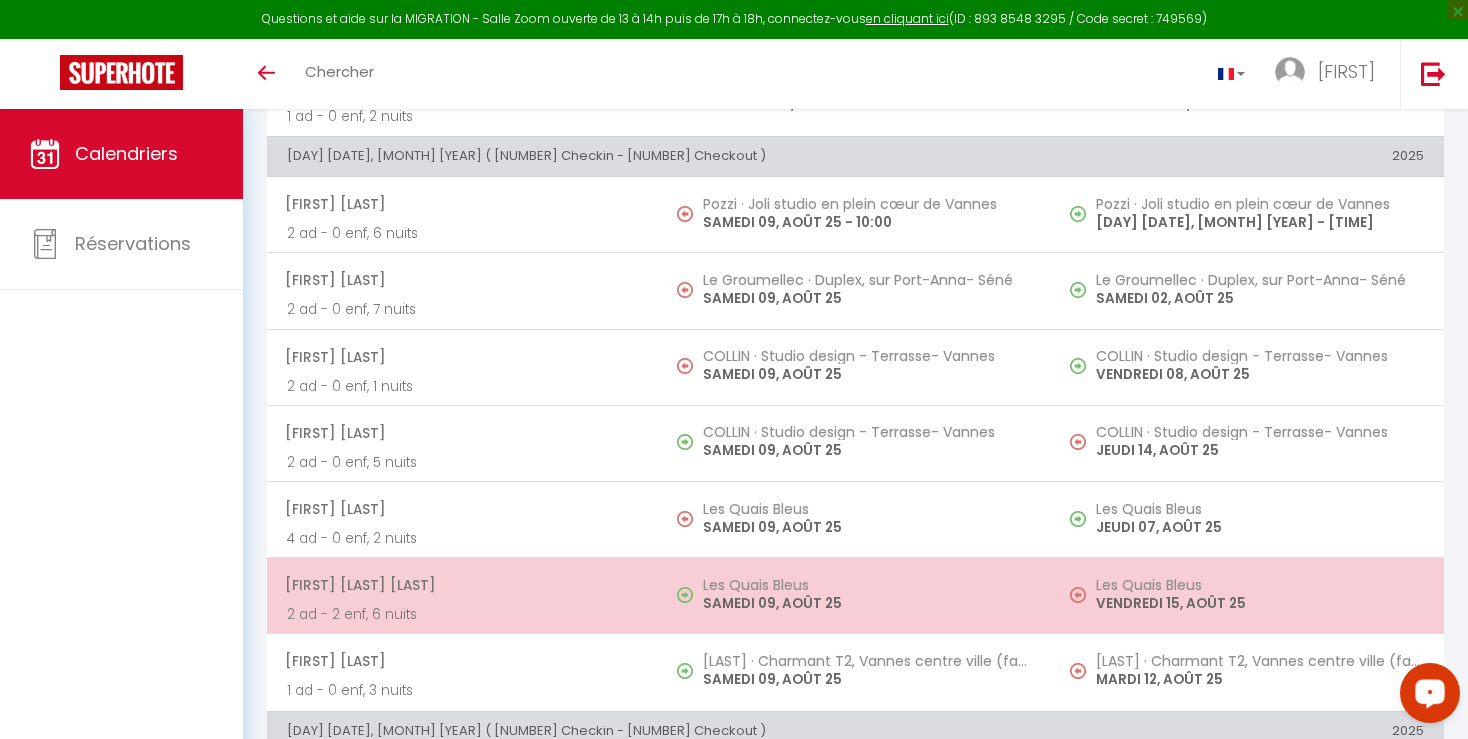 click on "[FIRST] [LAST]
[DAY] [NUMBER], [MONTH] [NUMBER]" at bounding box center [1248, 596] 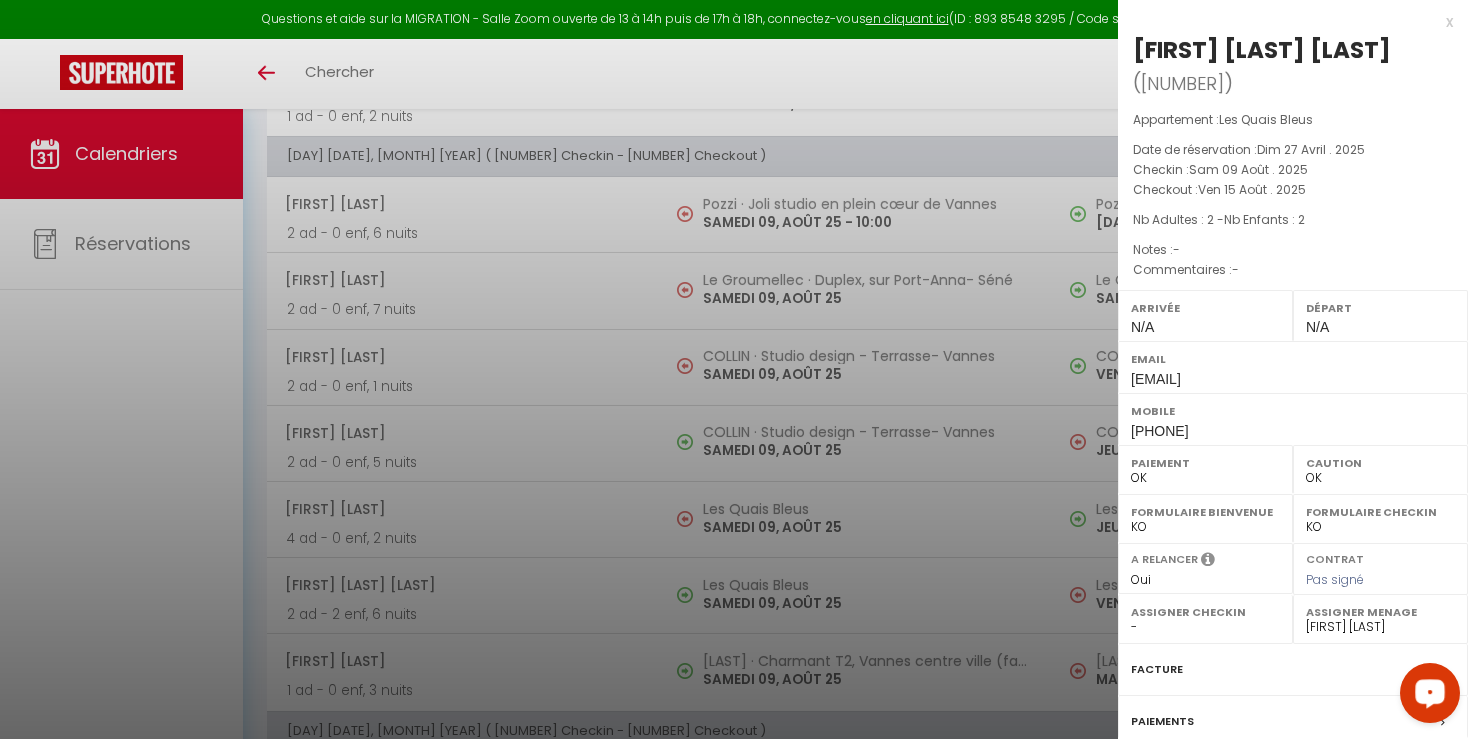 click at bounding box center (734, 369) 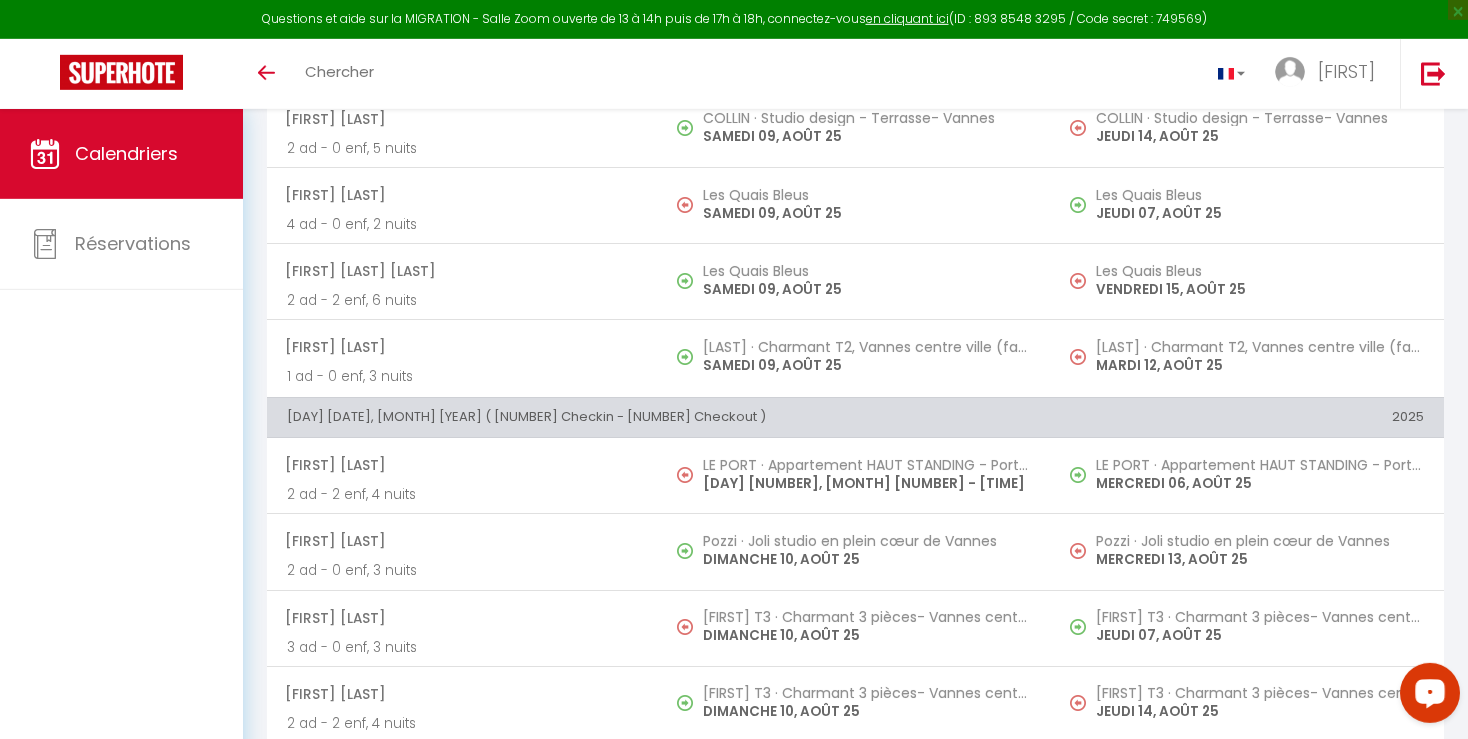 scroll, scrollTop: 6776, scrollLeft: 0, axis: vertical 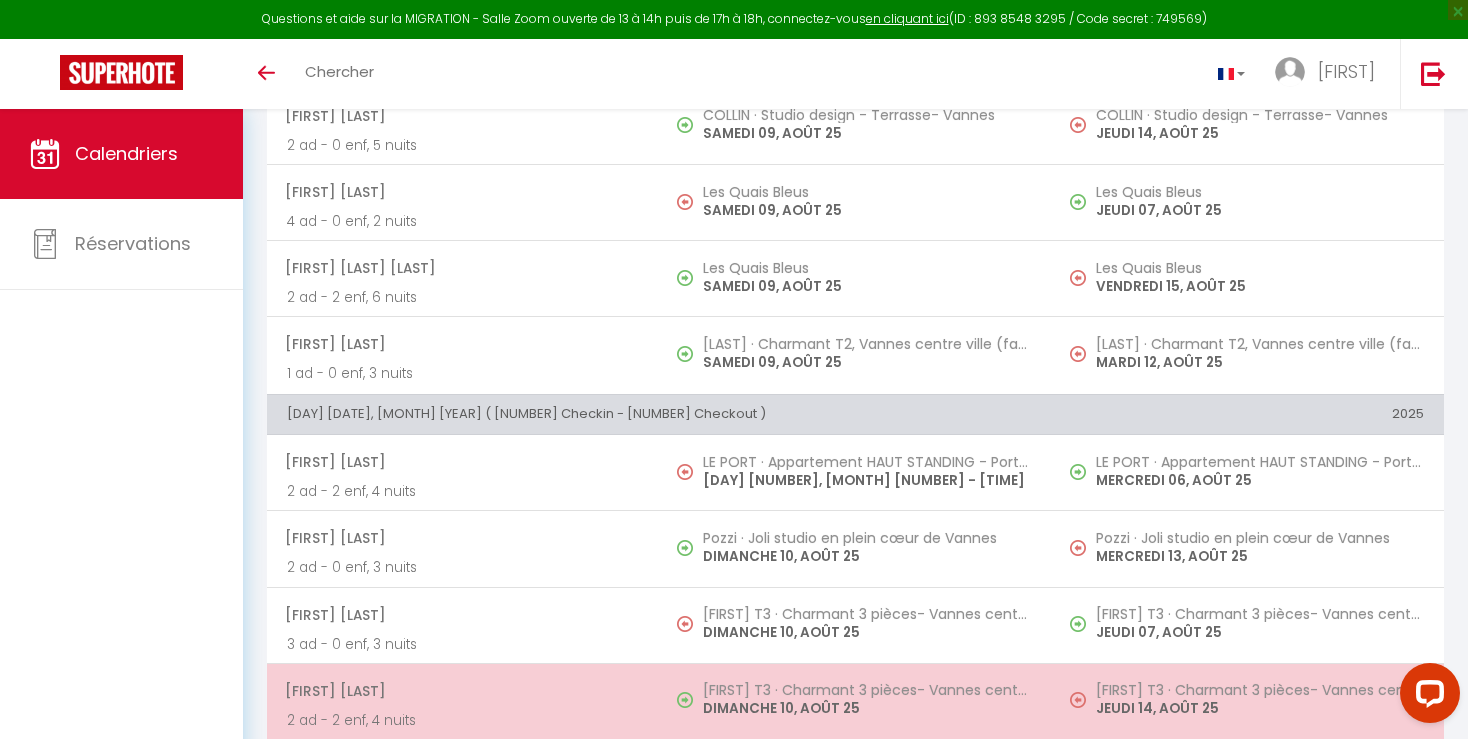 click on "JEUDI 14, AOÛT 25" at bounding box center (1260, 708) 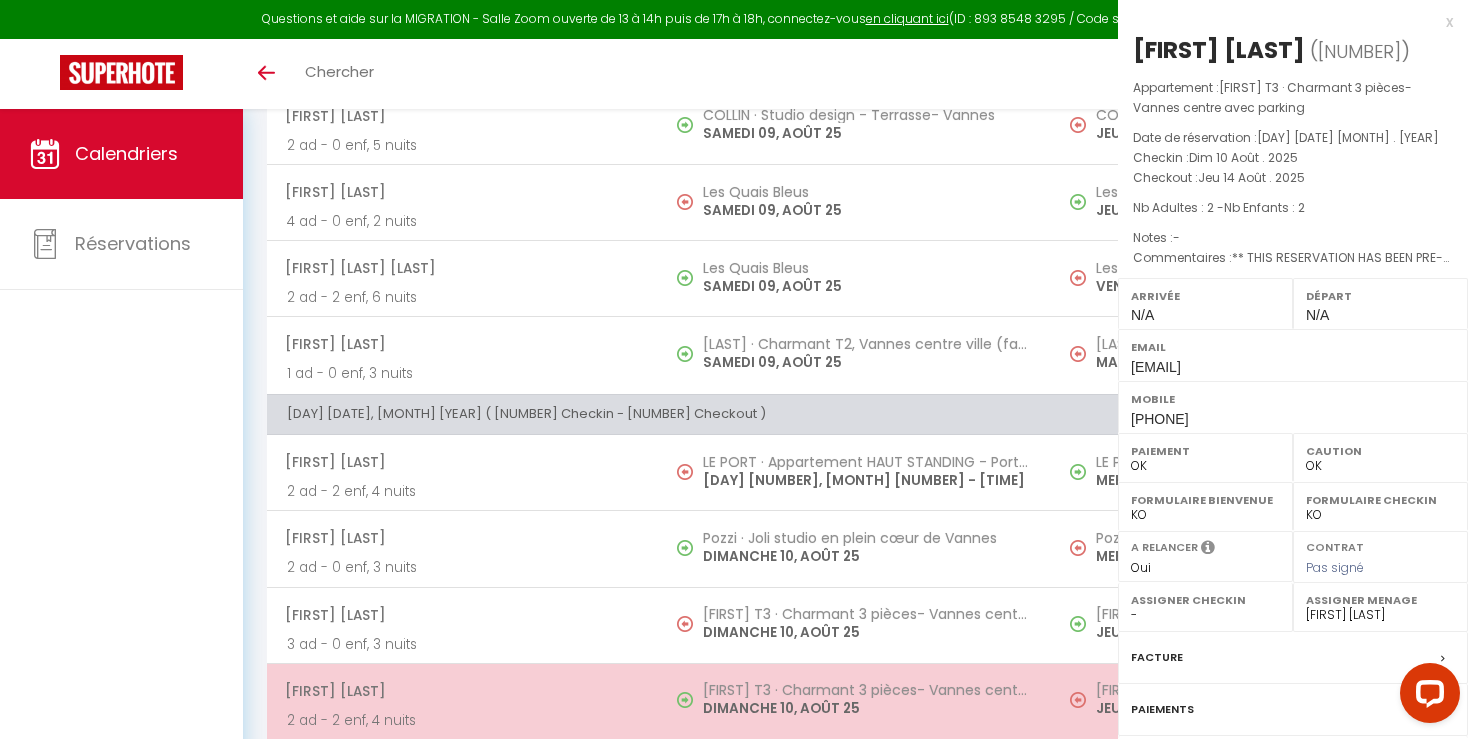 select on "[NUMBER]" 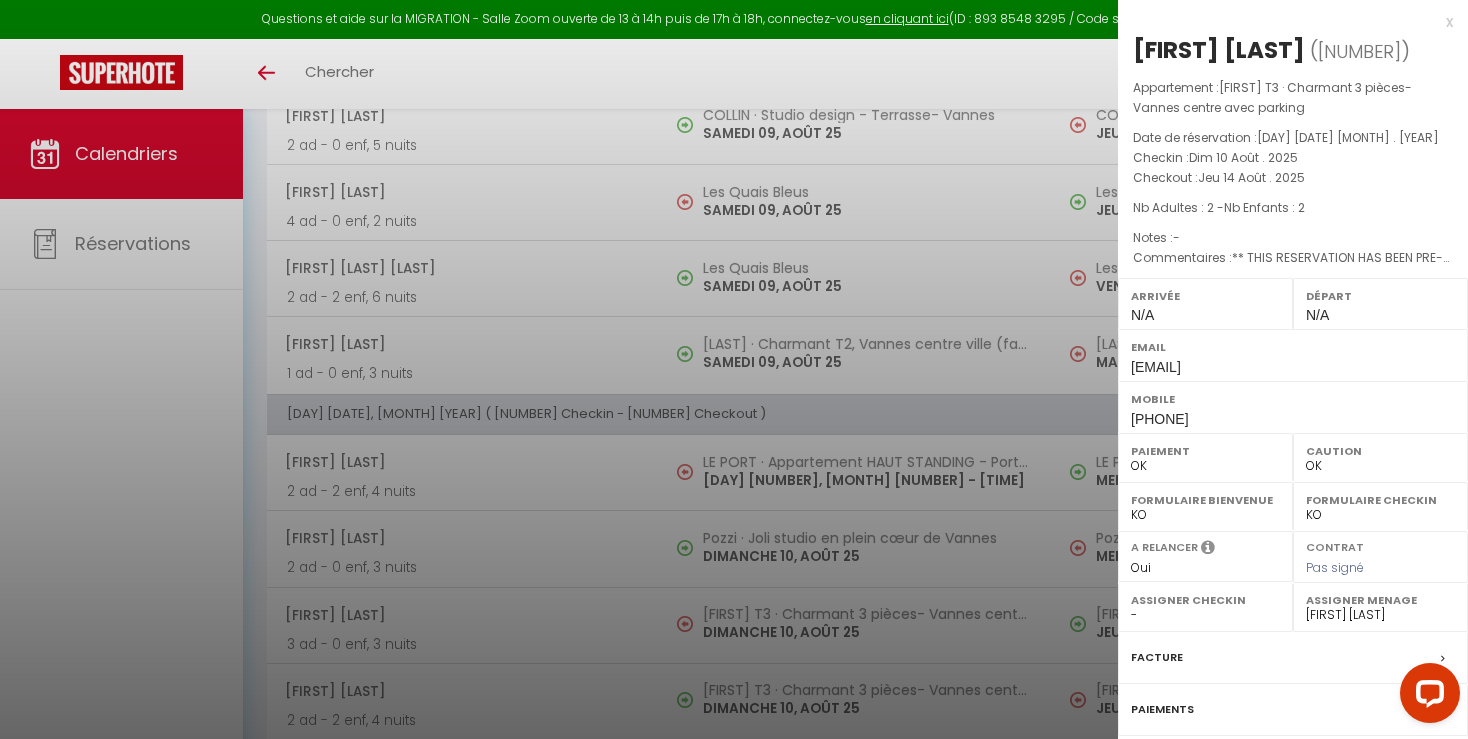 click at bounding box center (734, 369) 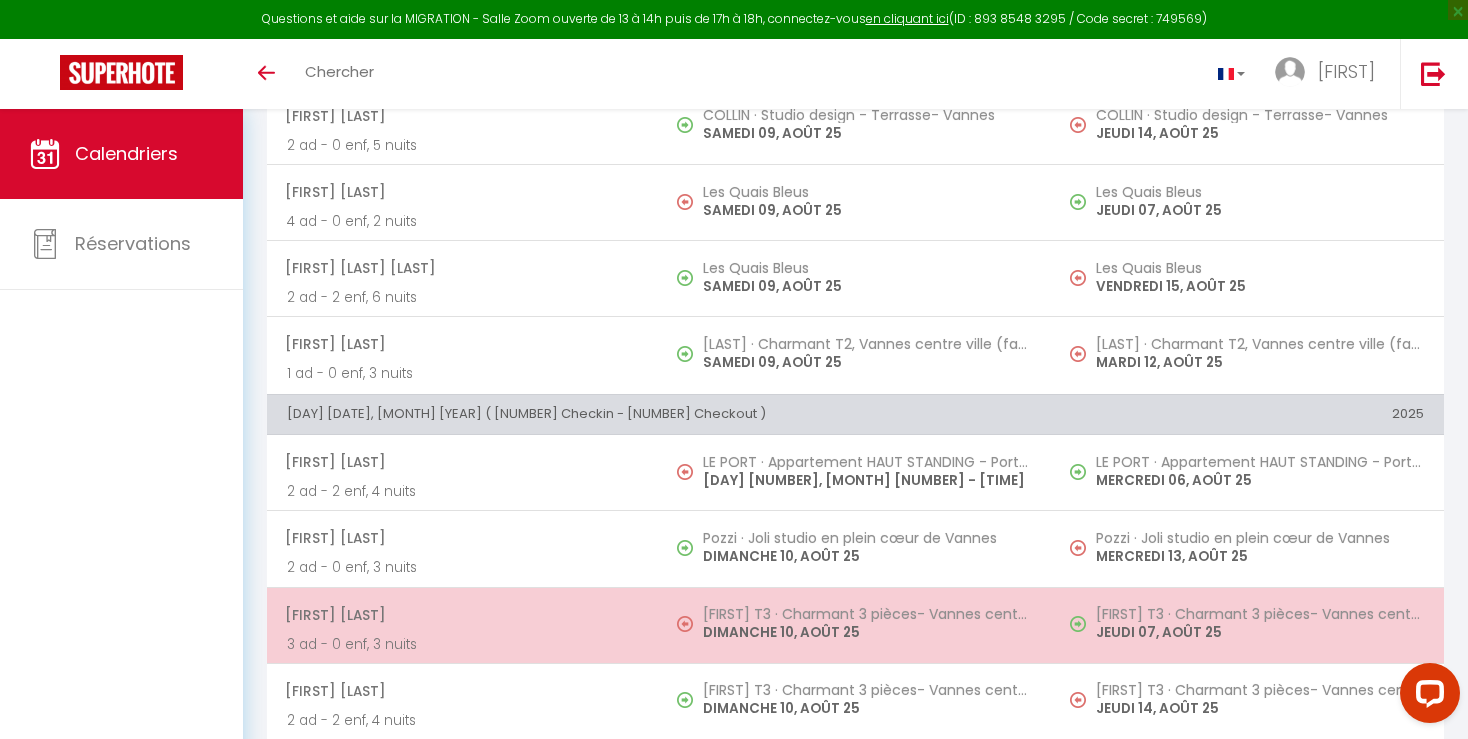 click on "JEUDI 07, AOÛT 25" at bounding box center (1260, 632) 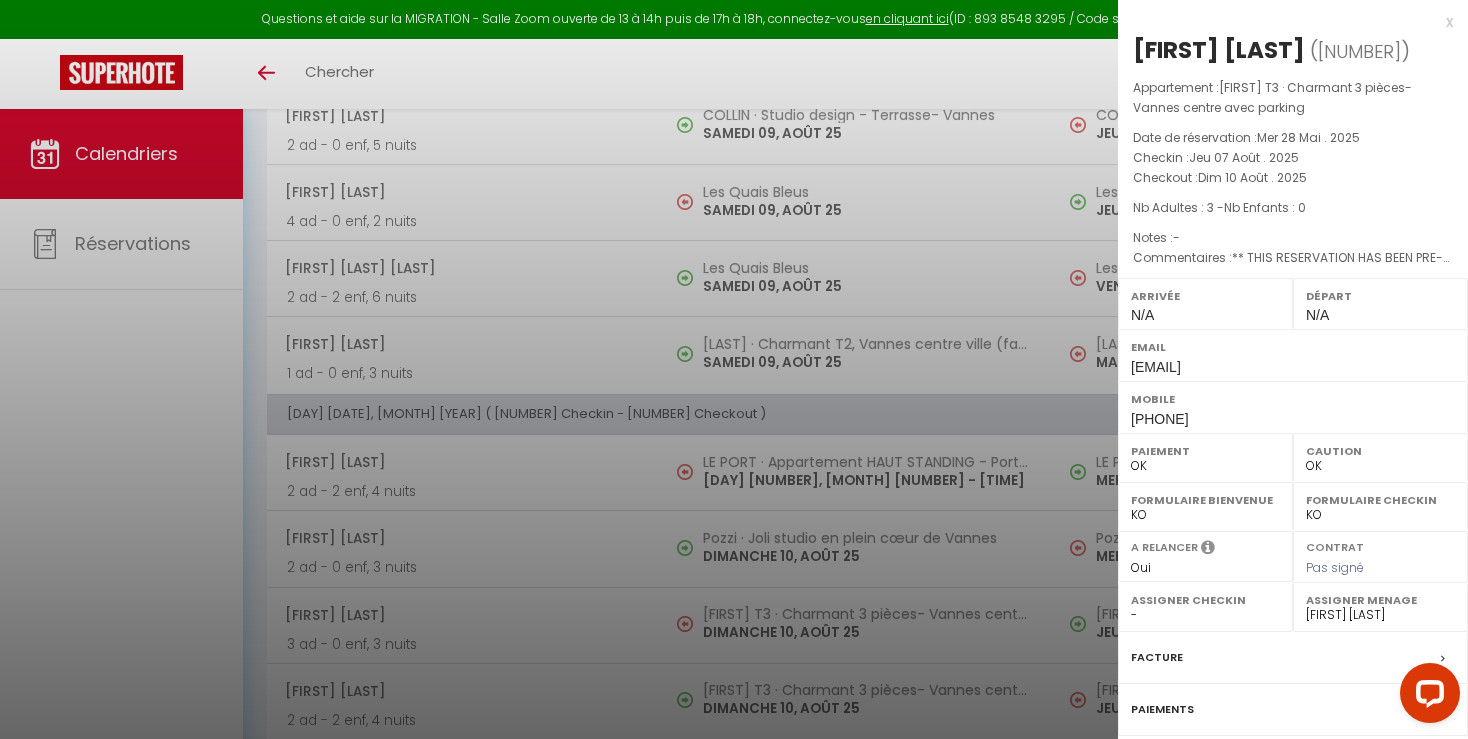 click at bounding box center (734, 369) 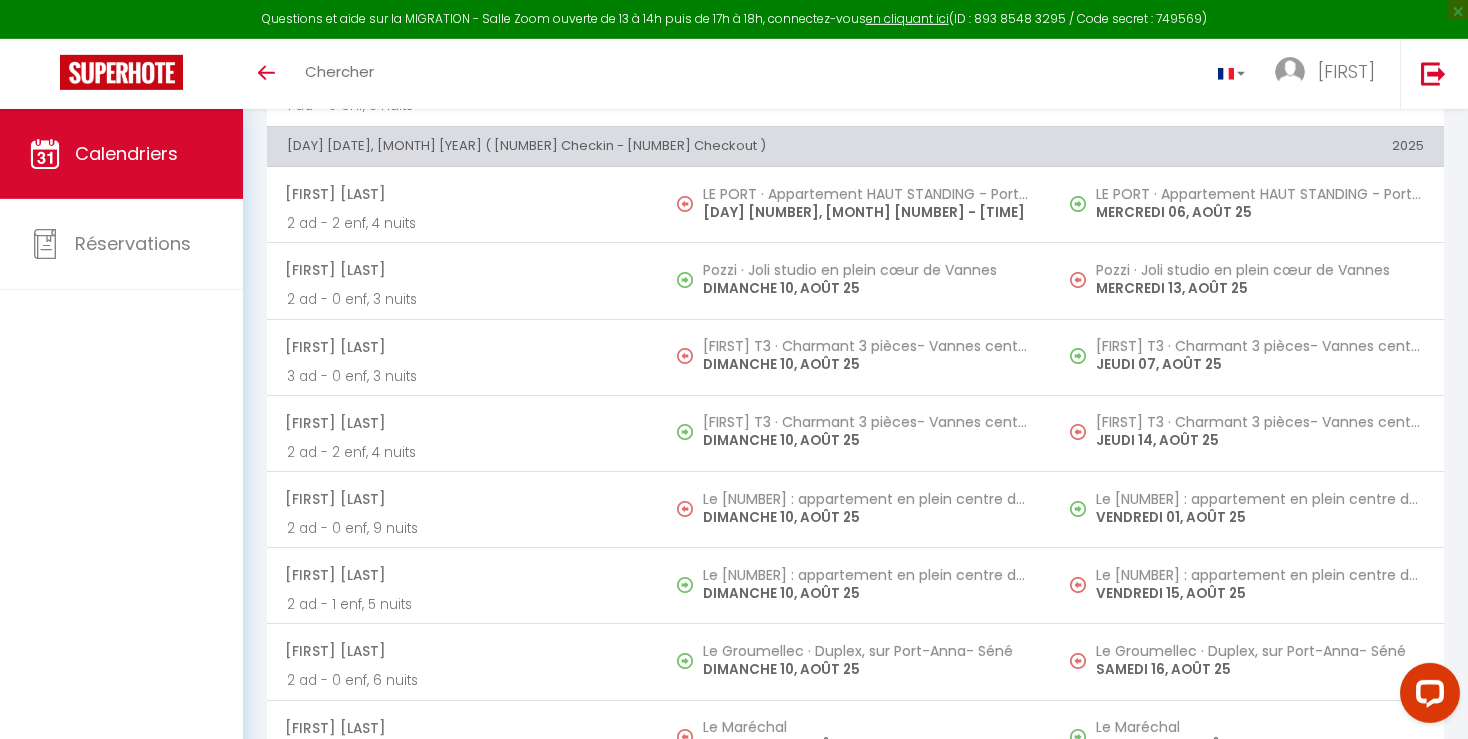 scroll, scrollTop: 7110, scrollLeft: 0, axis: vertical 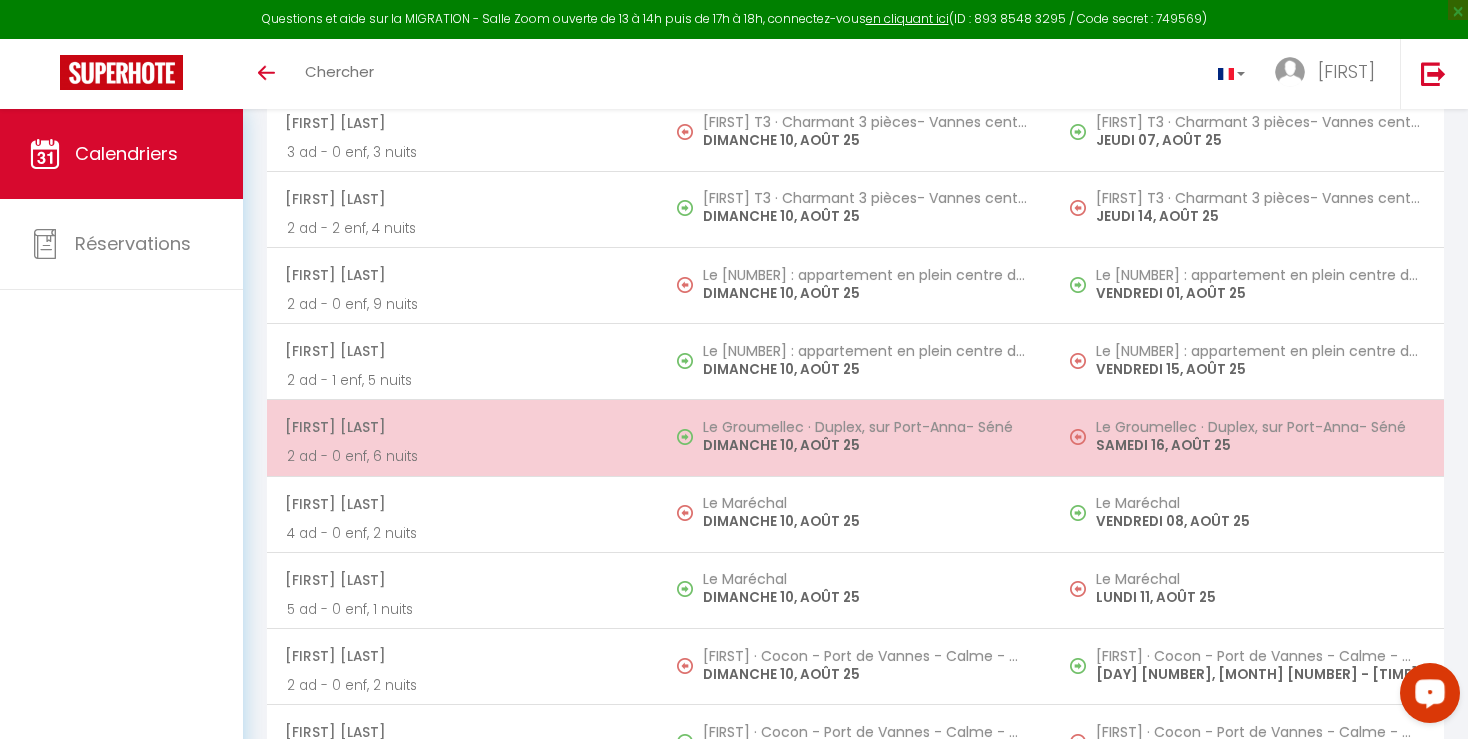 click on "SAMEDI 16, AOÛT 25" at bounding box center (1260, 445) 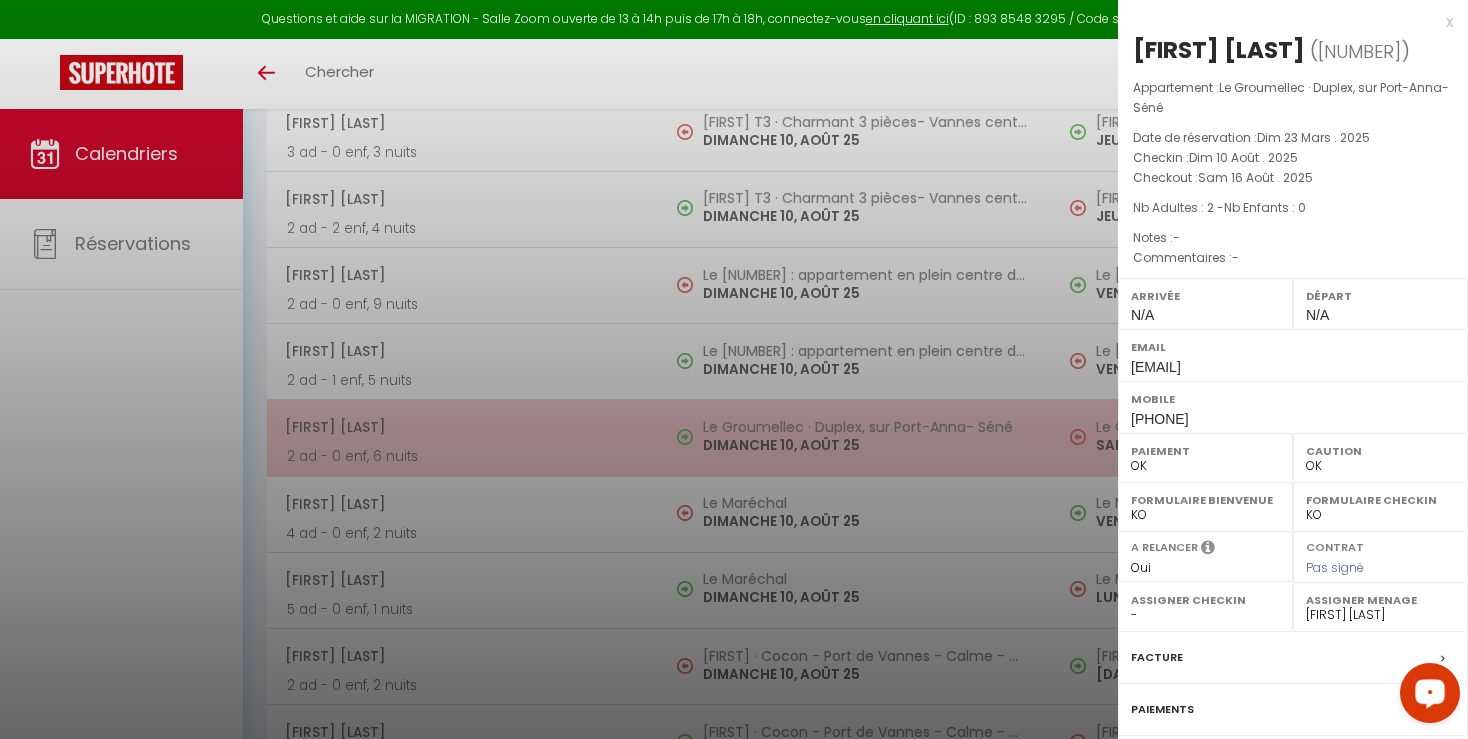 select on "47552" 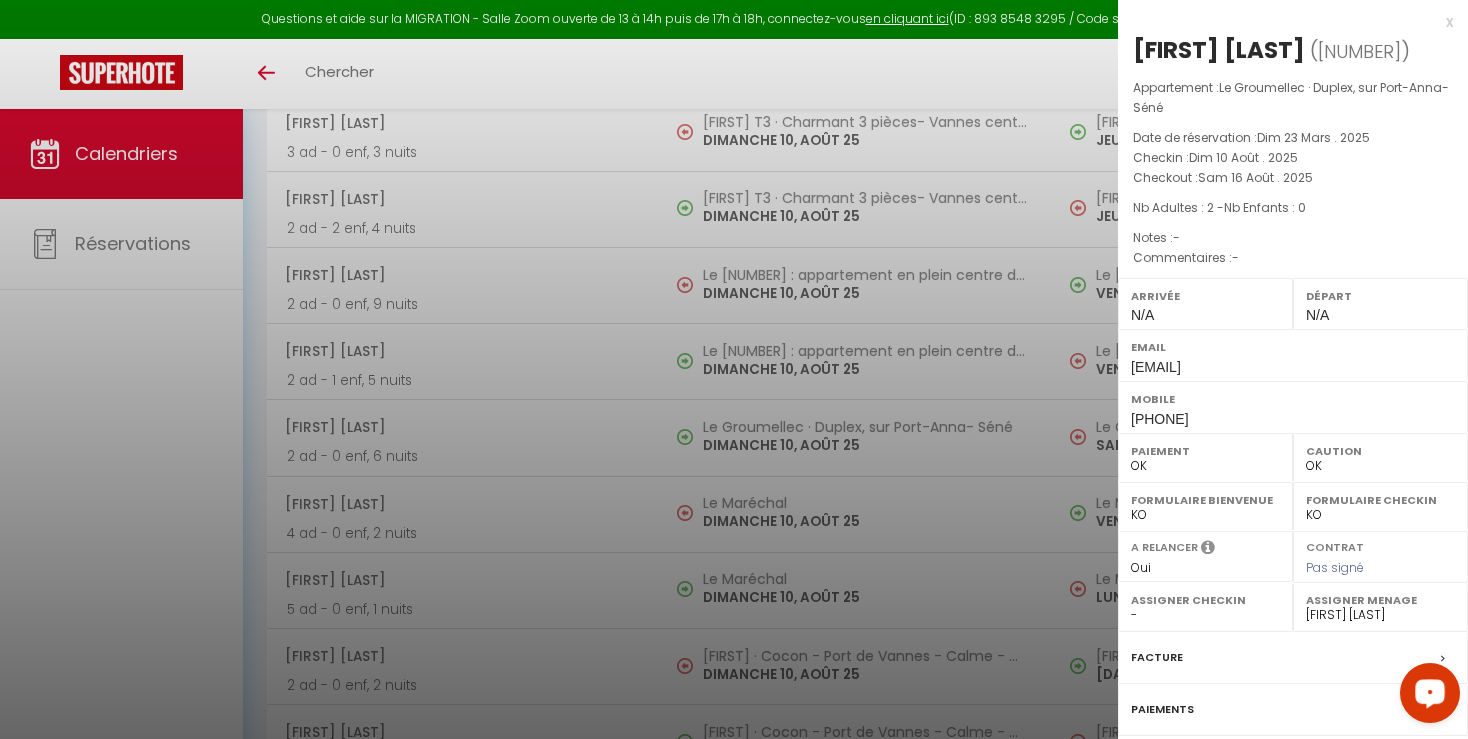 click at bounding box center [734, 369] 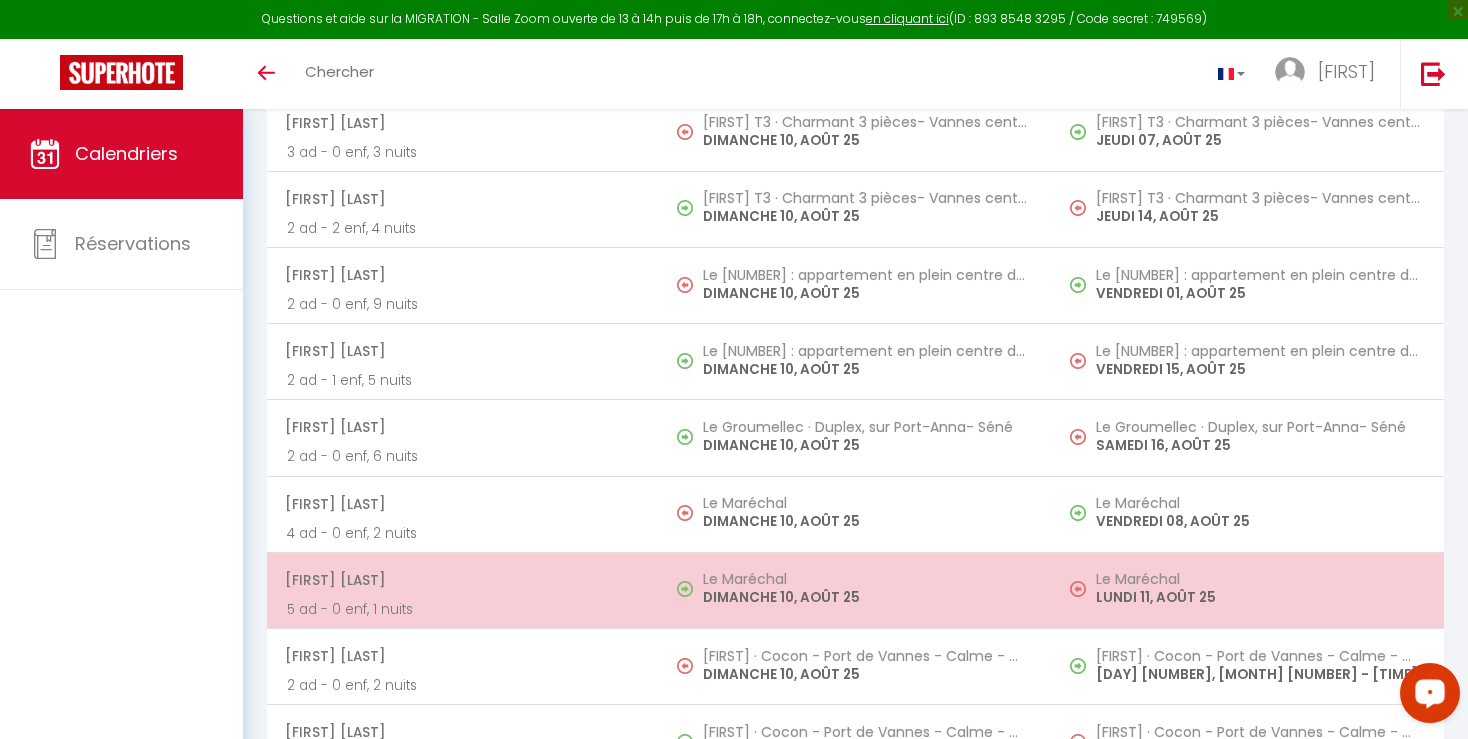 click on "LUNDI 11, AOÛT 25" at bounding box center [1260, 597] 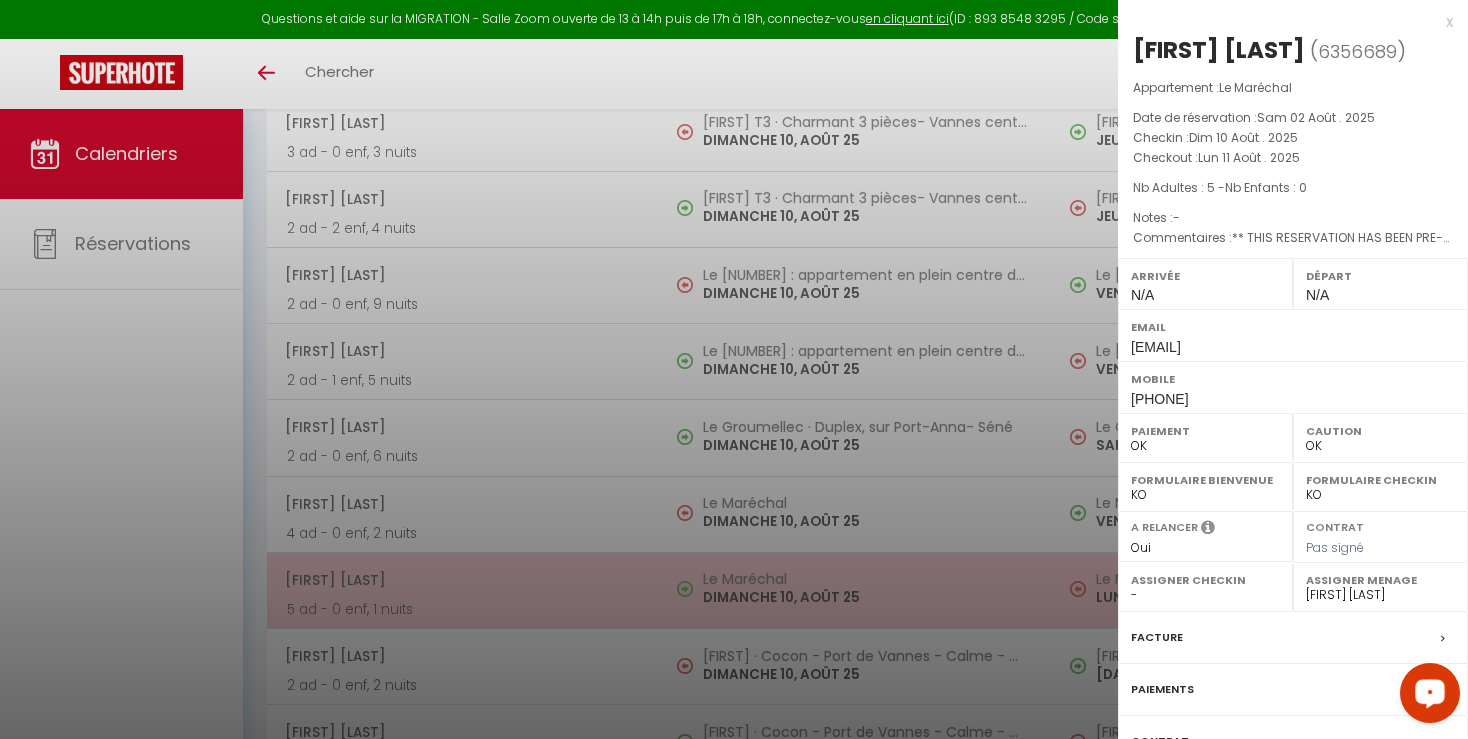 select 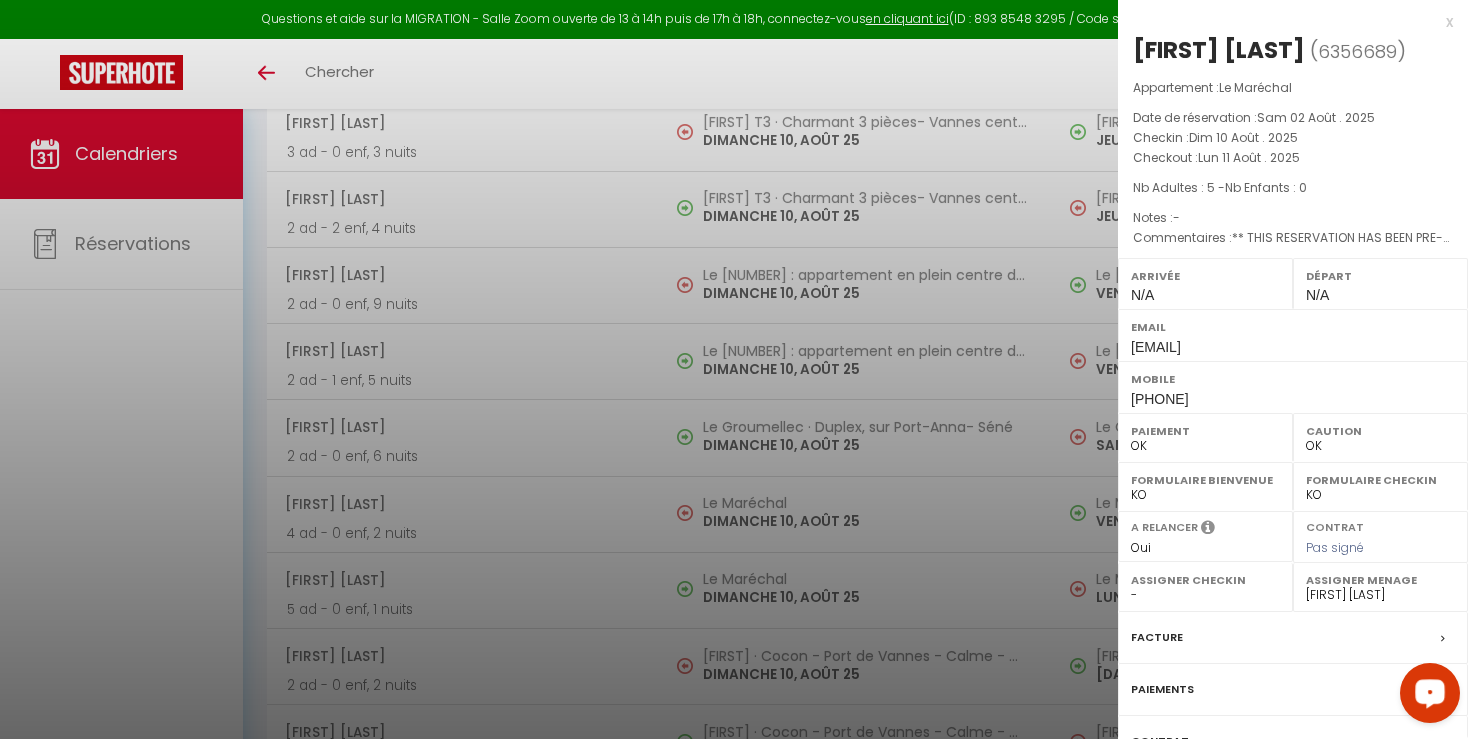 click at bounding box center [734, 369] 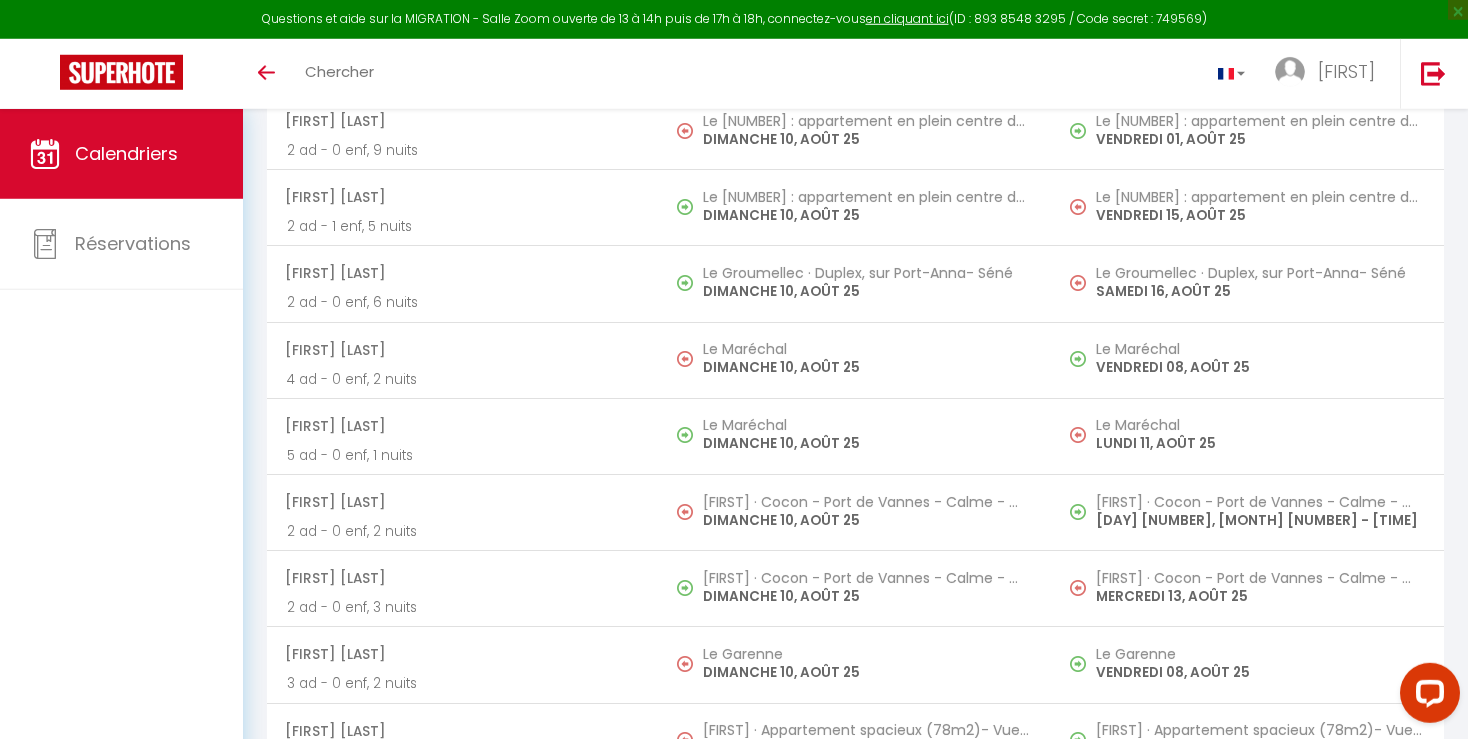 scroll, scrollTop: 7427, scrollLeft: 0, axis: vertical 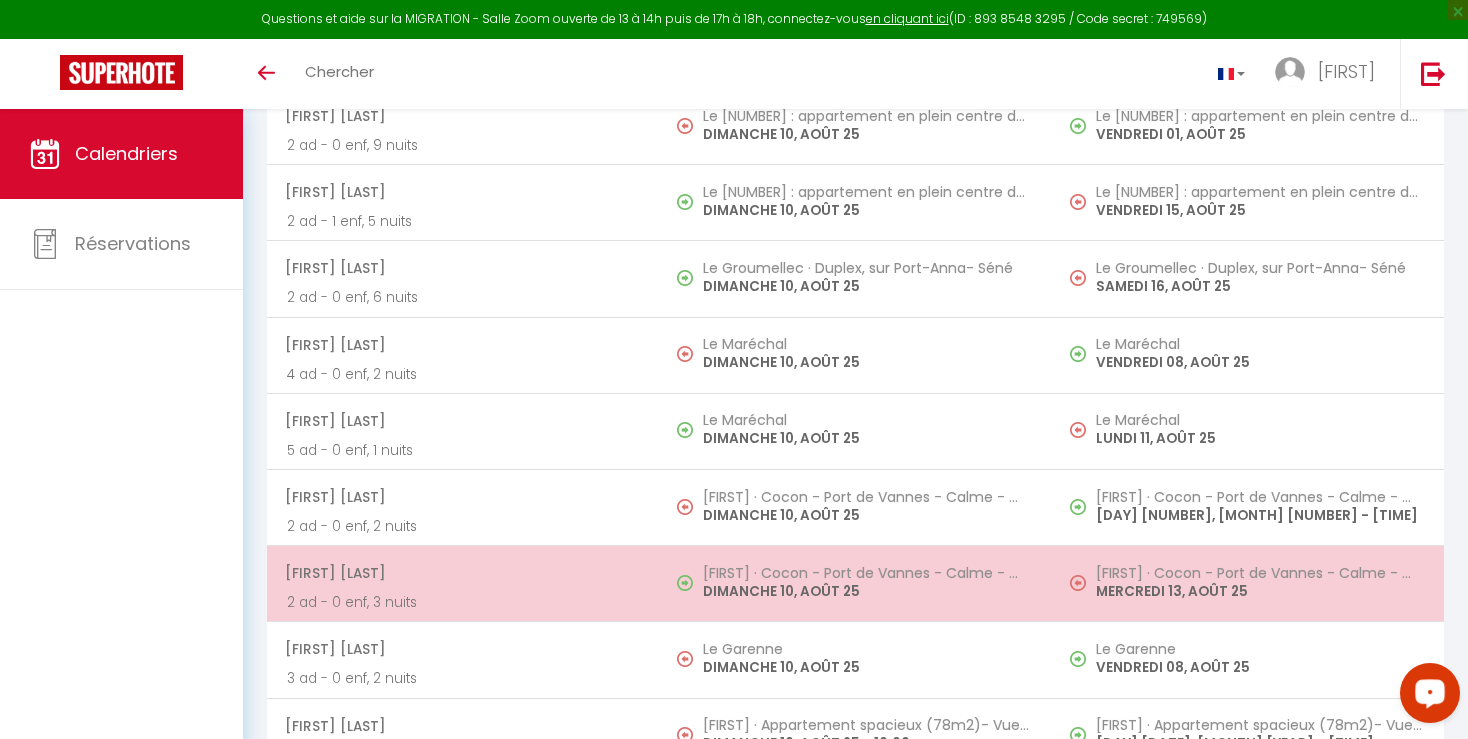 click on "MERCREDI 13, AOÛT 25" at bounding box center (1260, 591) 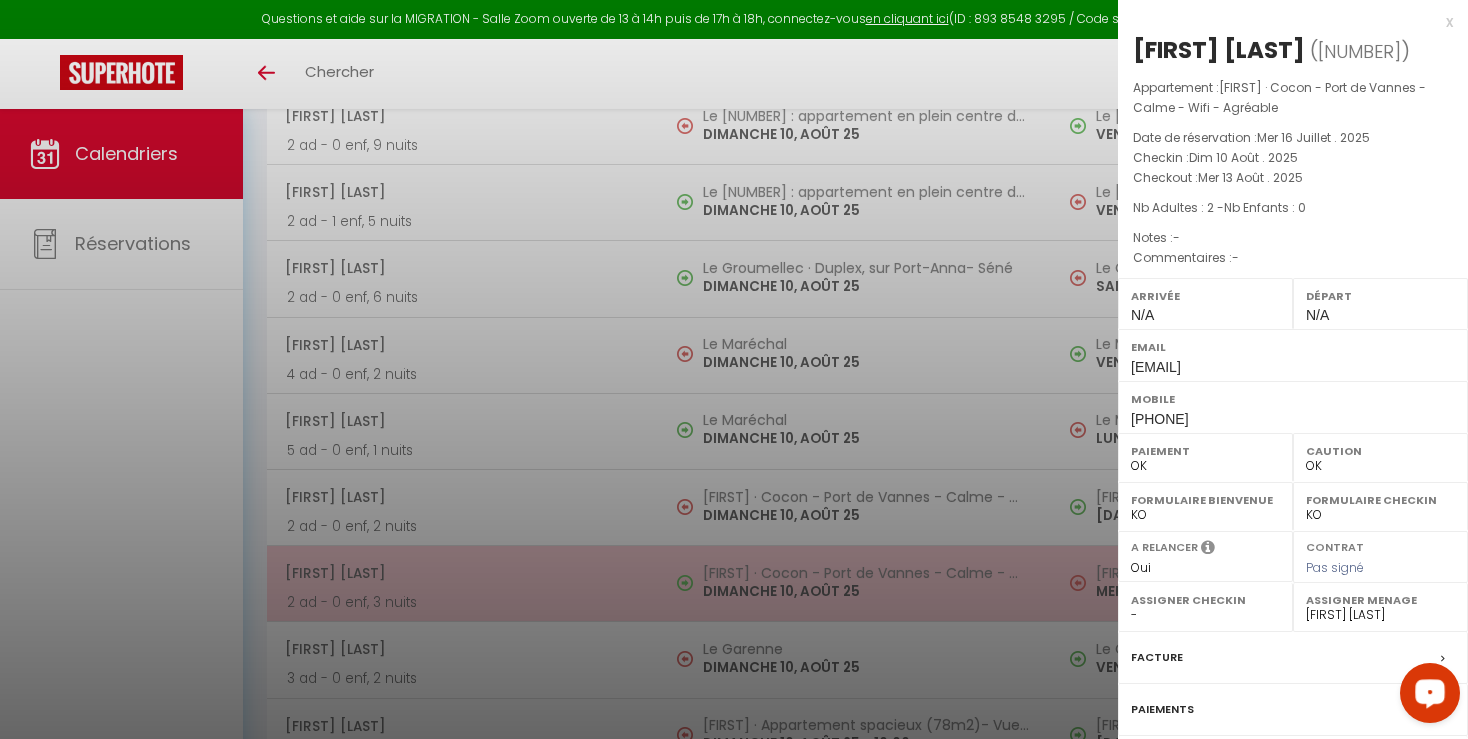 select on "[NUMBER]" 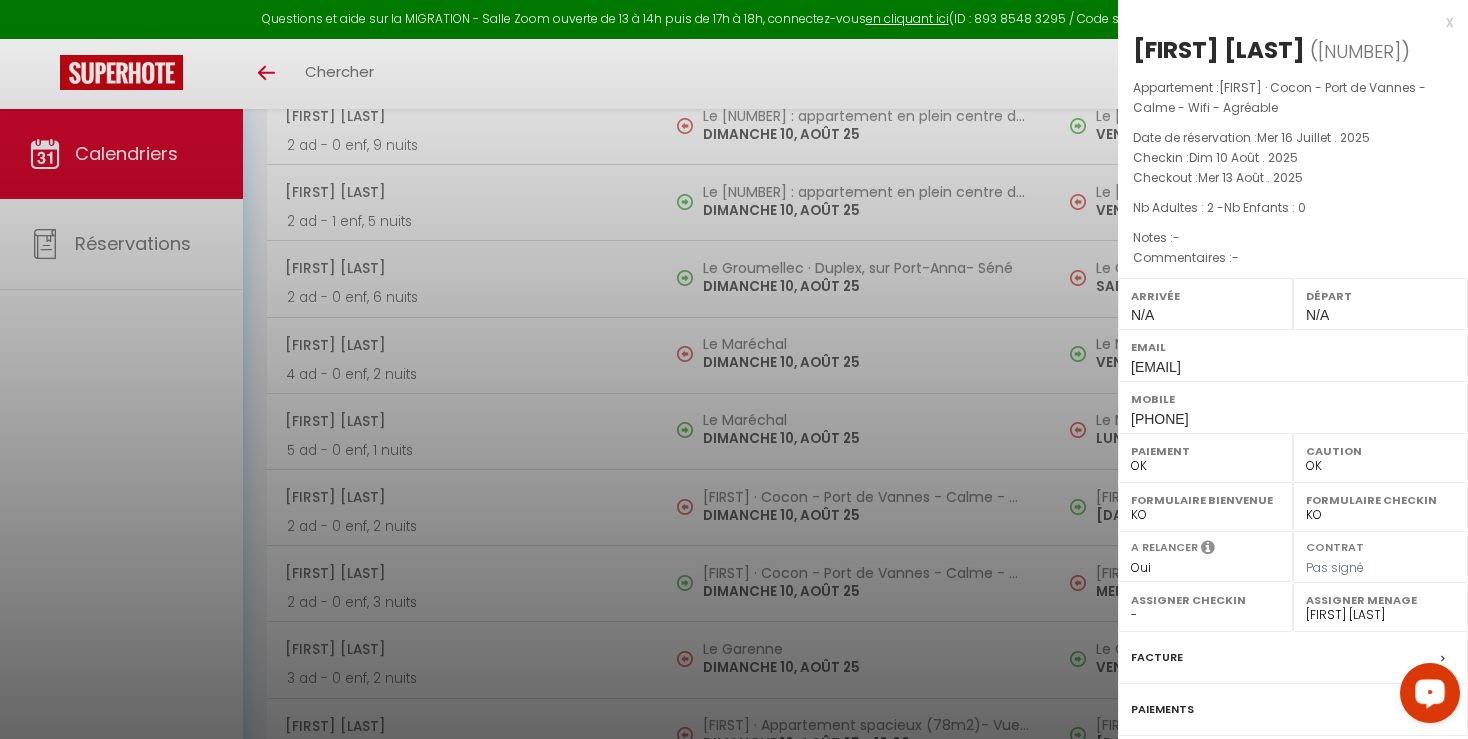 click at bounding box center (734, 369) 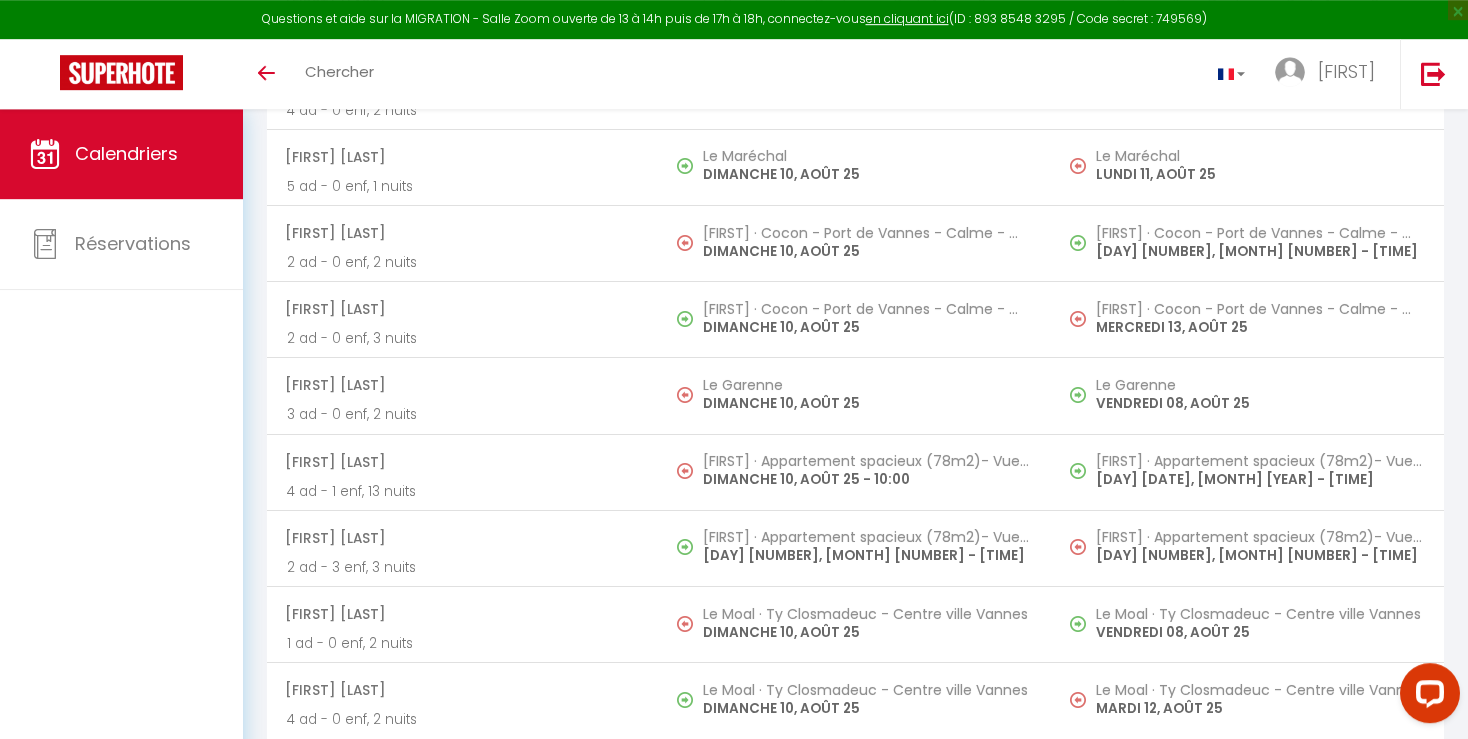 scroll, scrollTop: 7692, scrollLeft: 0, axis: vertical 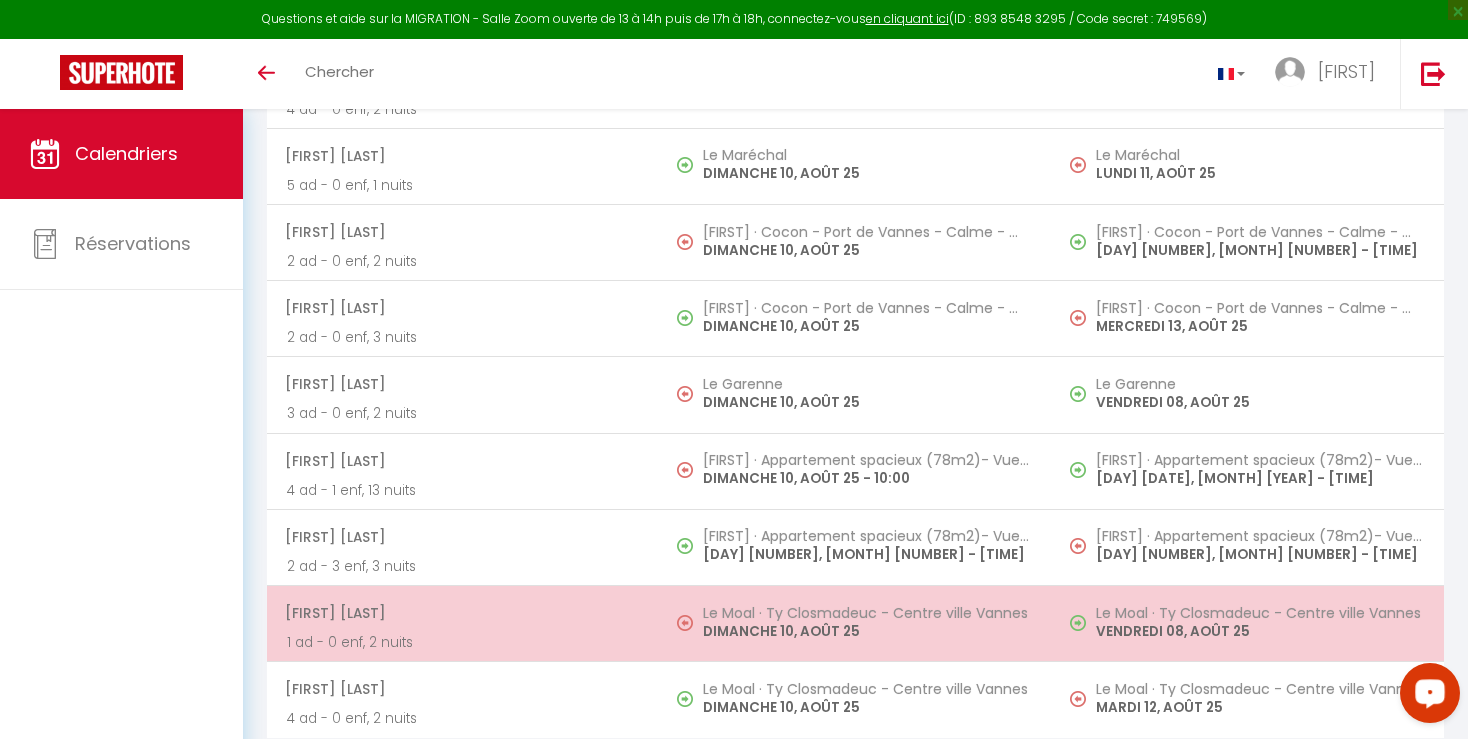 click on "VENDREDI 08, AOÛT 25" at bounding box center (1260, 631) 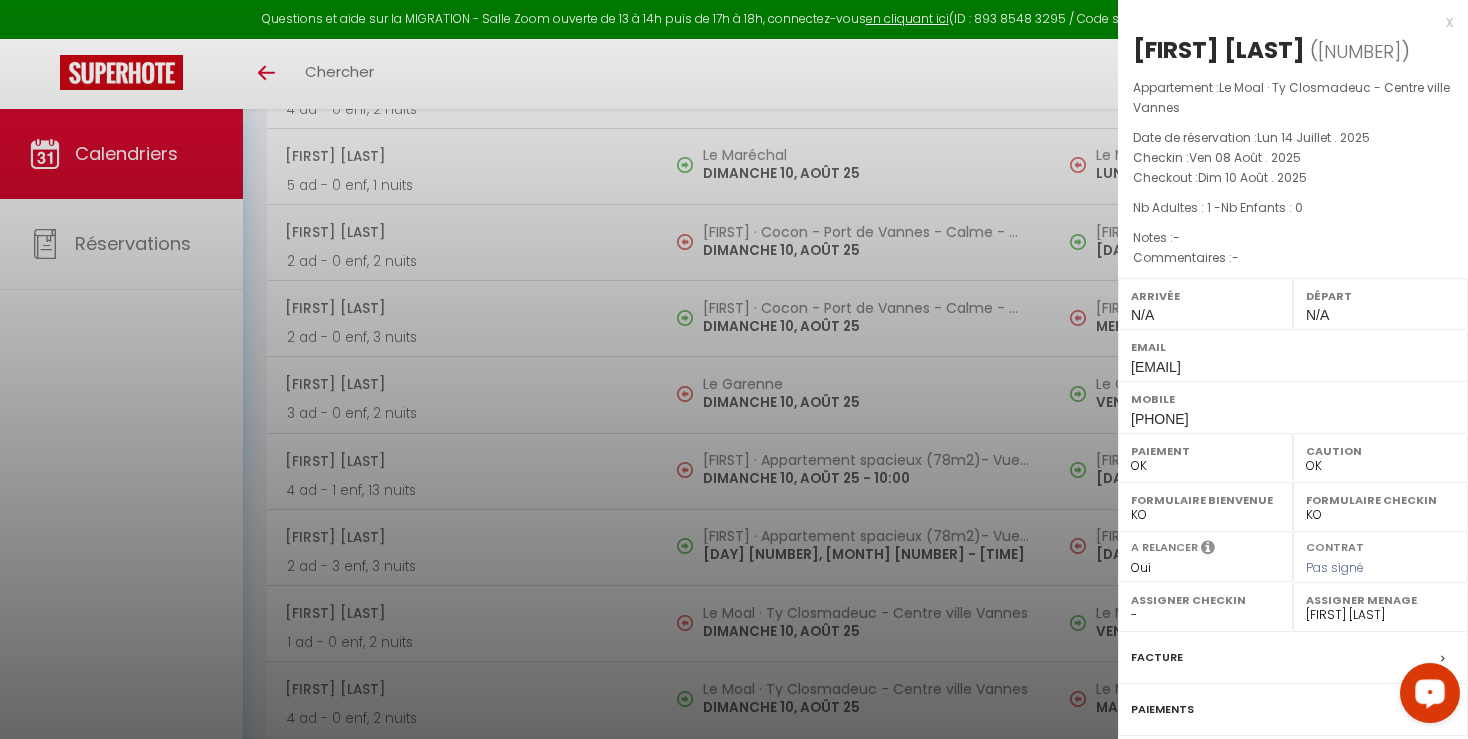 select on "47552" 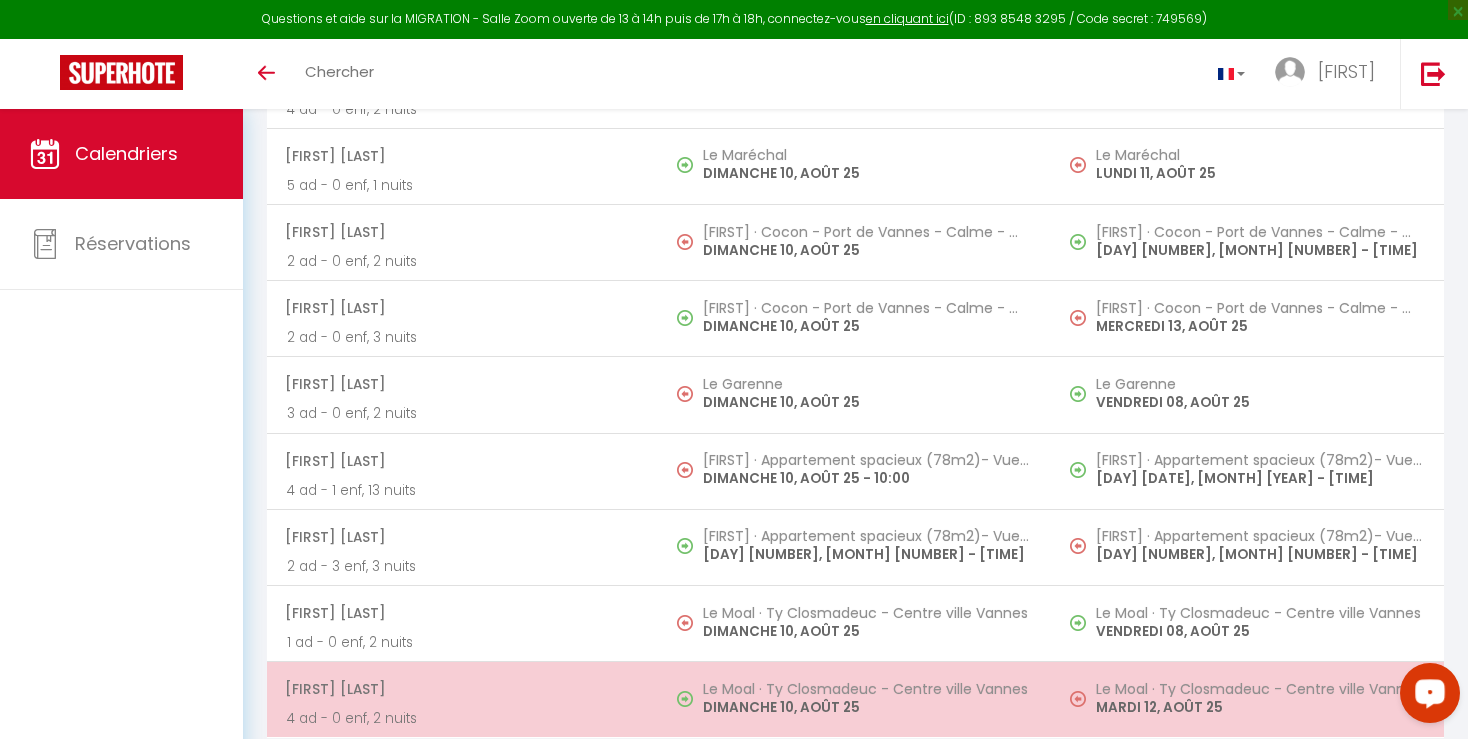 click on "MARDI 12, AOÛT 25" at bounding box center [1260, 707] 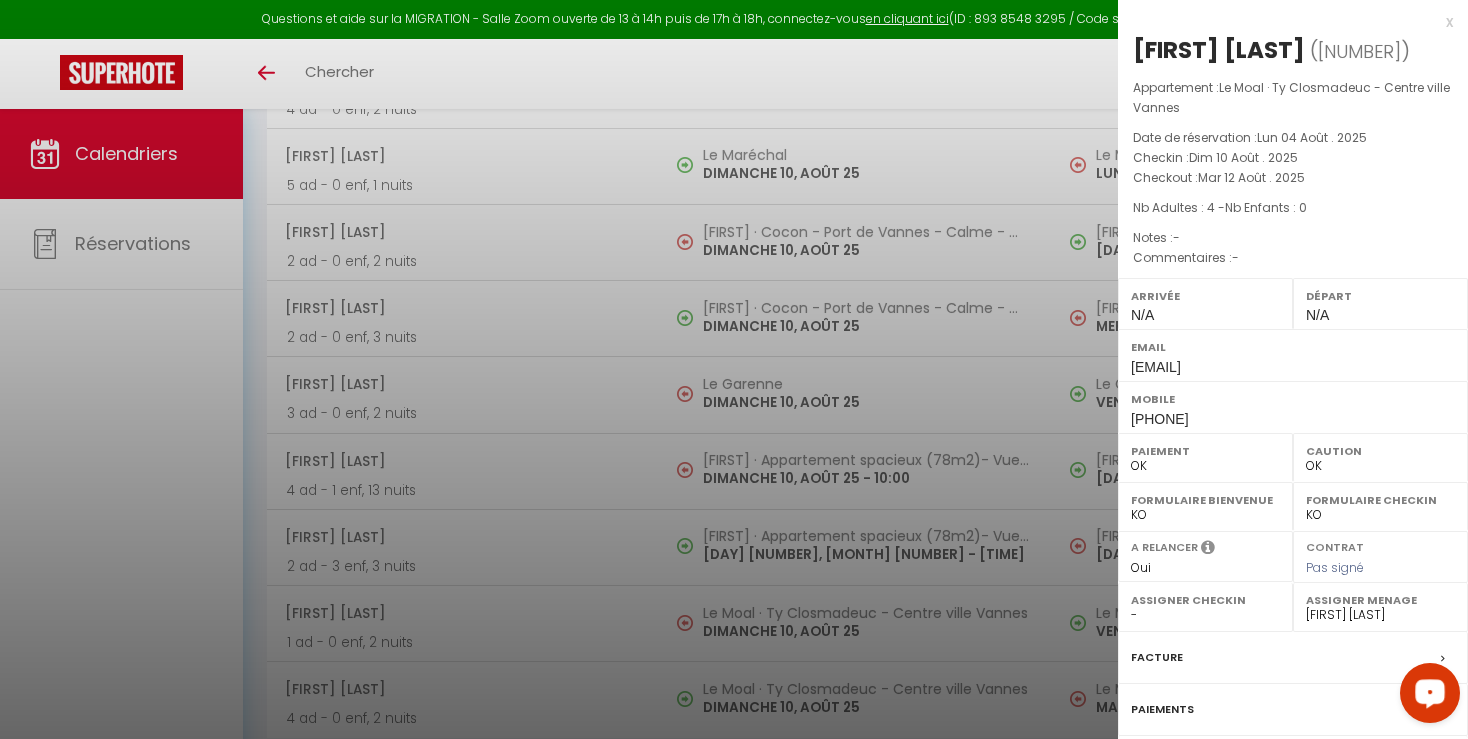 click at bounding box center (734, 369) 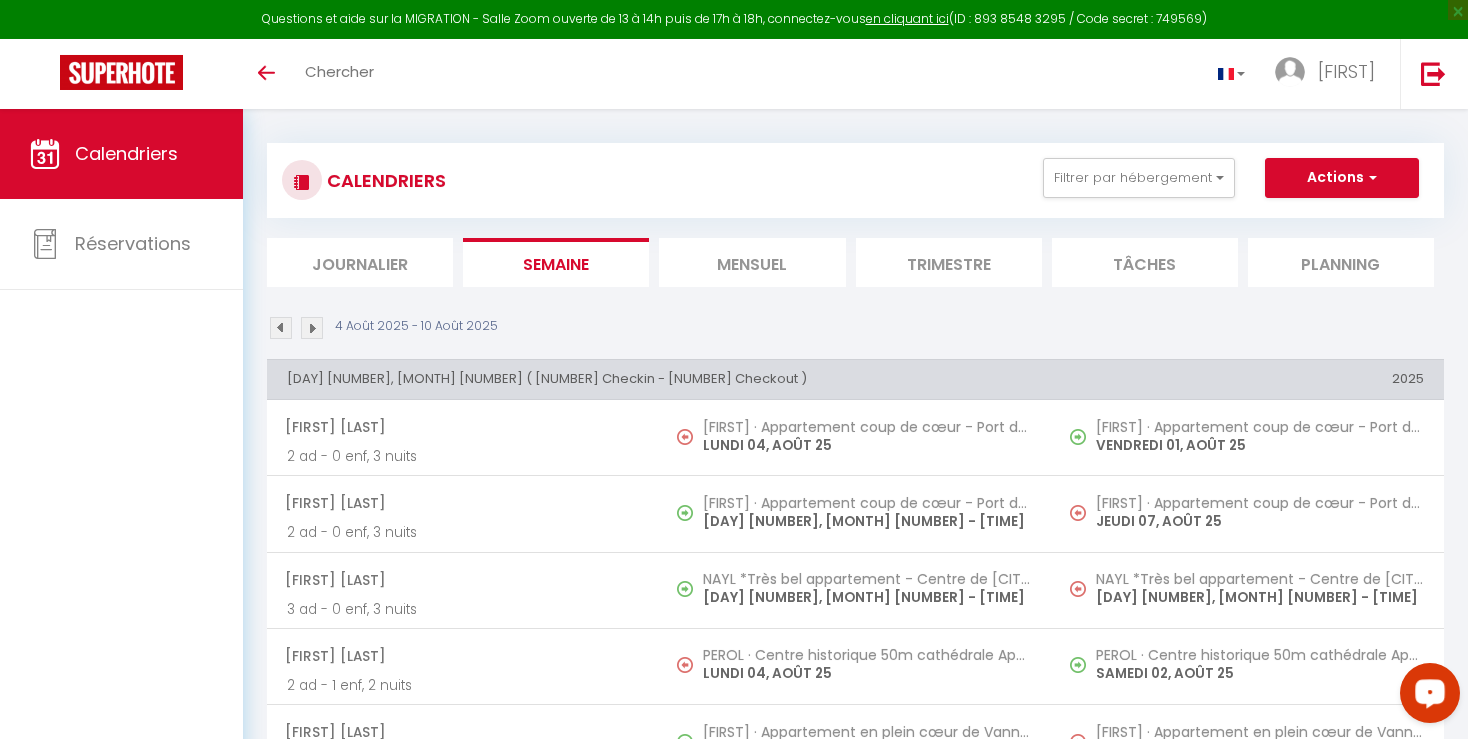 scroll, scrollTop: 0, scrollLeft: 0, axis: both 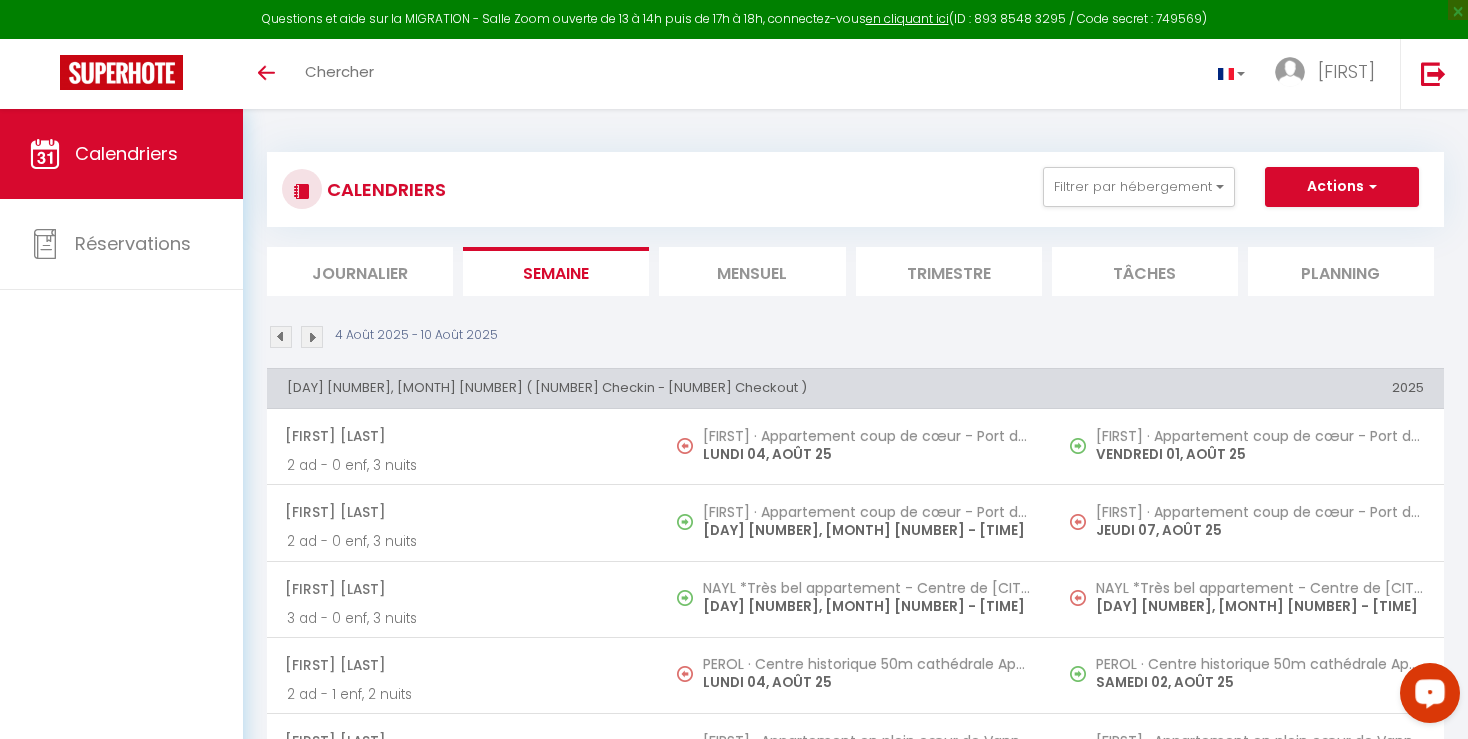 click at bounding box center [312, 337] 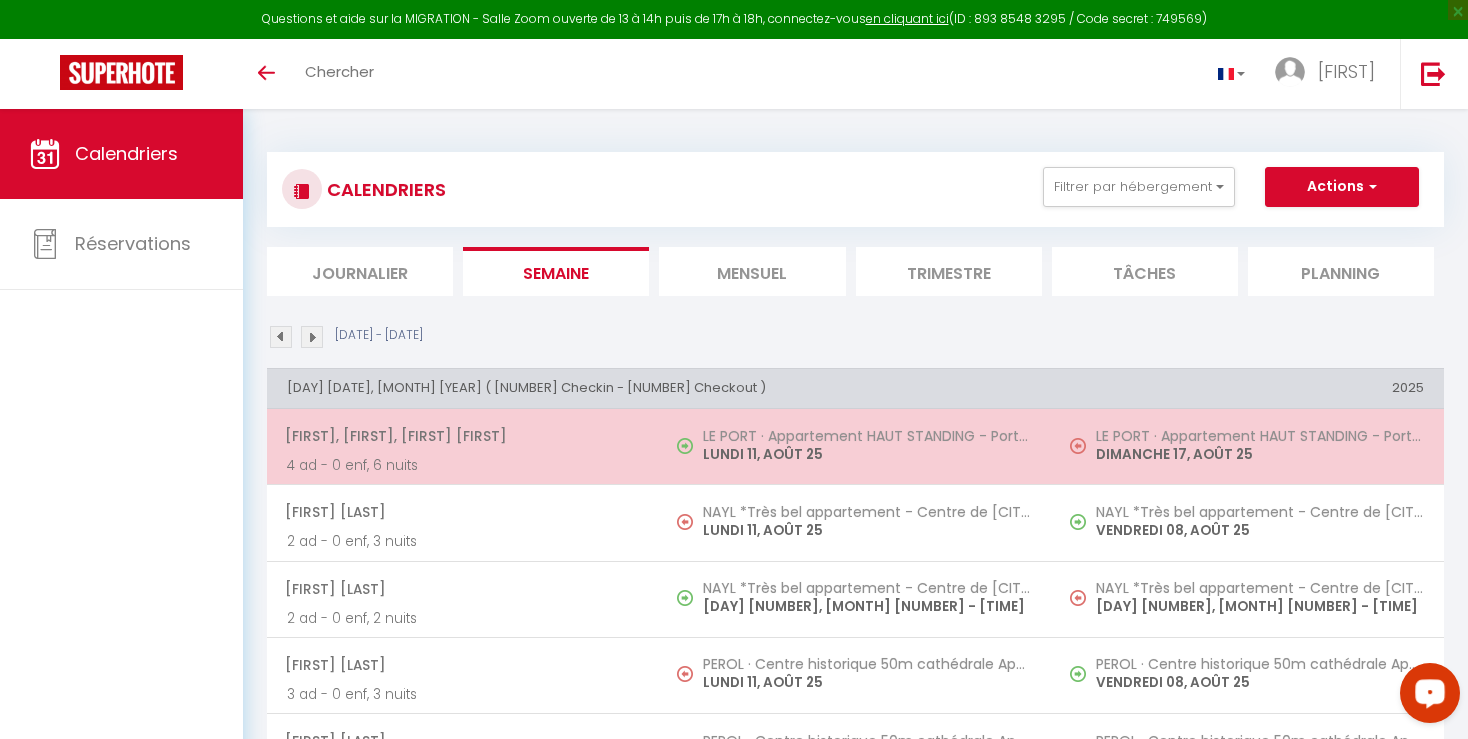 click on "LE PORT · Appartement HAUT STANDING - Port de Vannes
[DAY] [DATE], [MONTH] [YEAR]" at bounding box center (1248, 447) 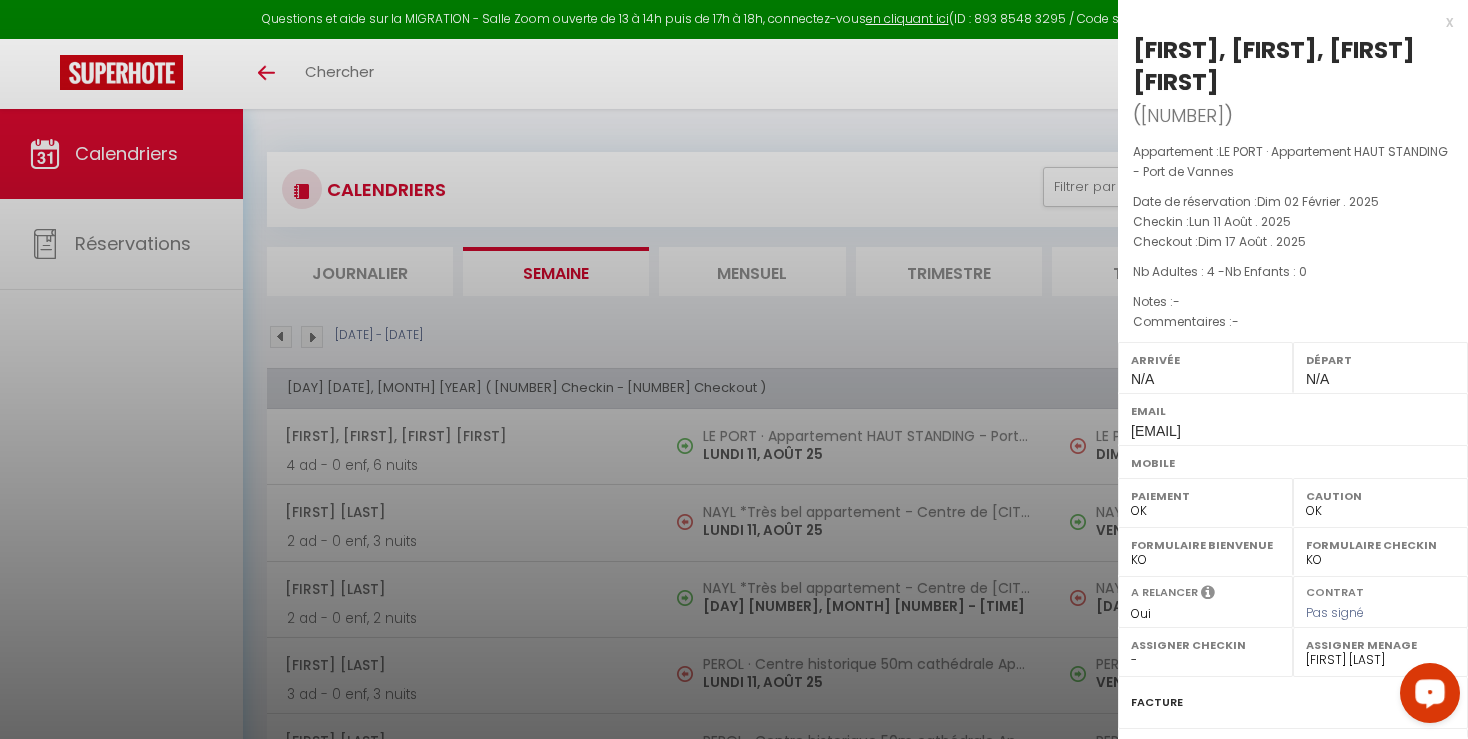 click at bounding box center [734, 369] 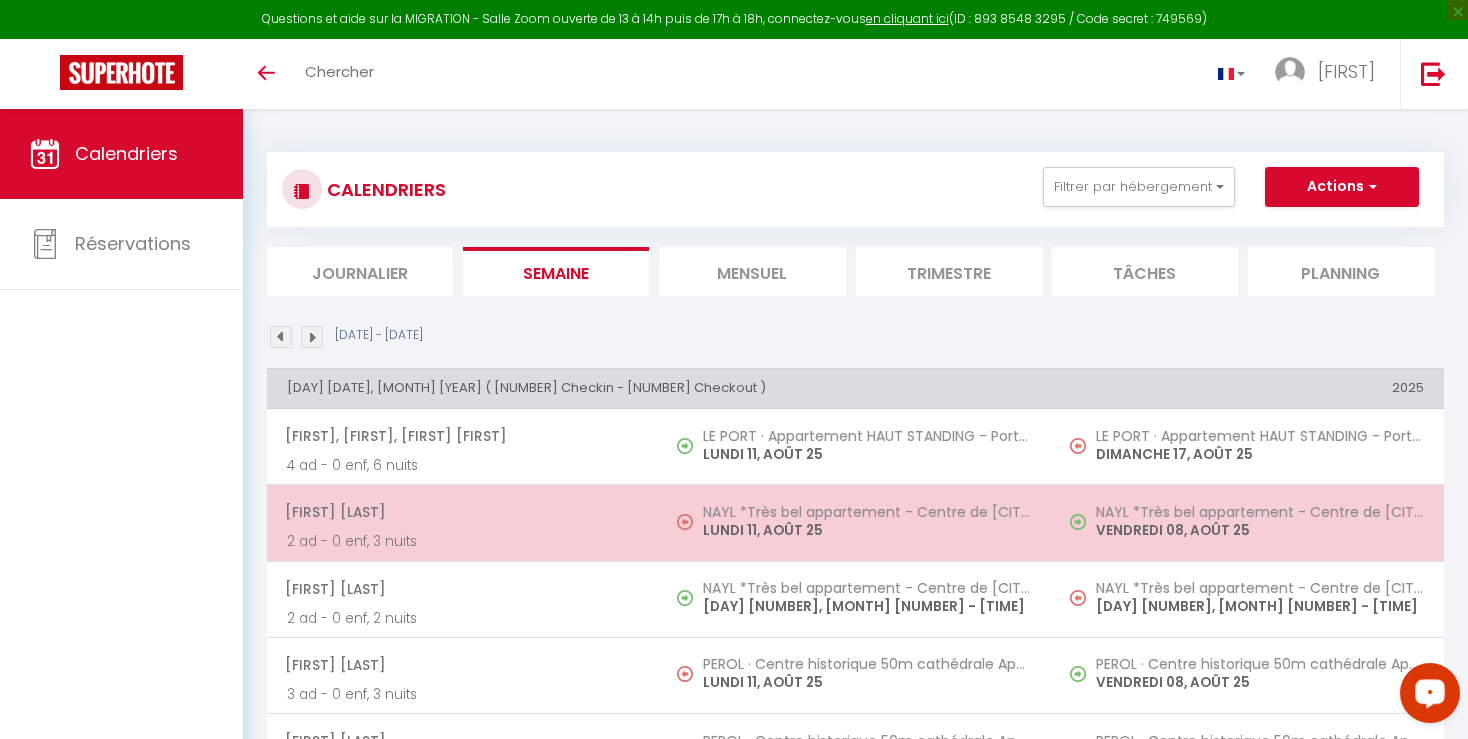 click on "[FIRST] *Très bel appartement - Centre de Vannes*
[DAY] [DATE], [MONTH] [YEAR]" at bounding box center (1248, 523) 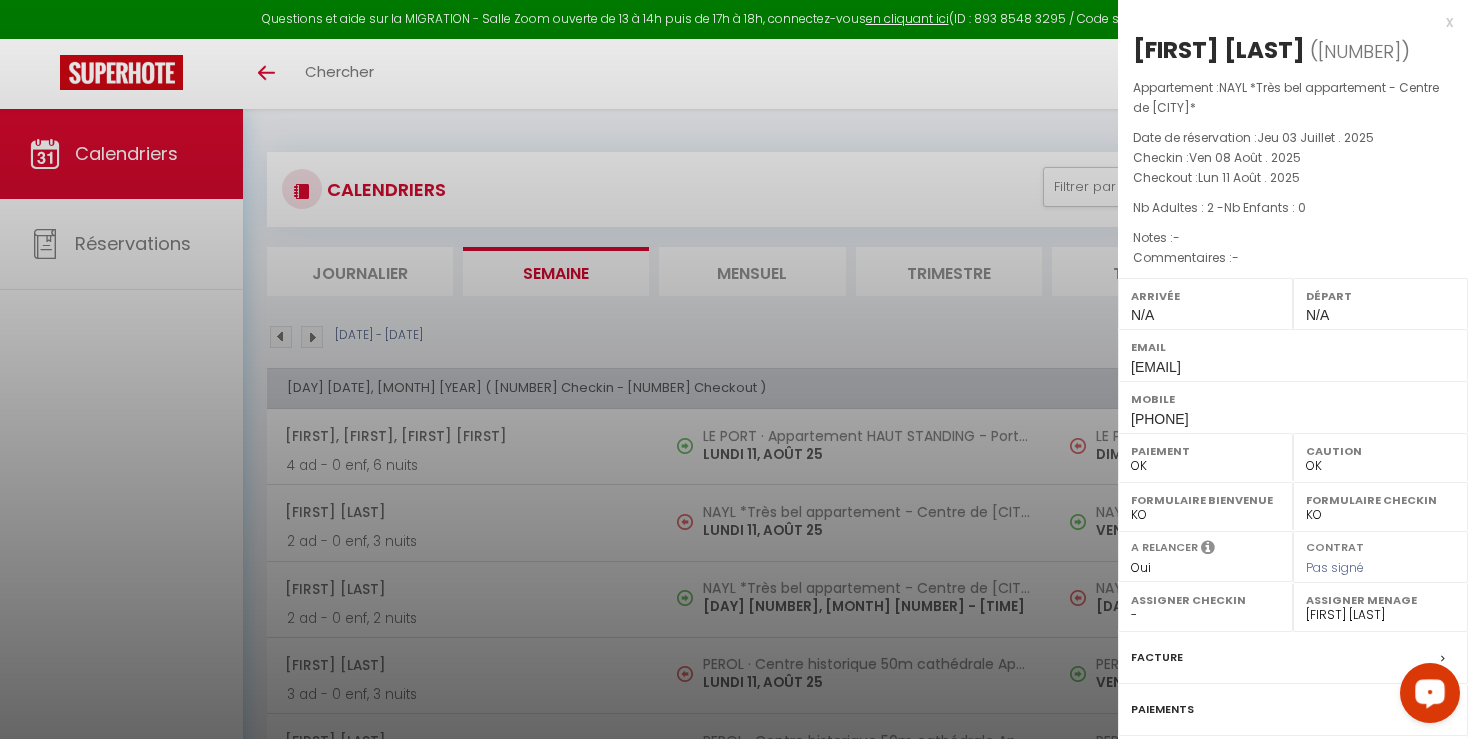 select on "[NUMBER]" 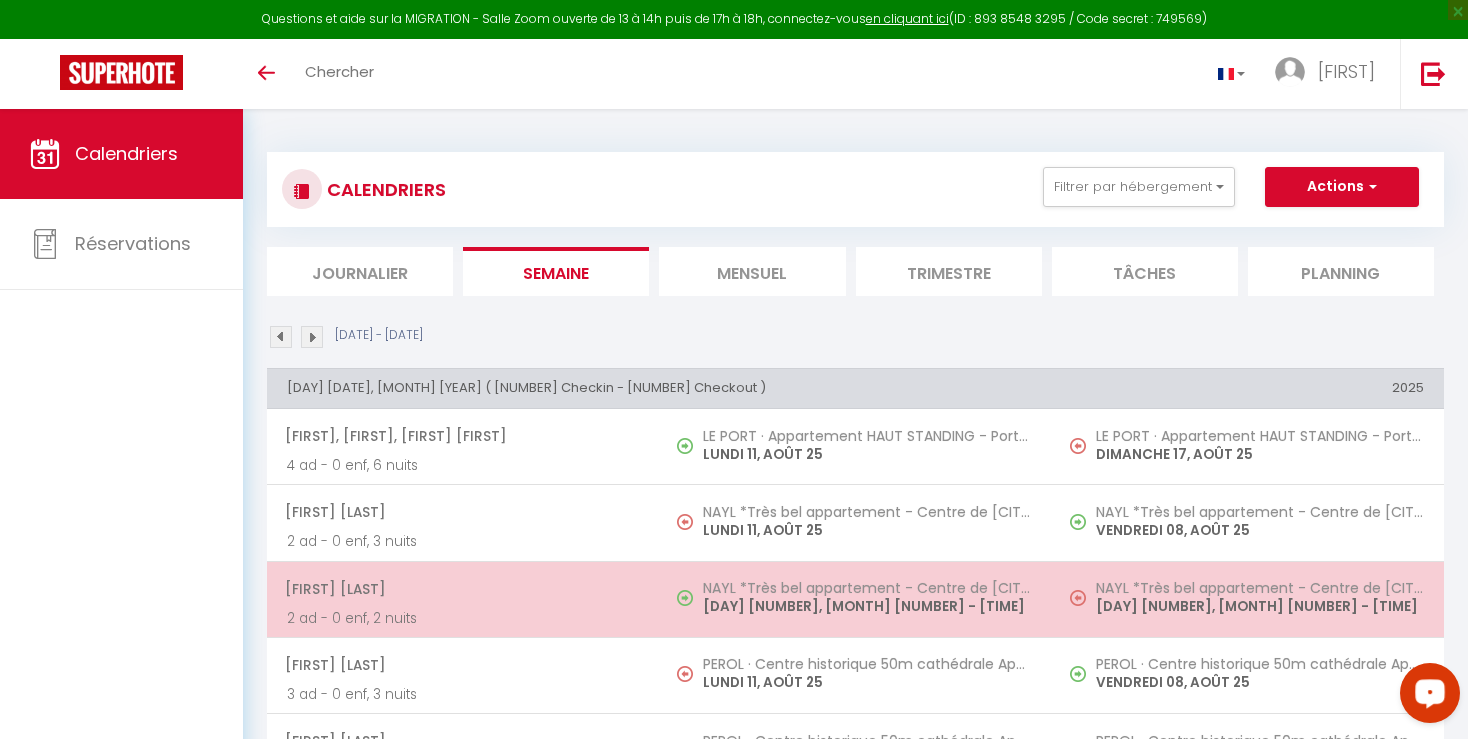 click on "[DAY] [NUMBER], [MONTH] [NUMBER]
- [TIME]" at bounding box center (1260, 606) 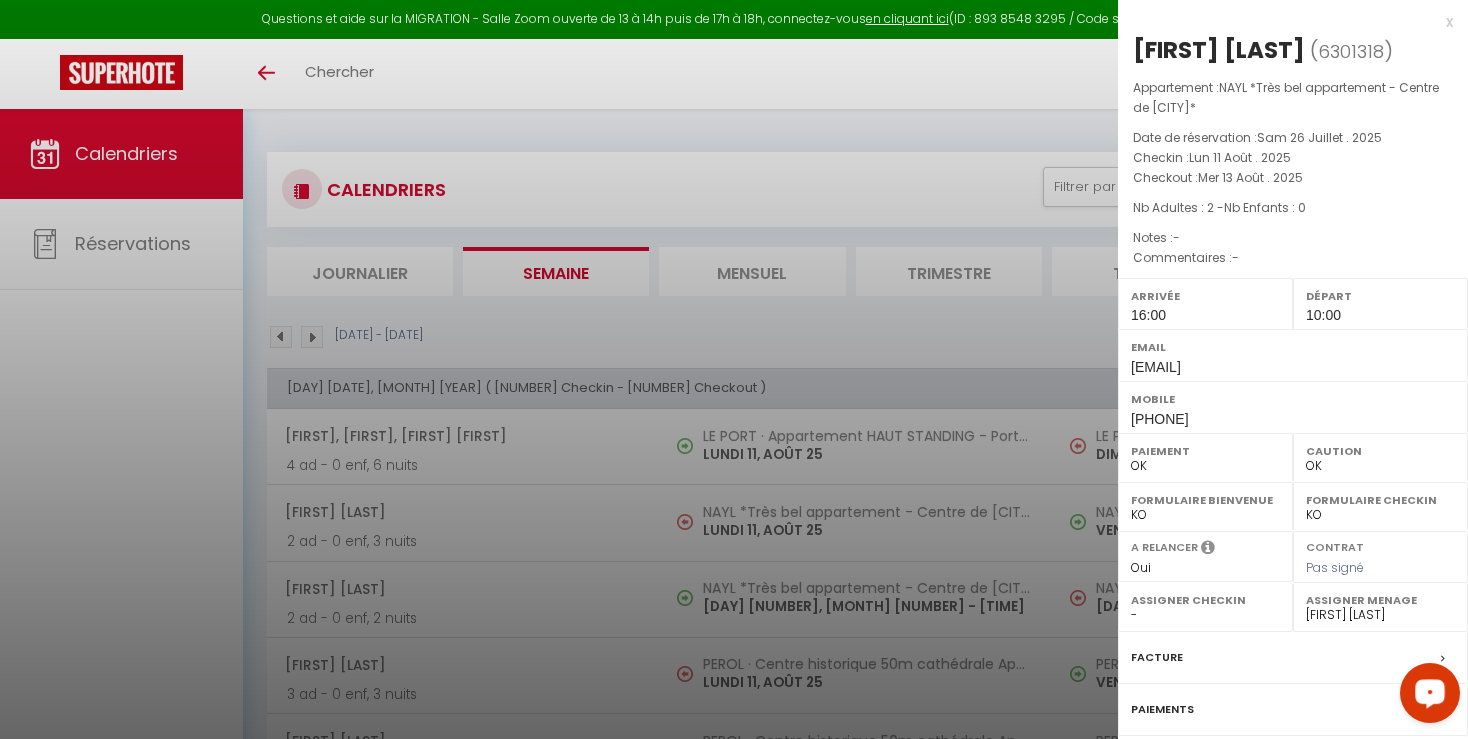 click at bounding box center (734, 369) 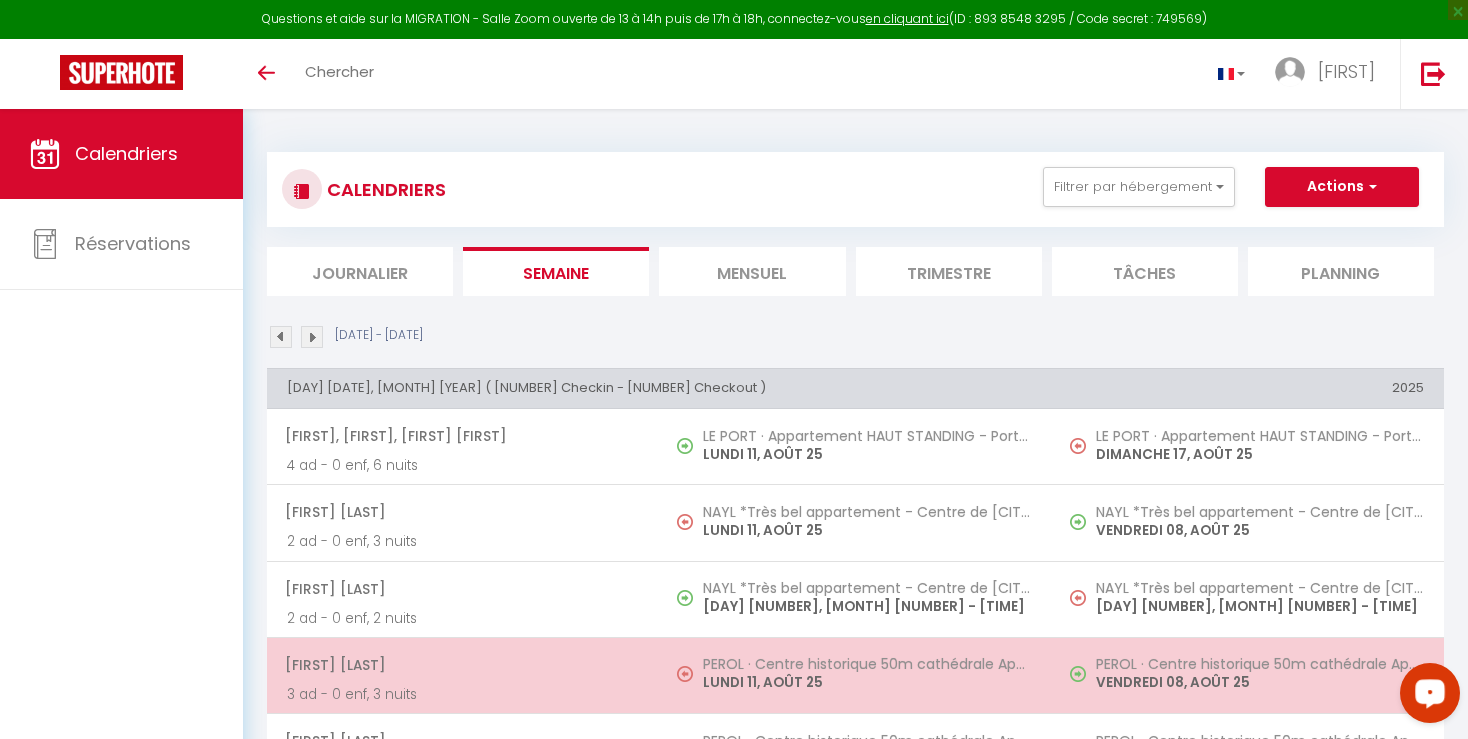 click on "PEROL · Centre historique 50m cathédrale Appartement cosy" at bounding box center [1260, 664] 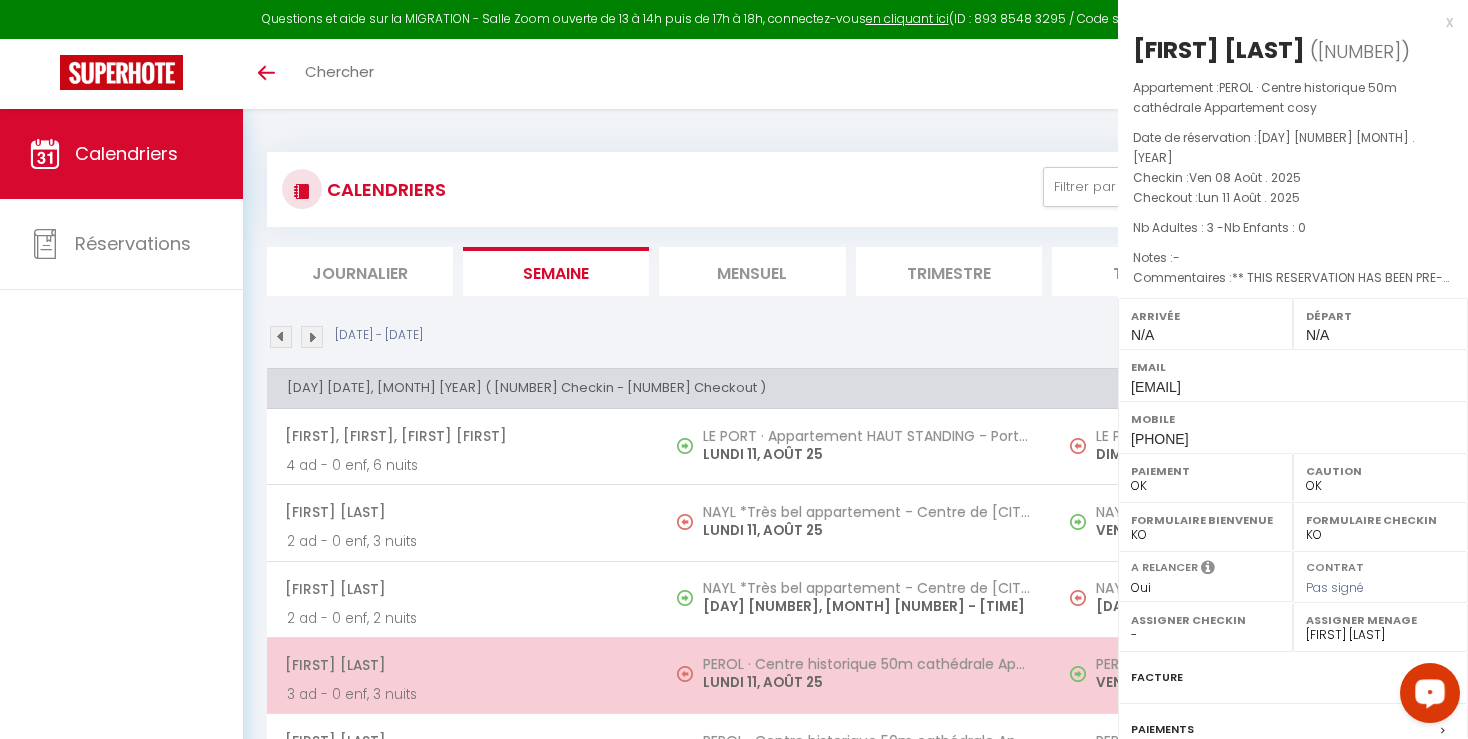 select on "0" 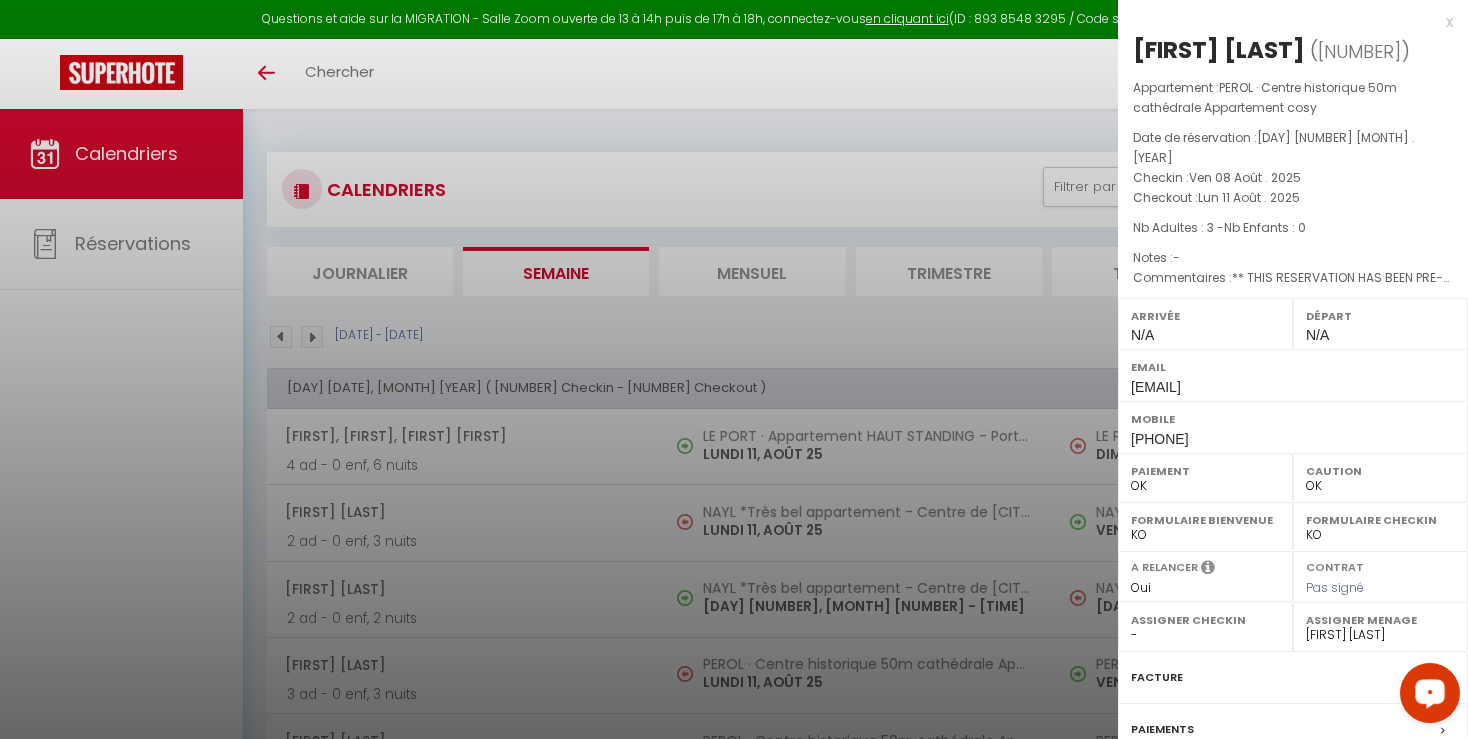 click at bounding box center (734, 369) 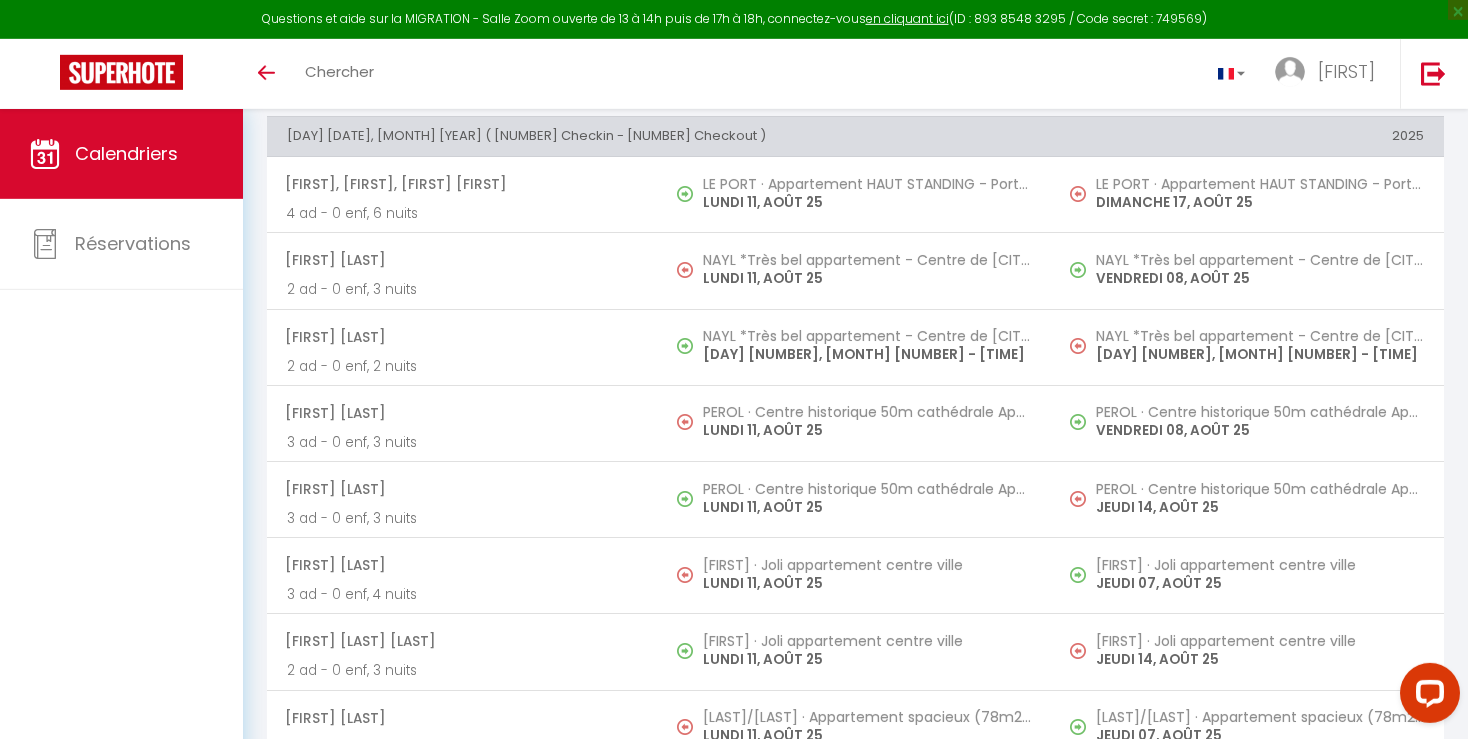 scroll, scrollTop: 264, scrollLeft: 0, axis: vertical 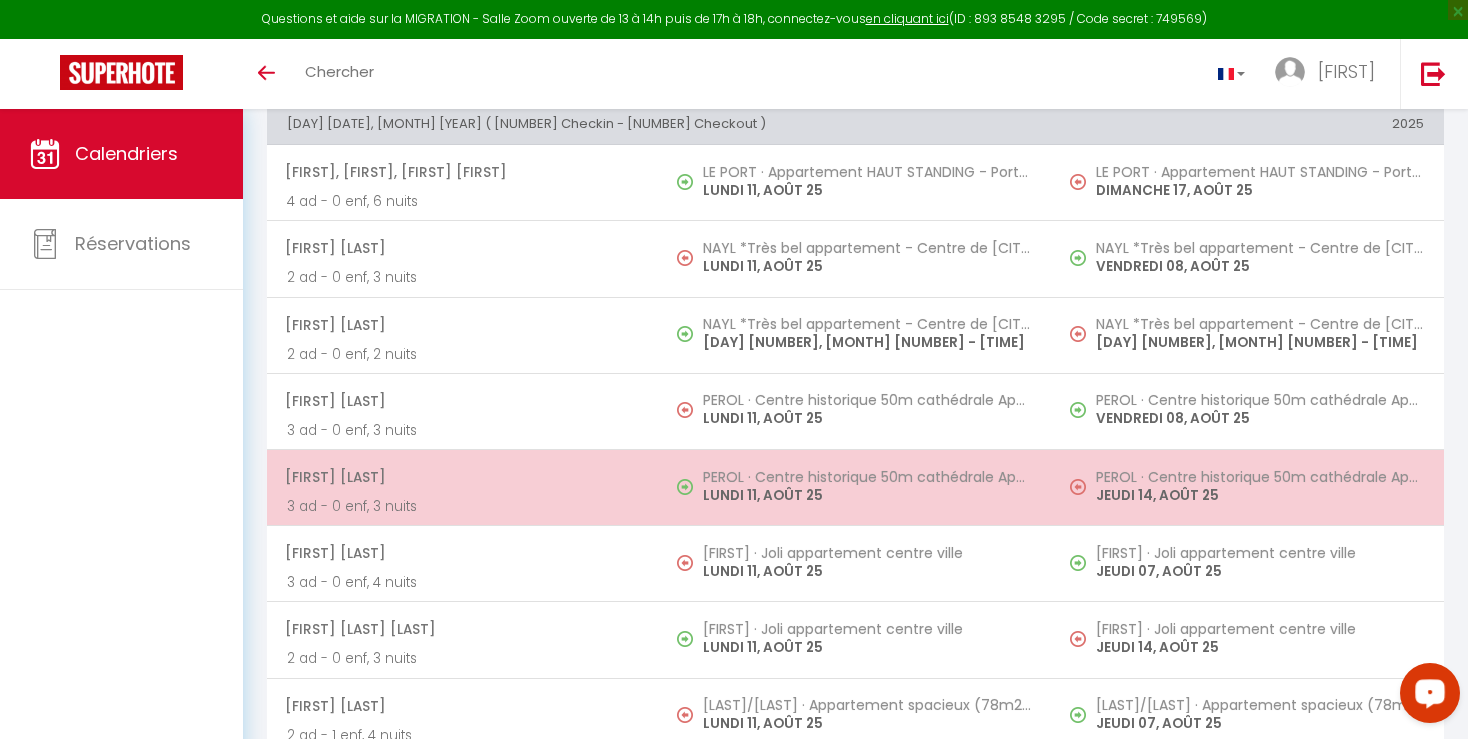 click on "JEUDI 14, AOÛT 25" at bounding box center [1260, 495] 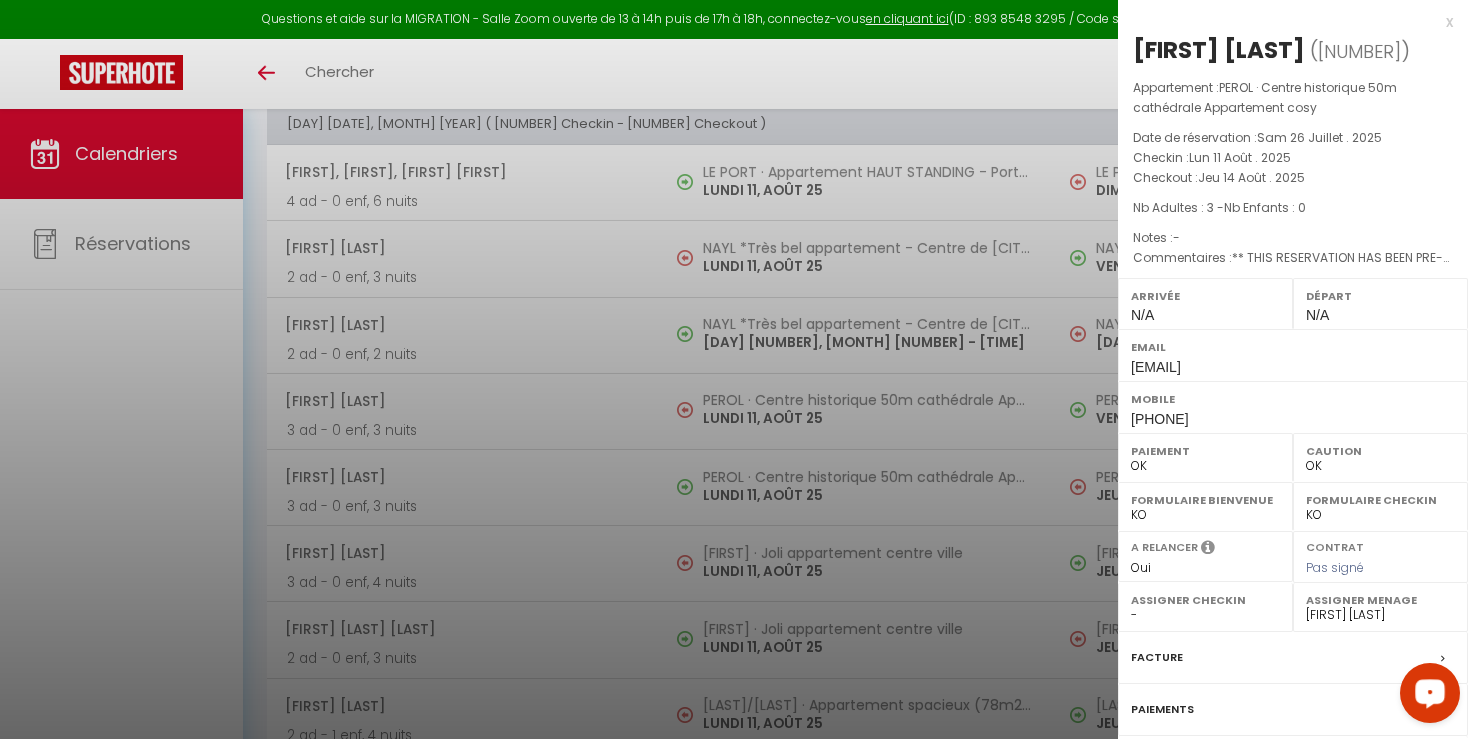 click at bounding box center [734, 369] 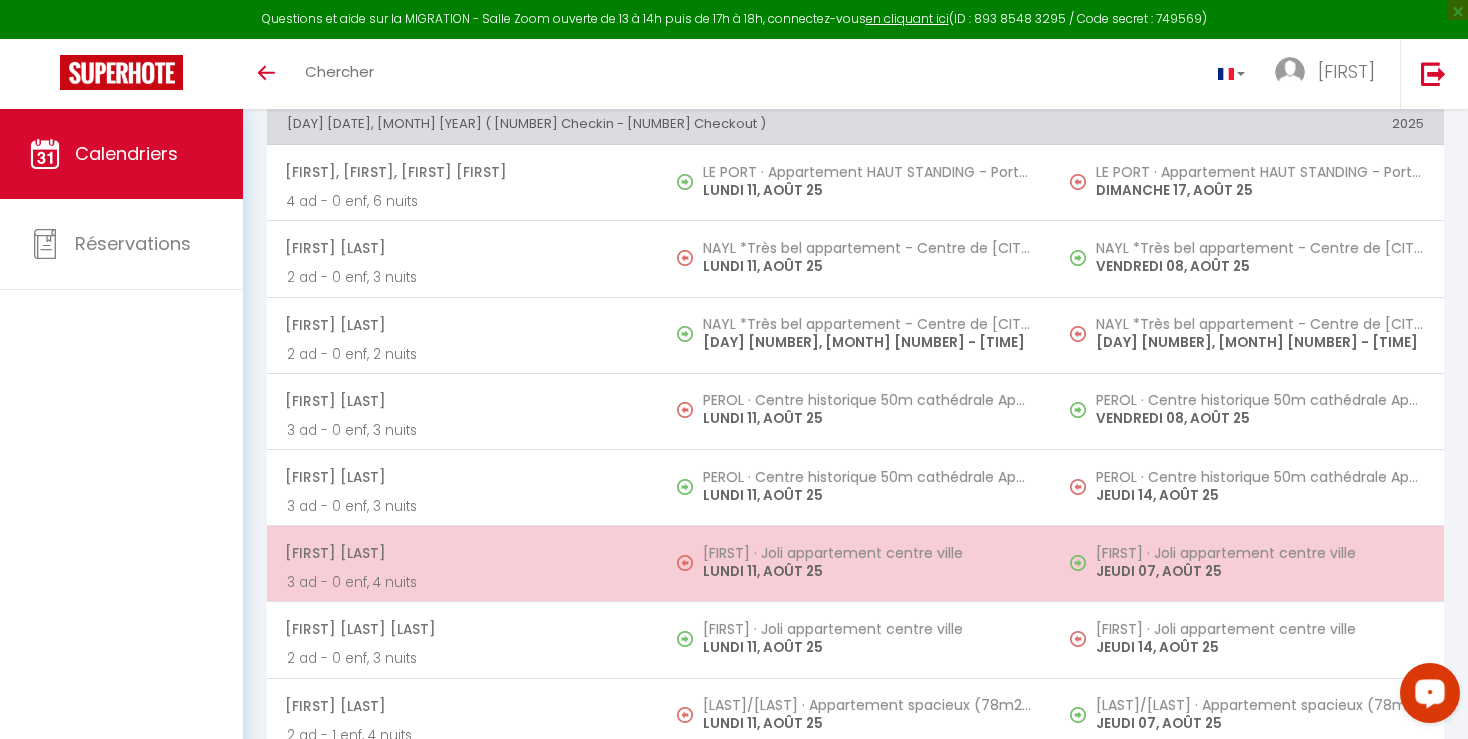 click on "JEUDI 07, AOÛT 25" at bounding box center (1260, 571) 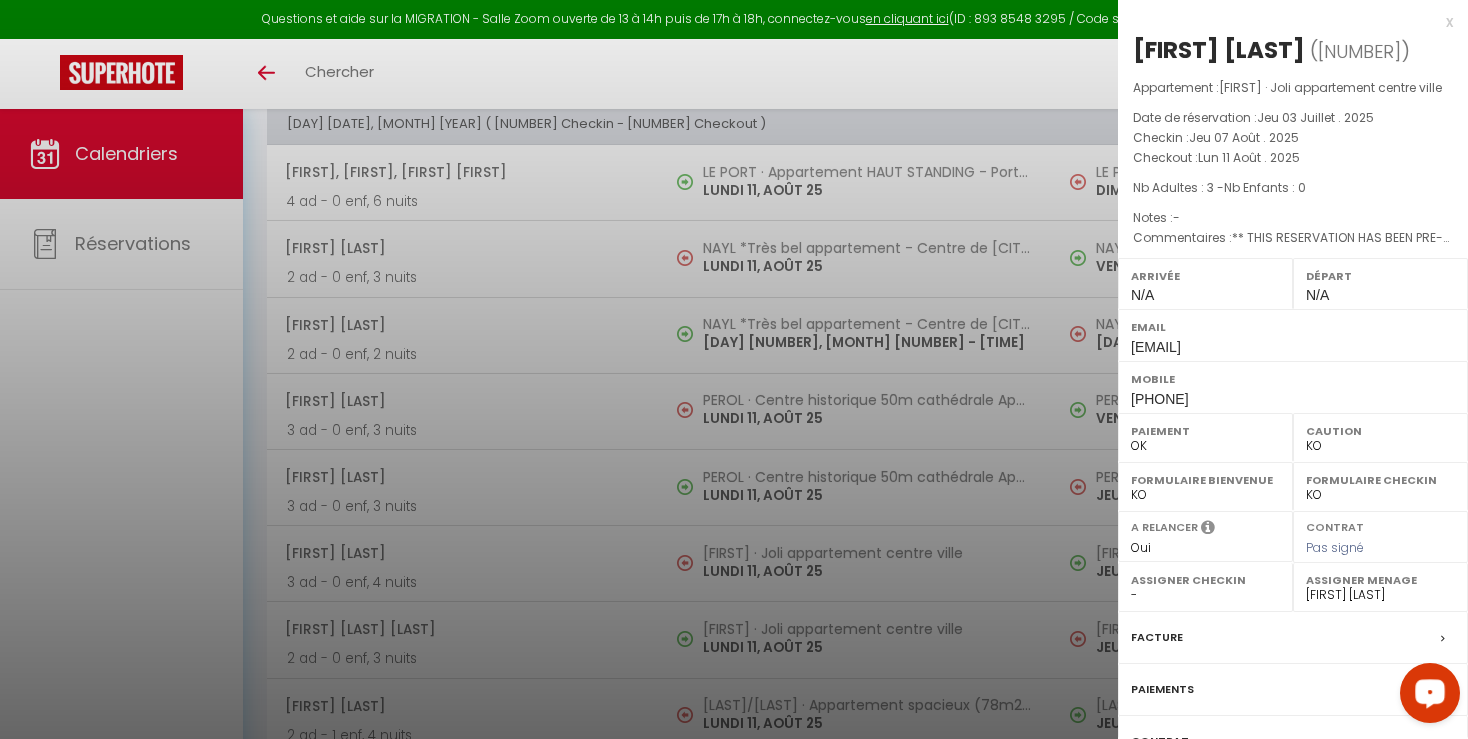 click at bounding box center [734, 369] 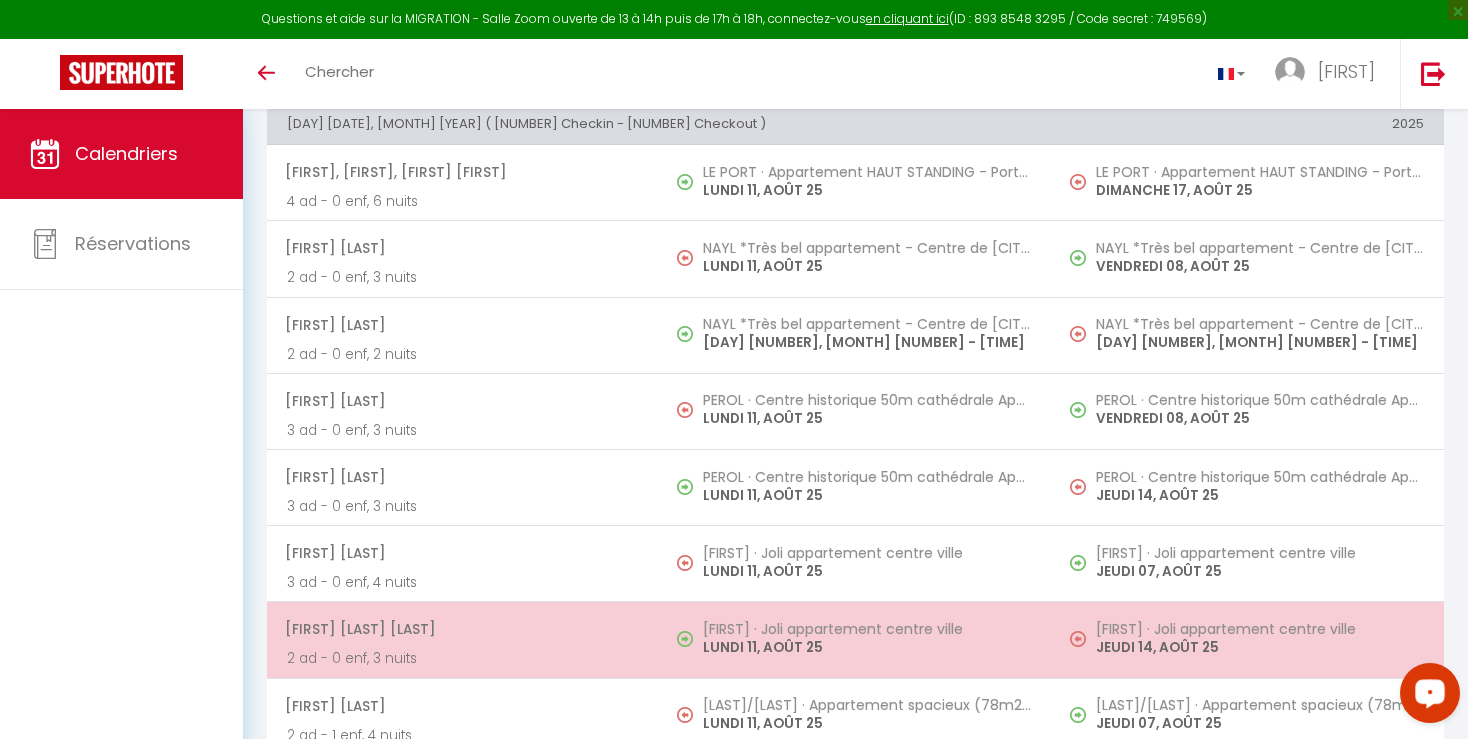 click on "JEUDI 14, AOÛT 25" at bounding box center (1260, 647) 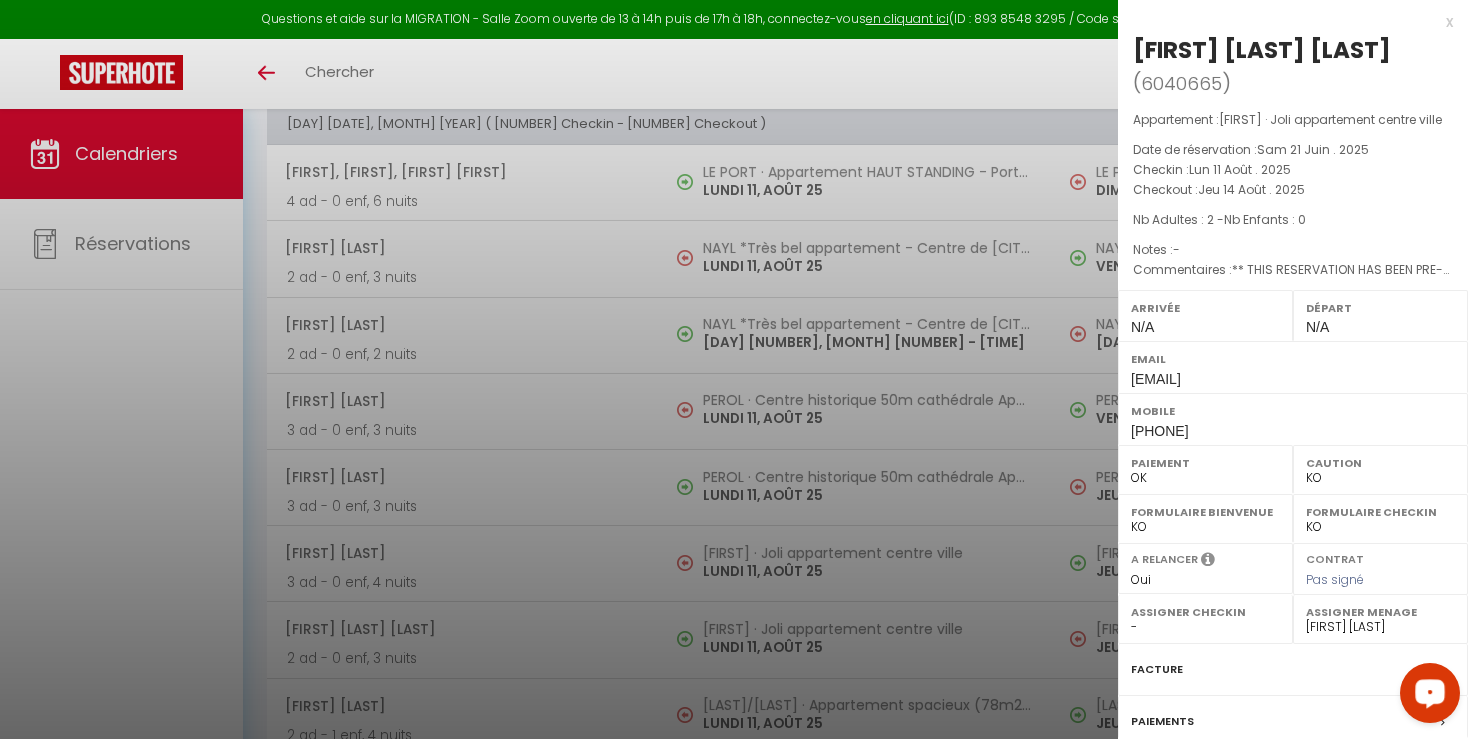 click at bounding box center (734, 369) 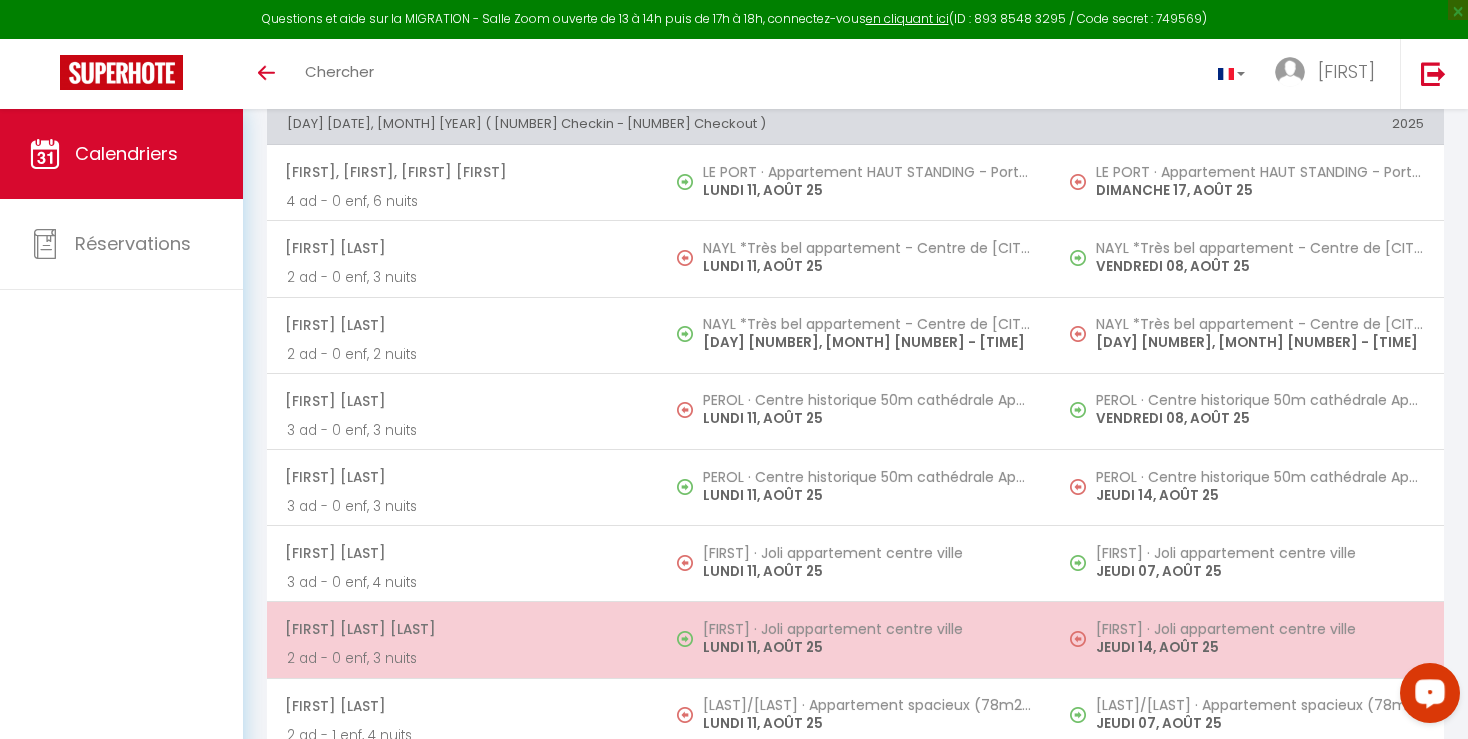 click on "JEUDI 14, AOÛT 25" at bounding box center [1260, 647] 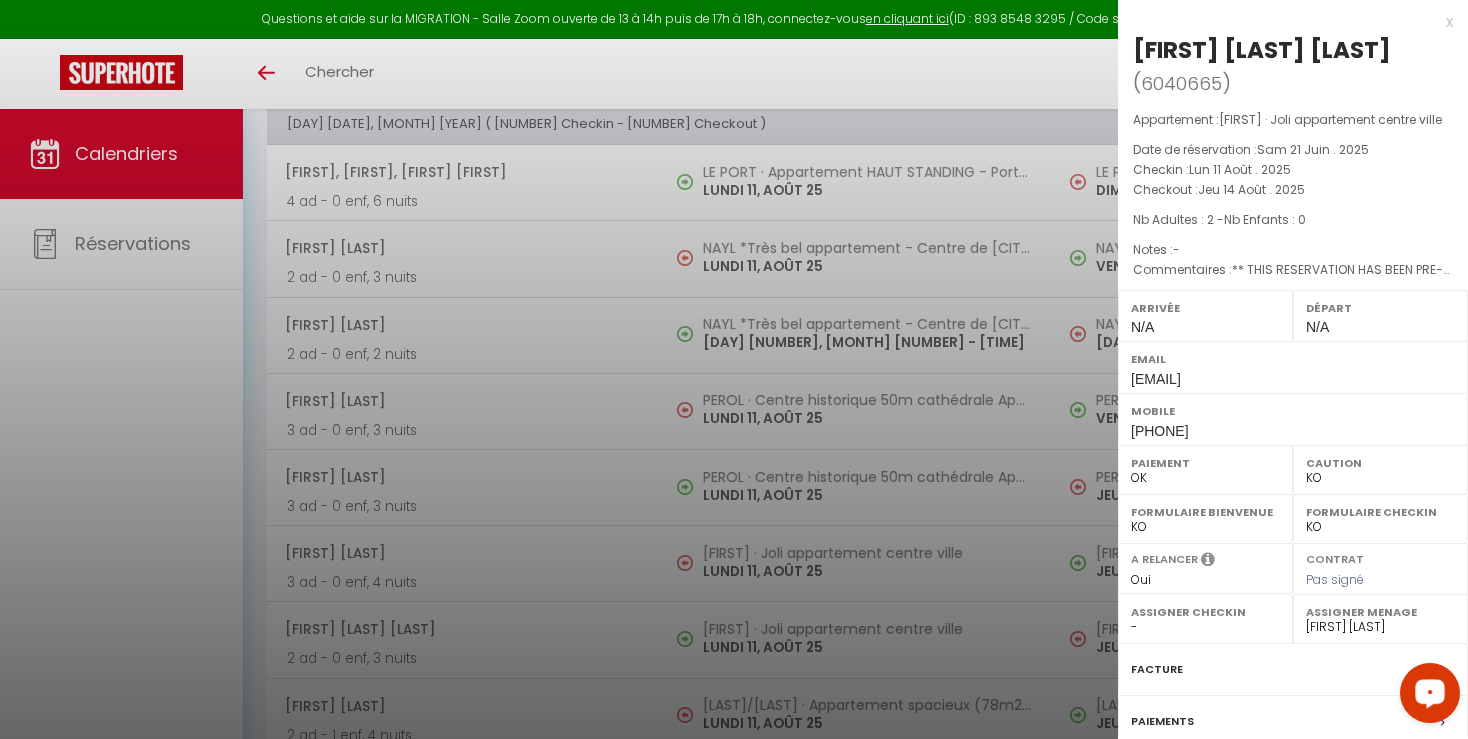 click at bounding box center [734, 369] 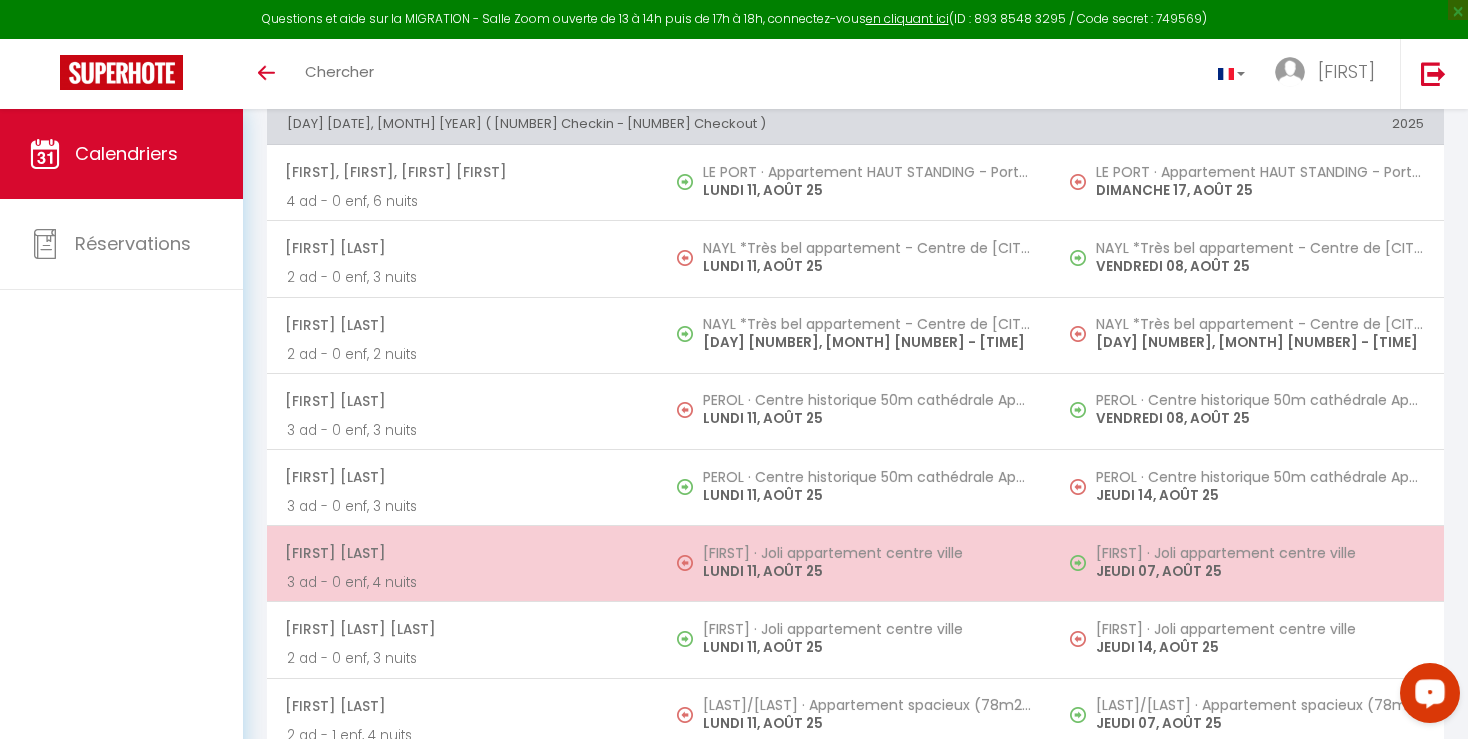 click on "JEUDI 07, AOÛT 25" at bounding box center (1260, 571) 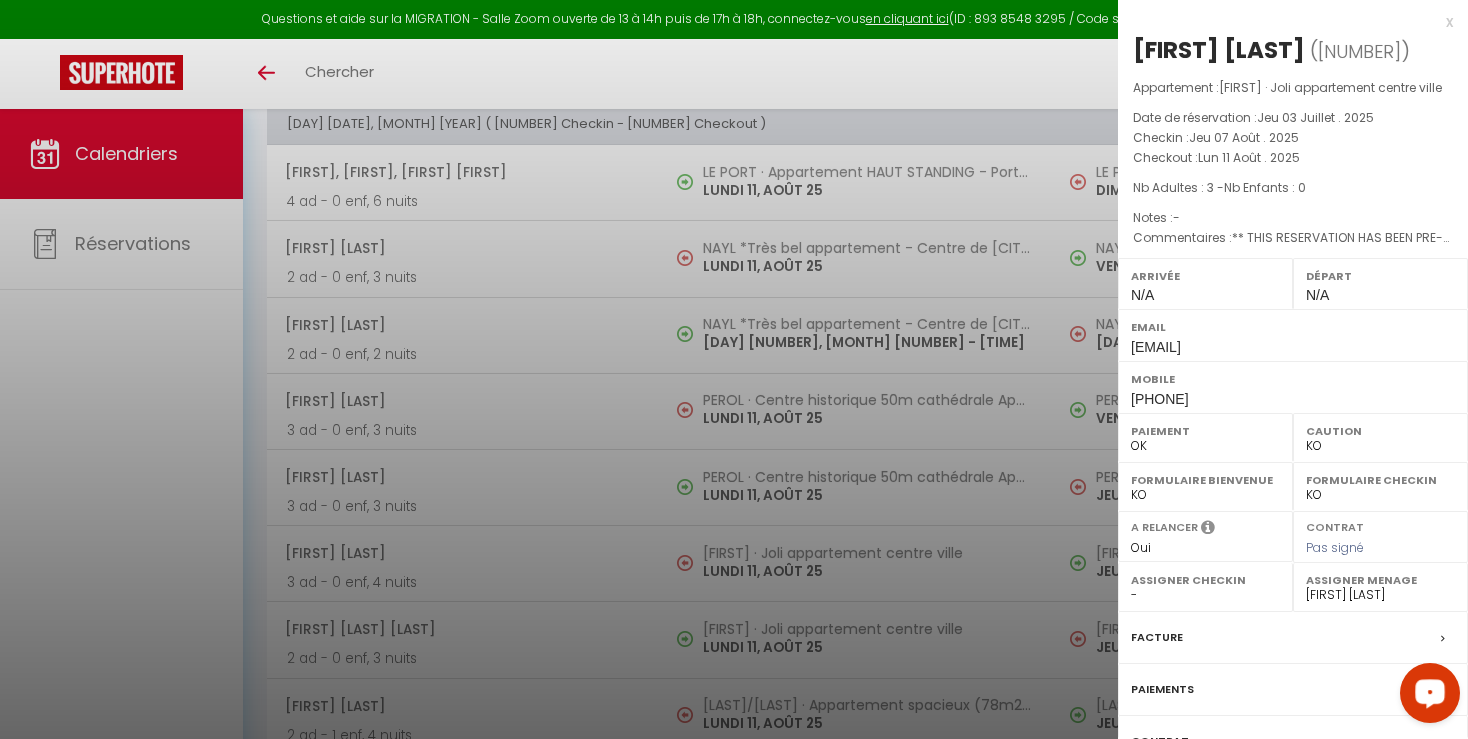 click at bounding box center [734, 369] 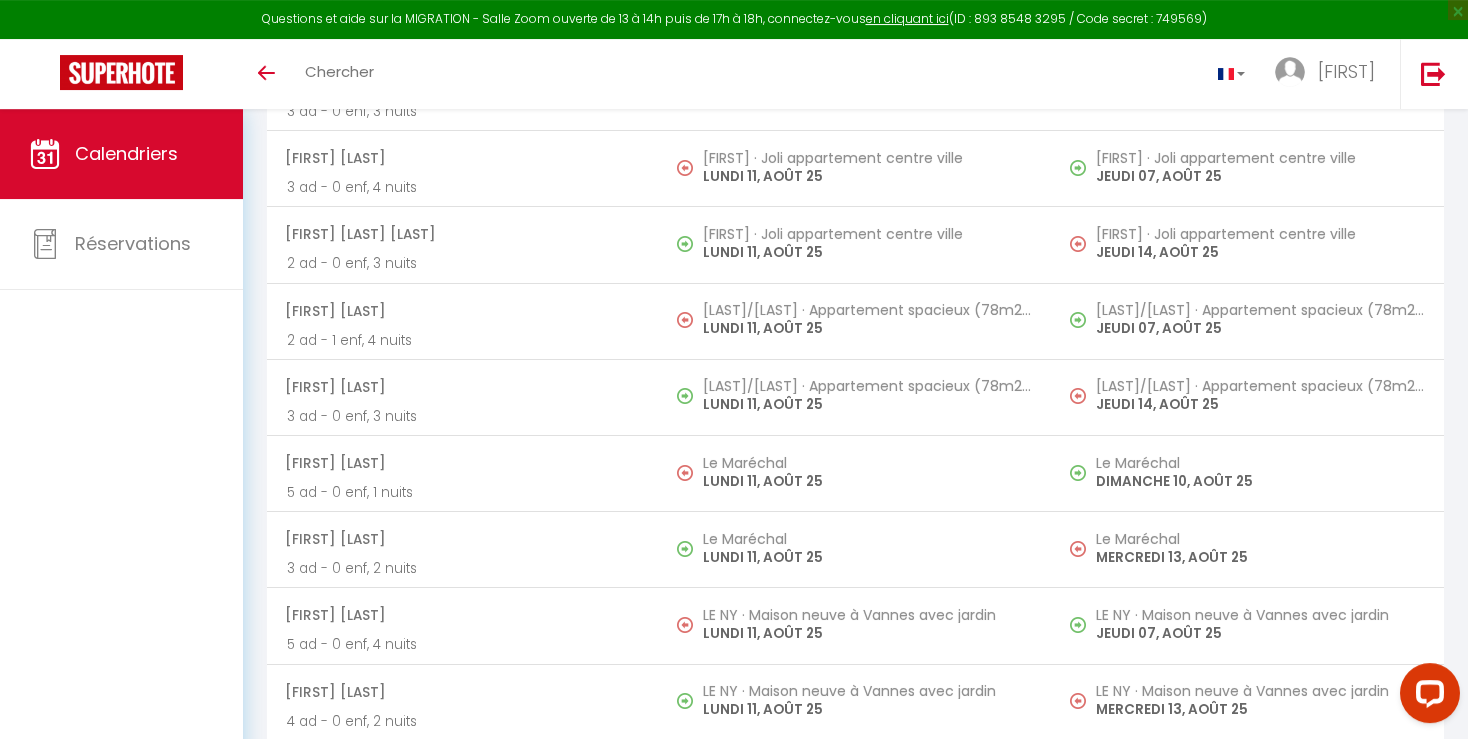 scroll, scrollTop: 668, scrollLeft: 0, axis: vertical 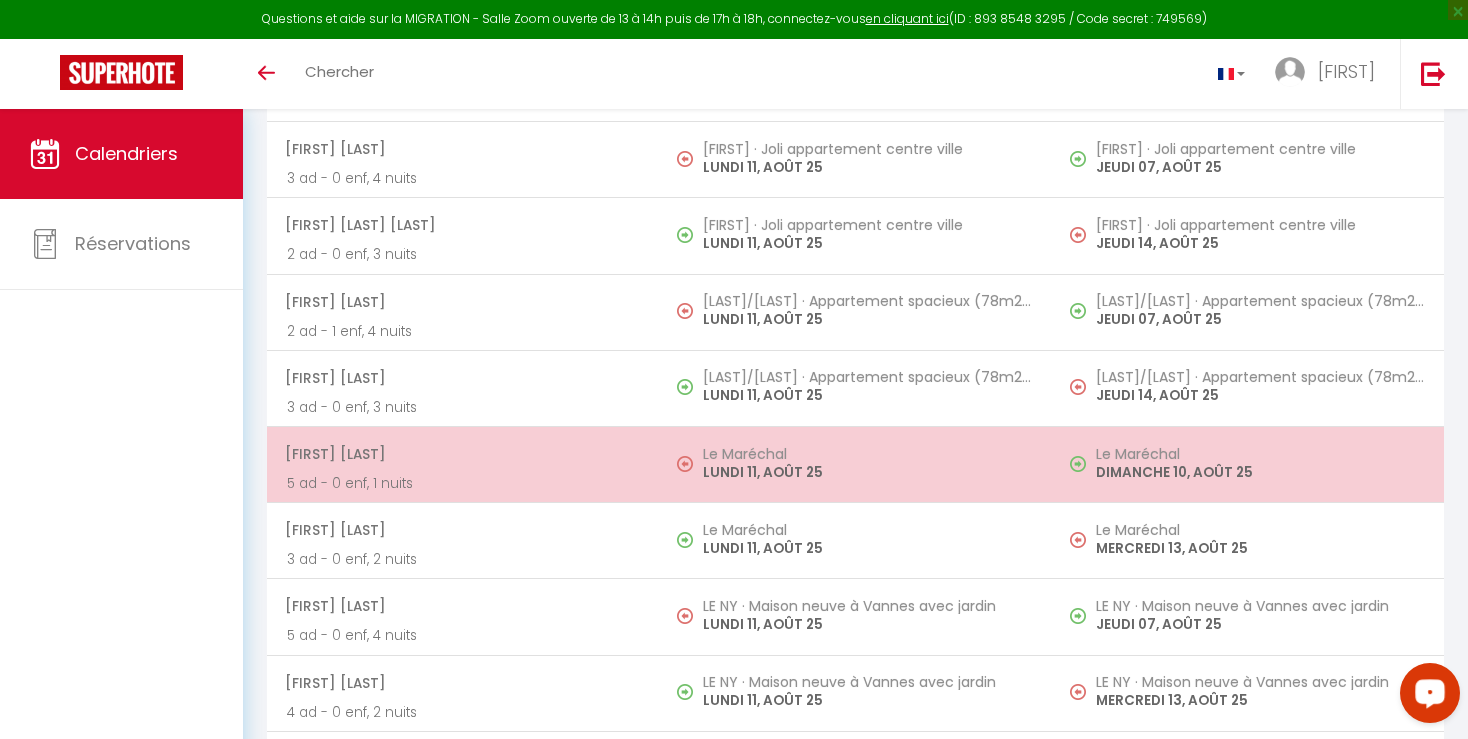 click on "[FIRST] [LAST]
[DAY] [NUMBER], [MONTH] [NUMBER]" at bounding box center [1248, 464] 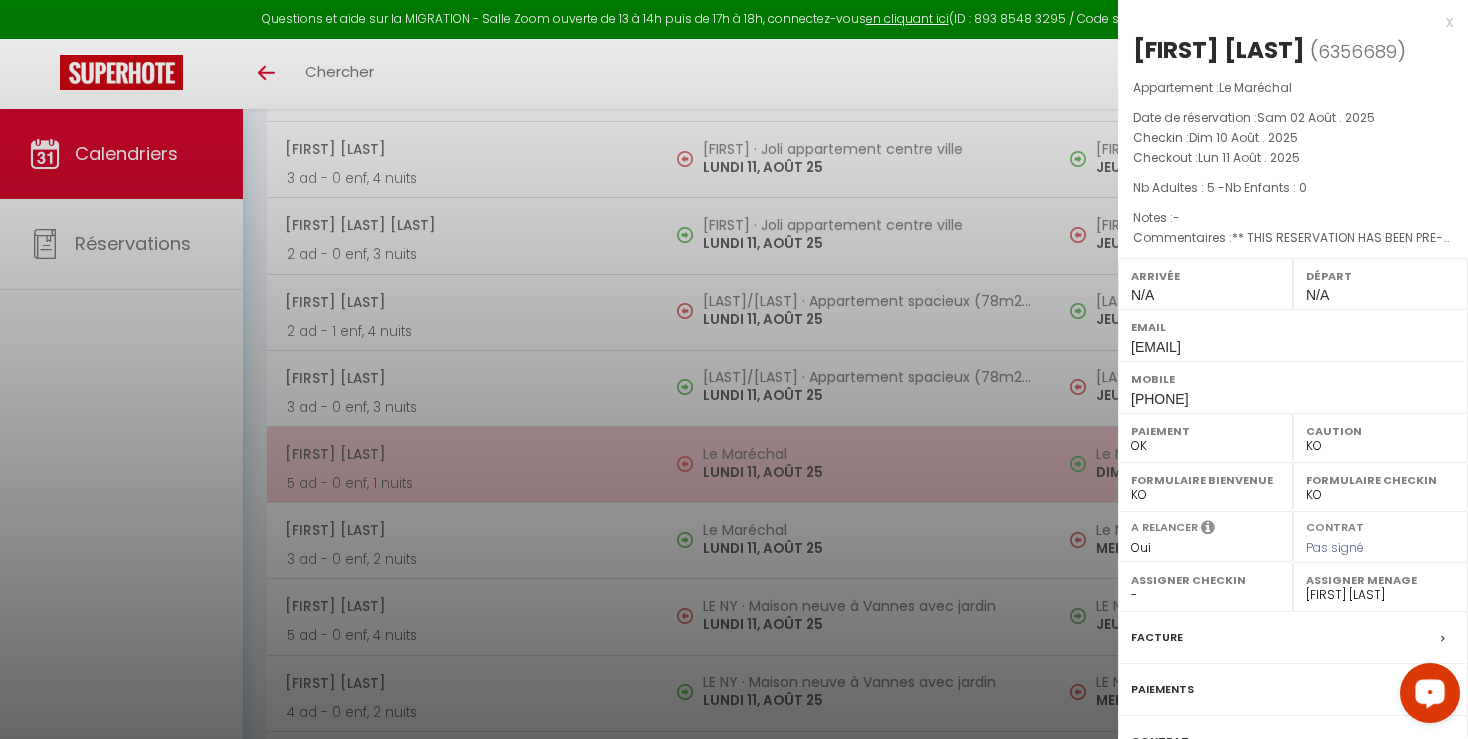 select on "OK" 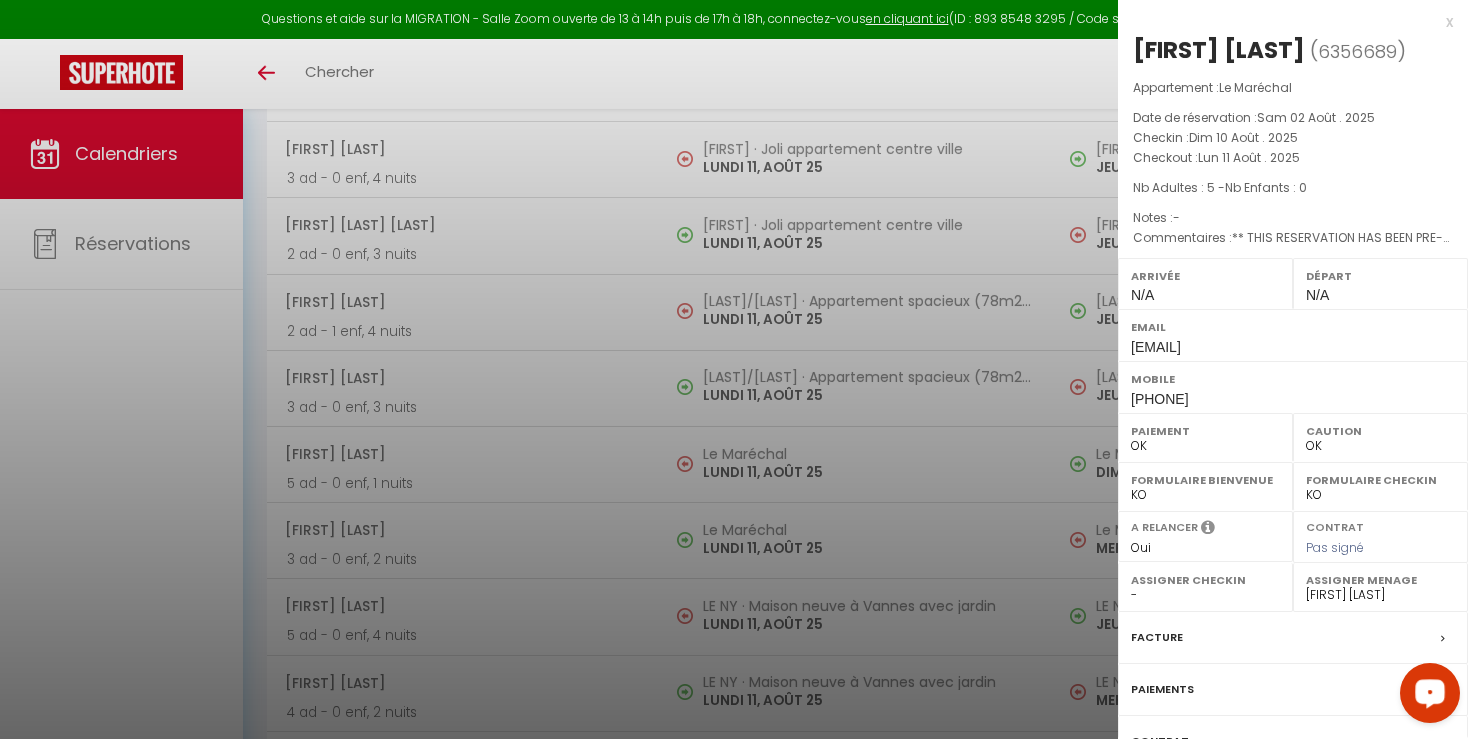 click at bounding box center [734, 369] 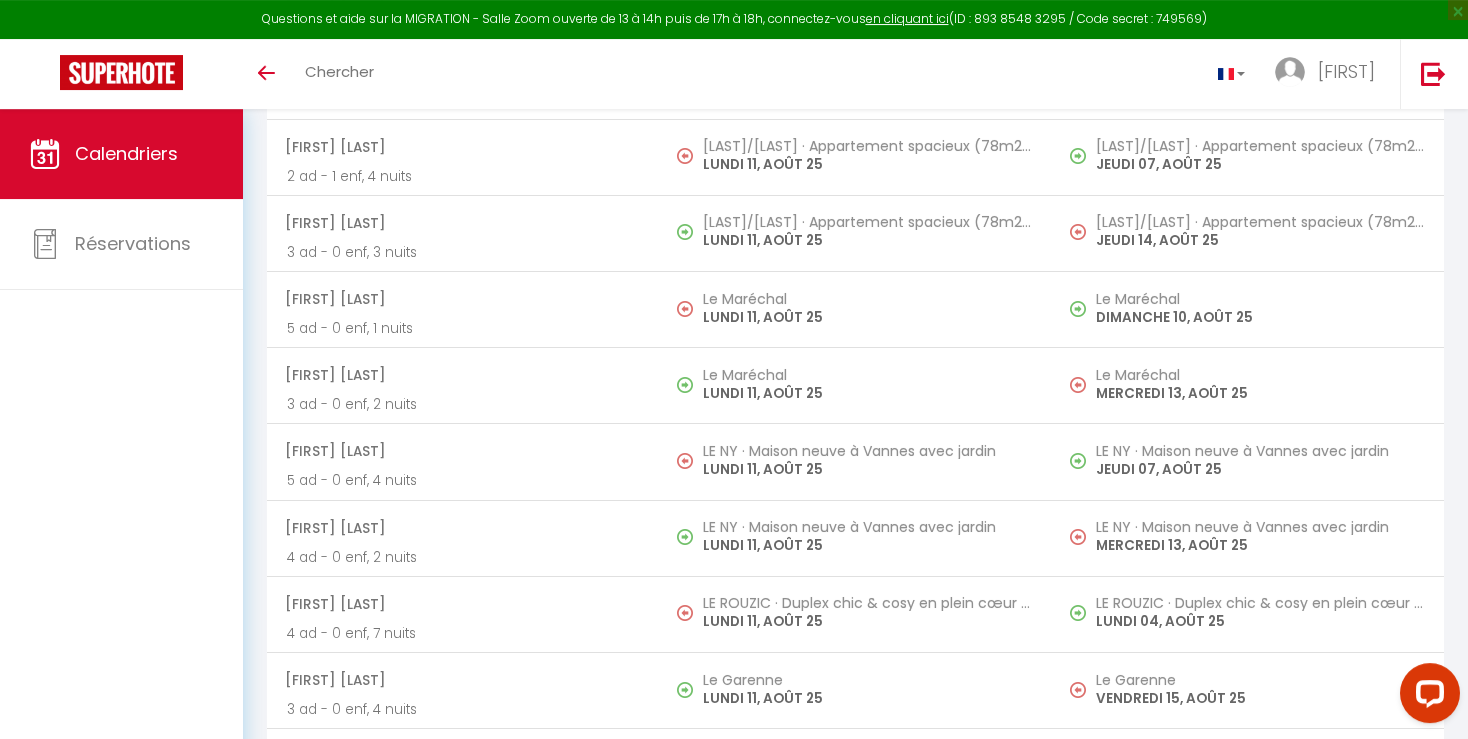 scroll, scrollTop: 827, scrollLeft: 0, axis: vertical 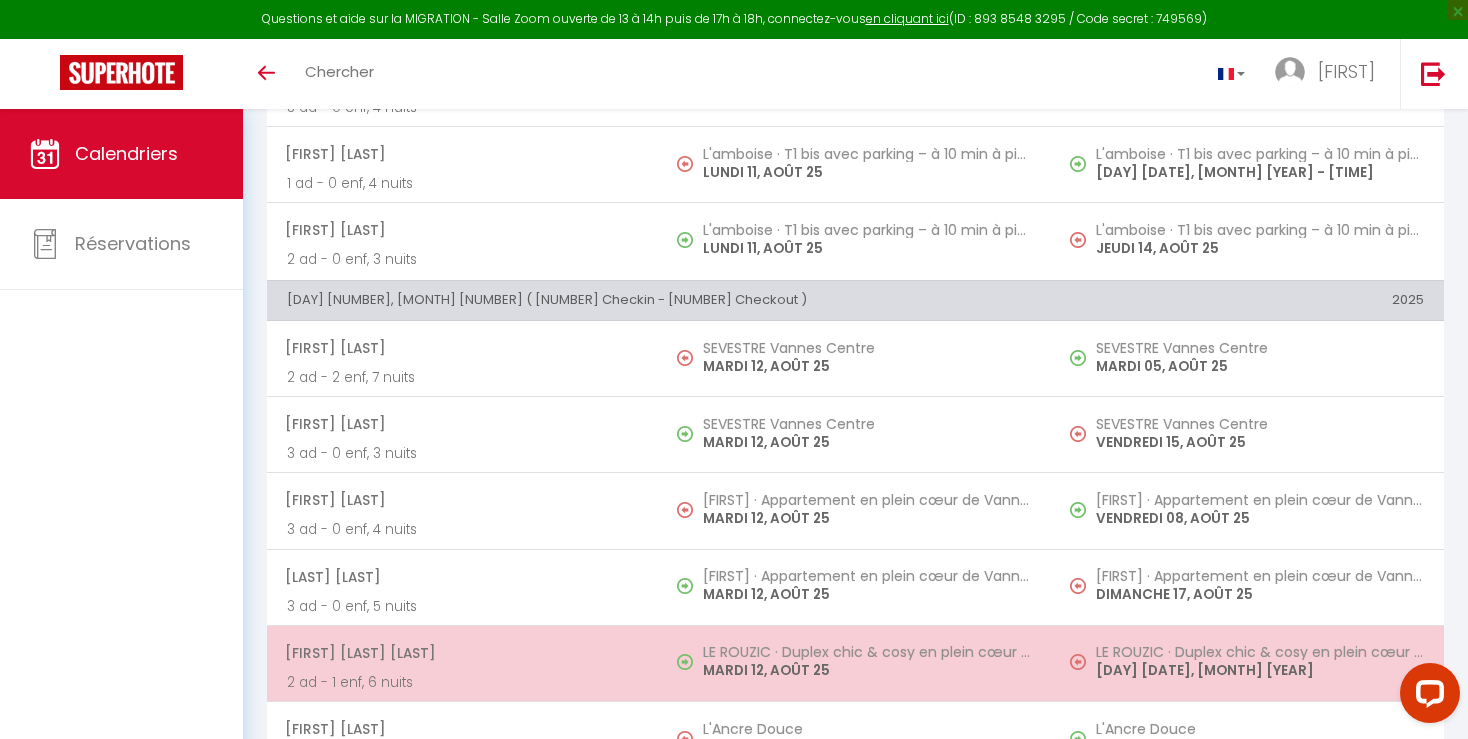 click on "[FIRST] · Duplex chic & cosy en plein cœur de Vannes
[DAY] [NUMBER], [MONTH] [NUMBER]" at bounding box center (1248, 663) 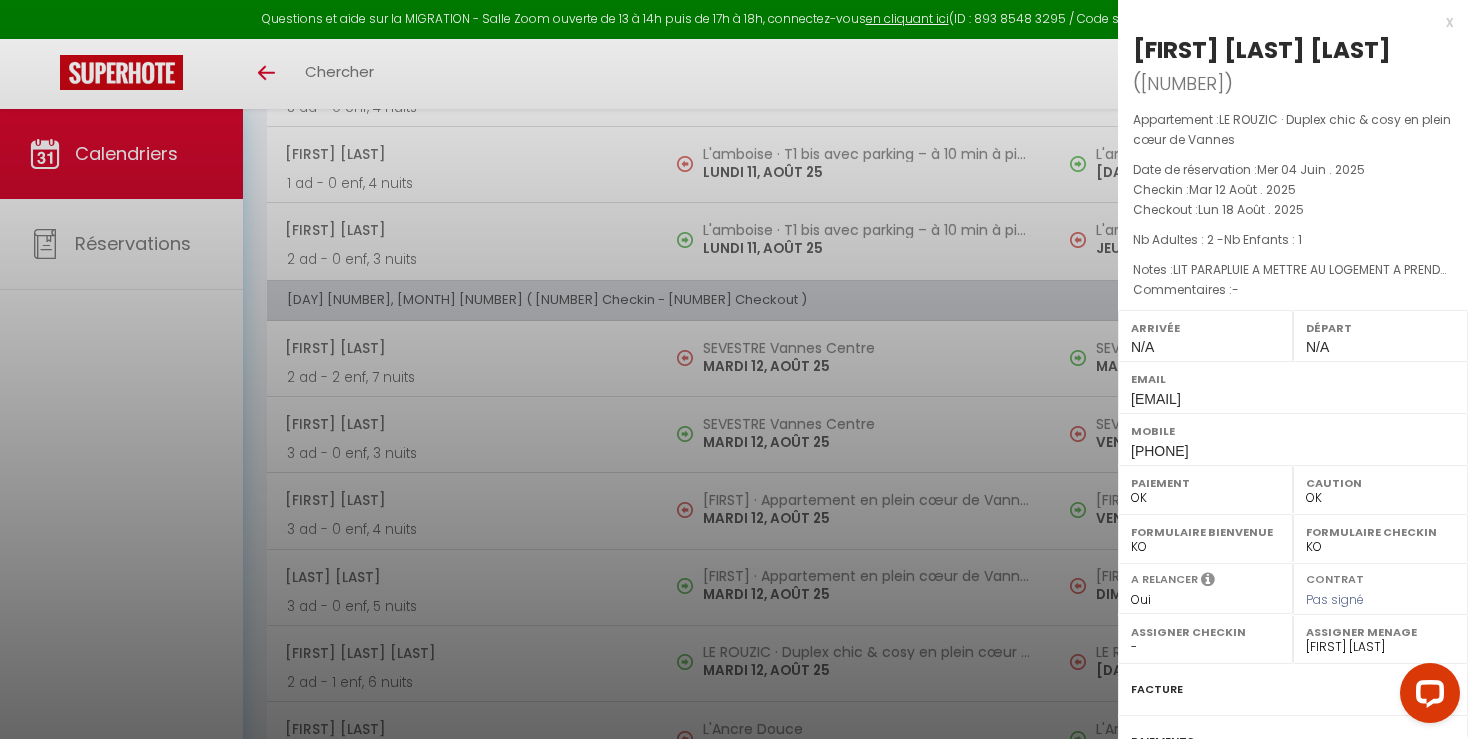 click at bounding box center [734, 369] 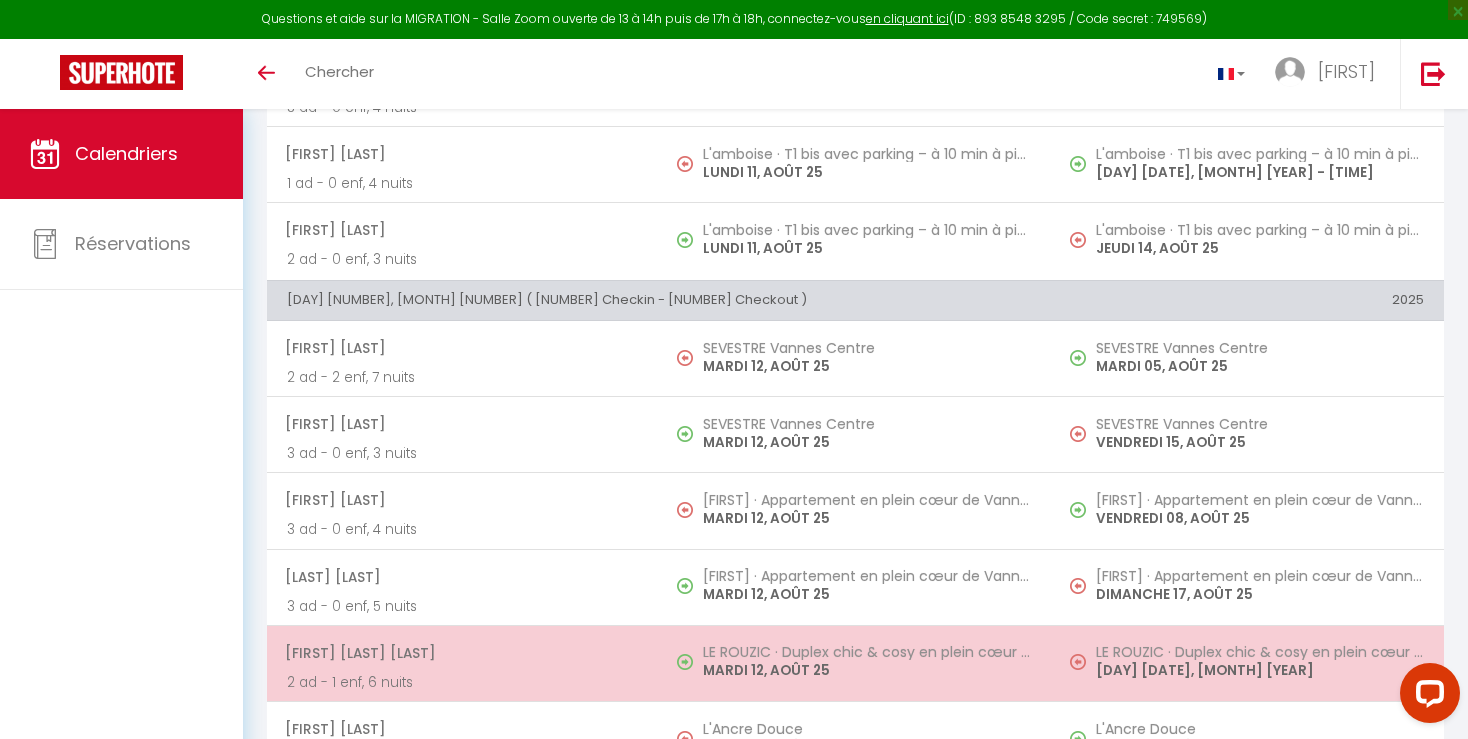 click on "[DAY] [DATE], [MONTH] [YEAR]" at bounding box center (1260, 670) 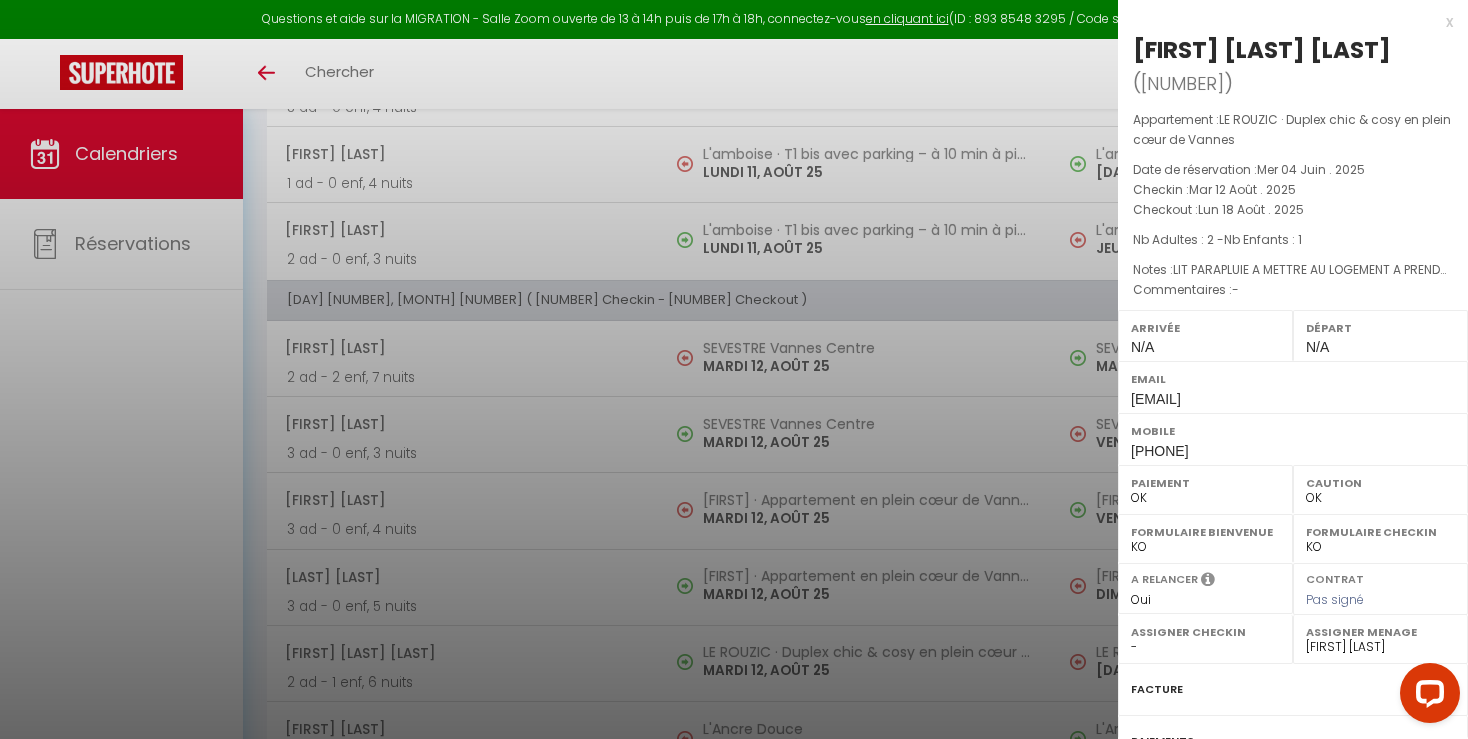 click at bounding box center [734, 369] 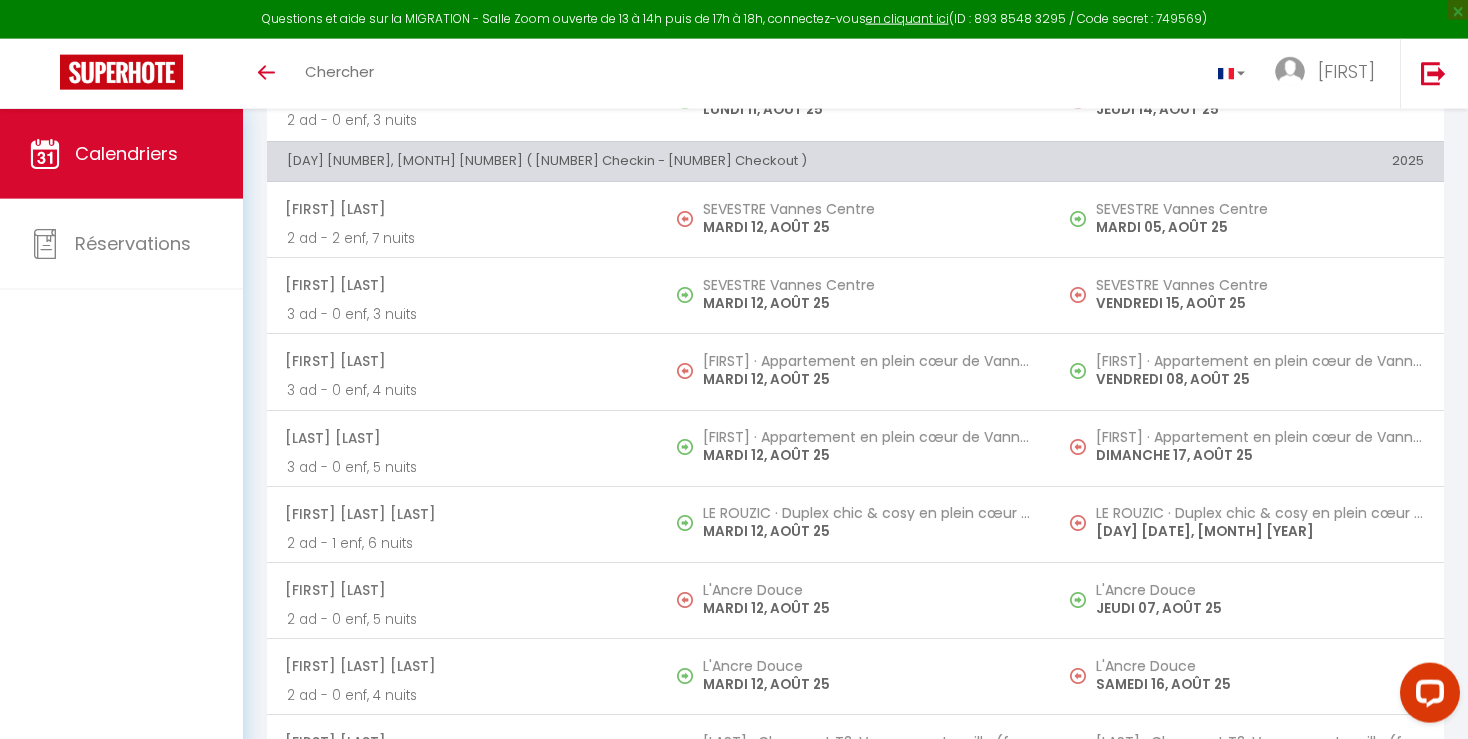 scroll, scrollTop: 1584, scrollLeft: 0, axis: vertical 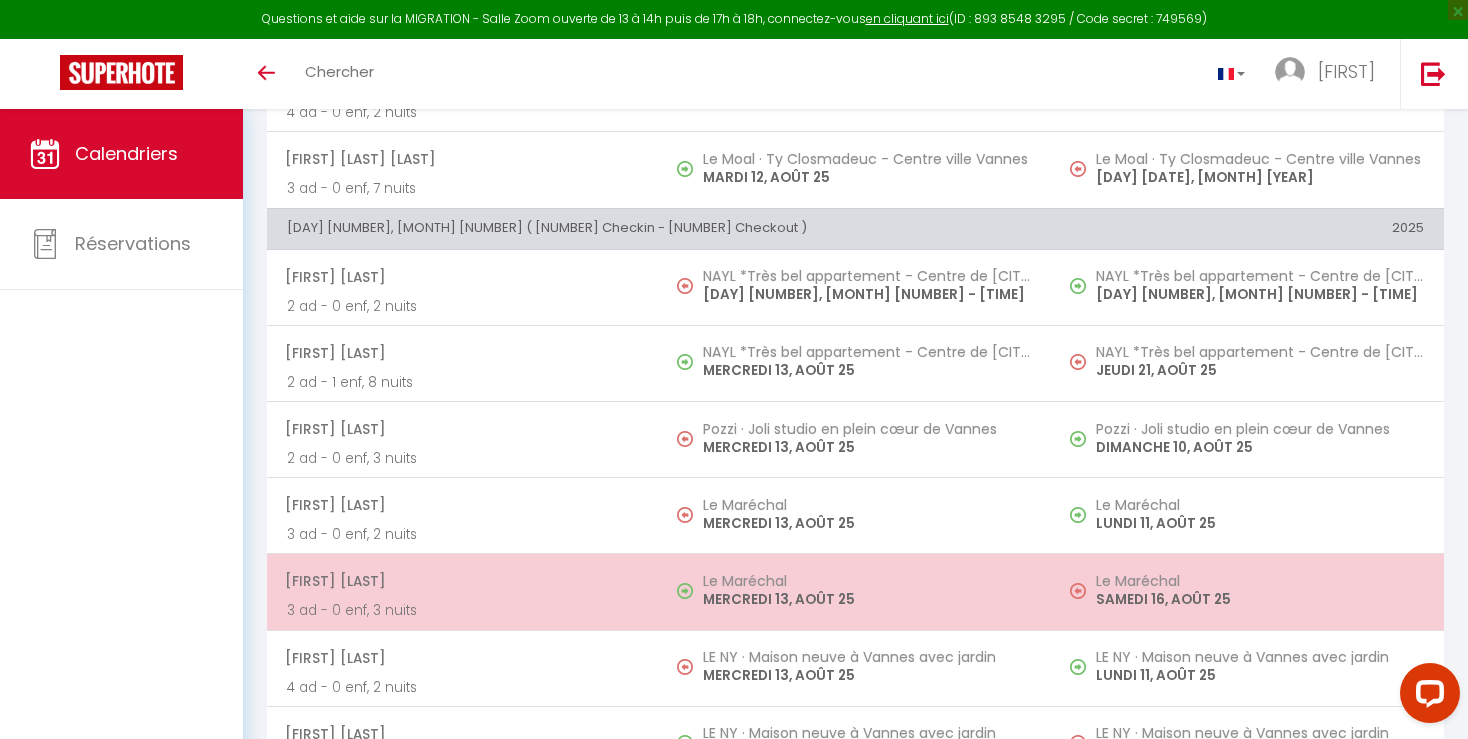 click on "SAMEDI 16, AOÛT 25" at bounding box center (1260, 599) 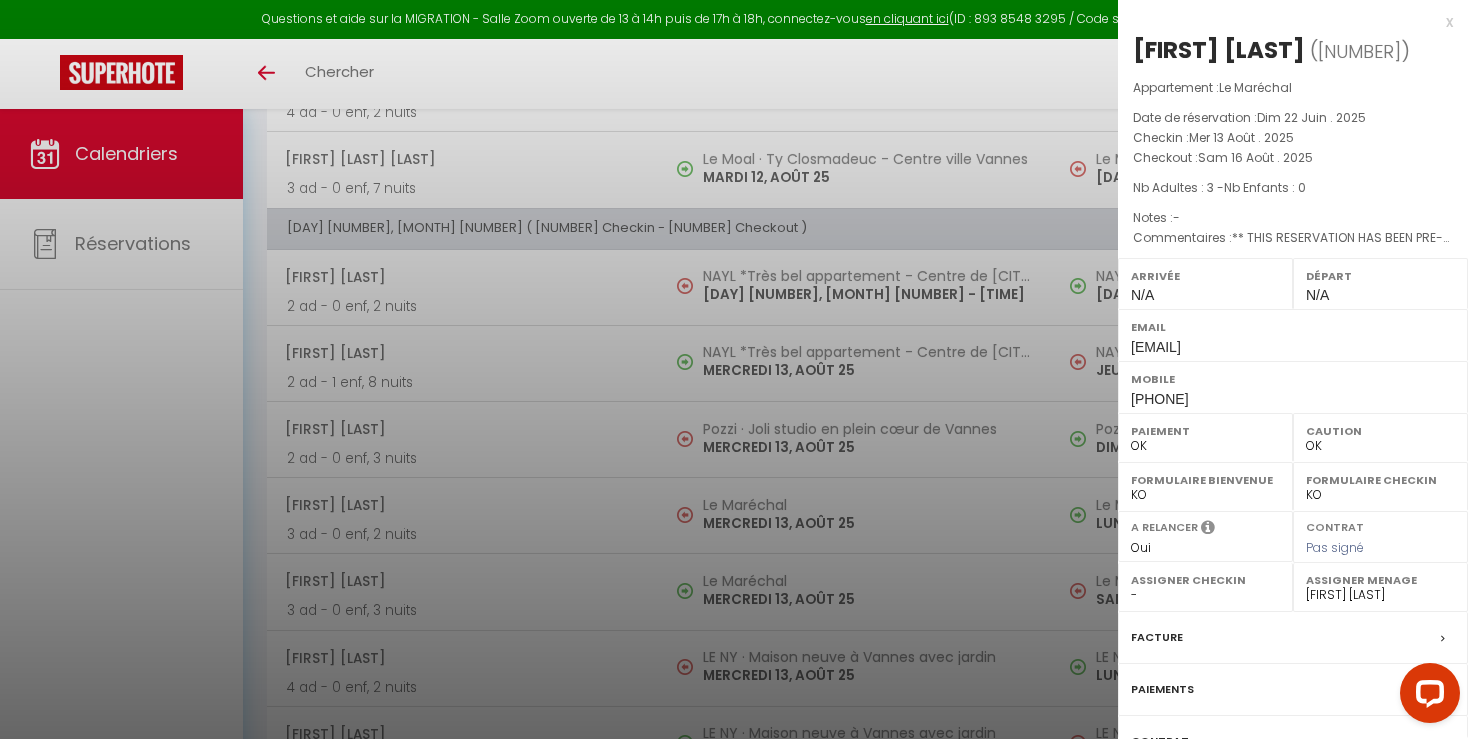 click at bounding box center [734, 369] 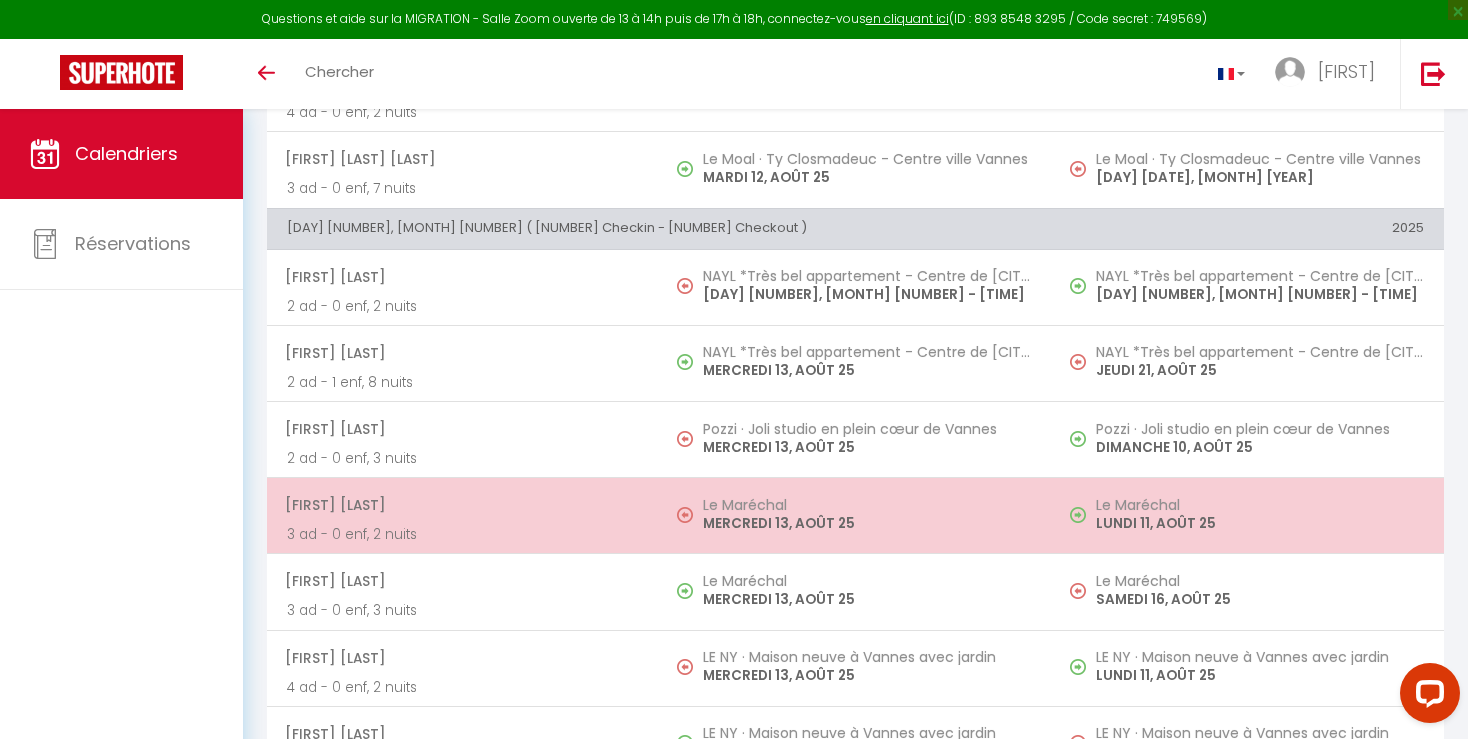 click on "LUNDI 11, AOÛT 25" at bounding box center [1260, 523] 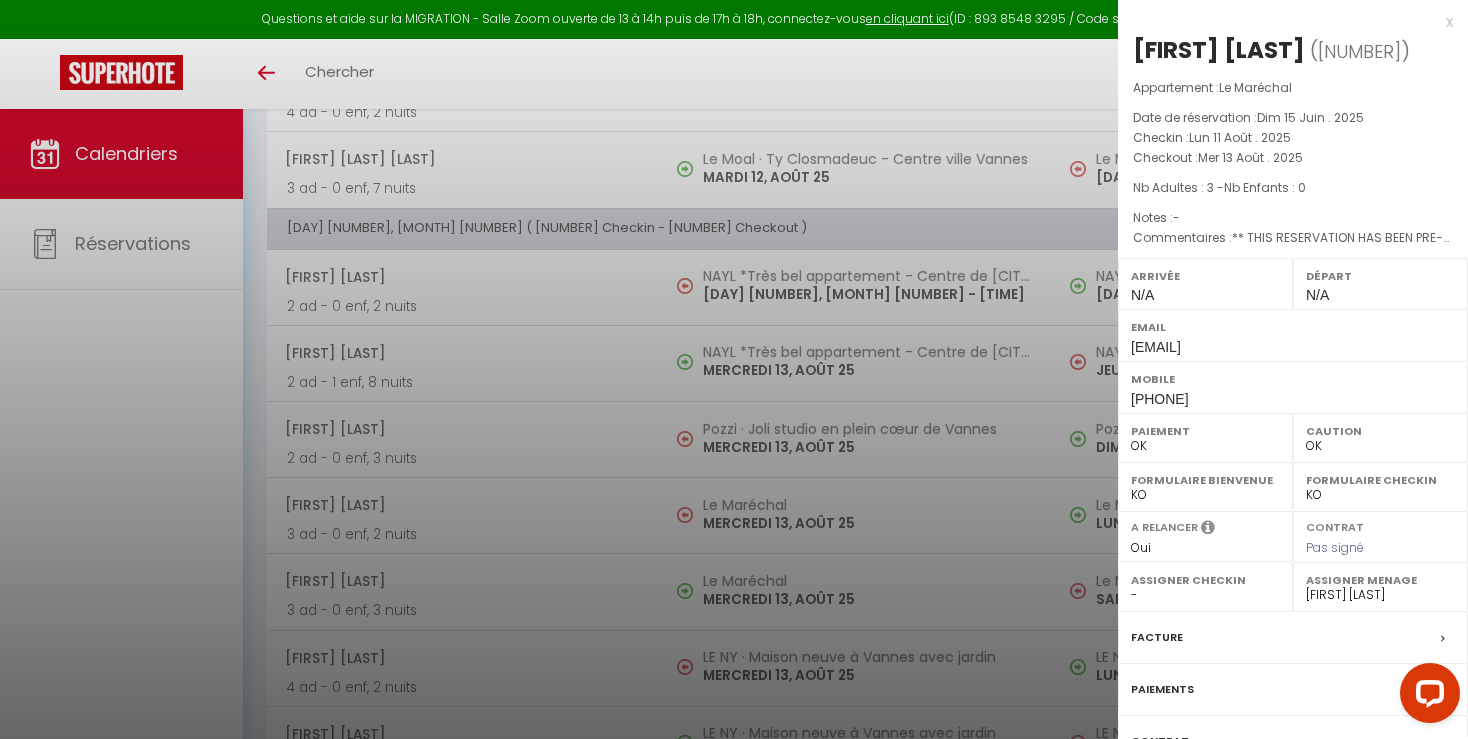 click at bounding box center (734, 369) 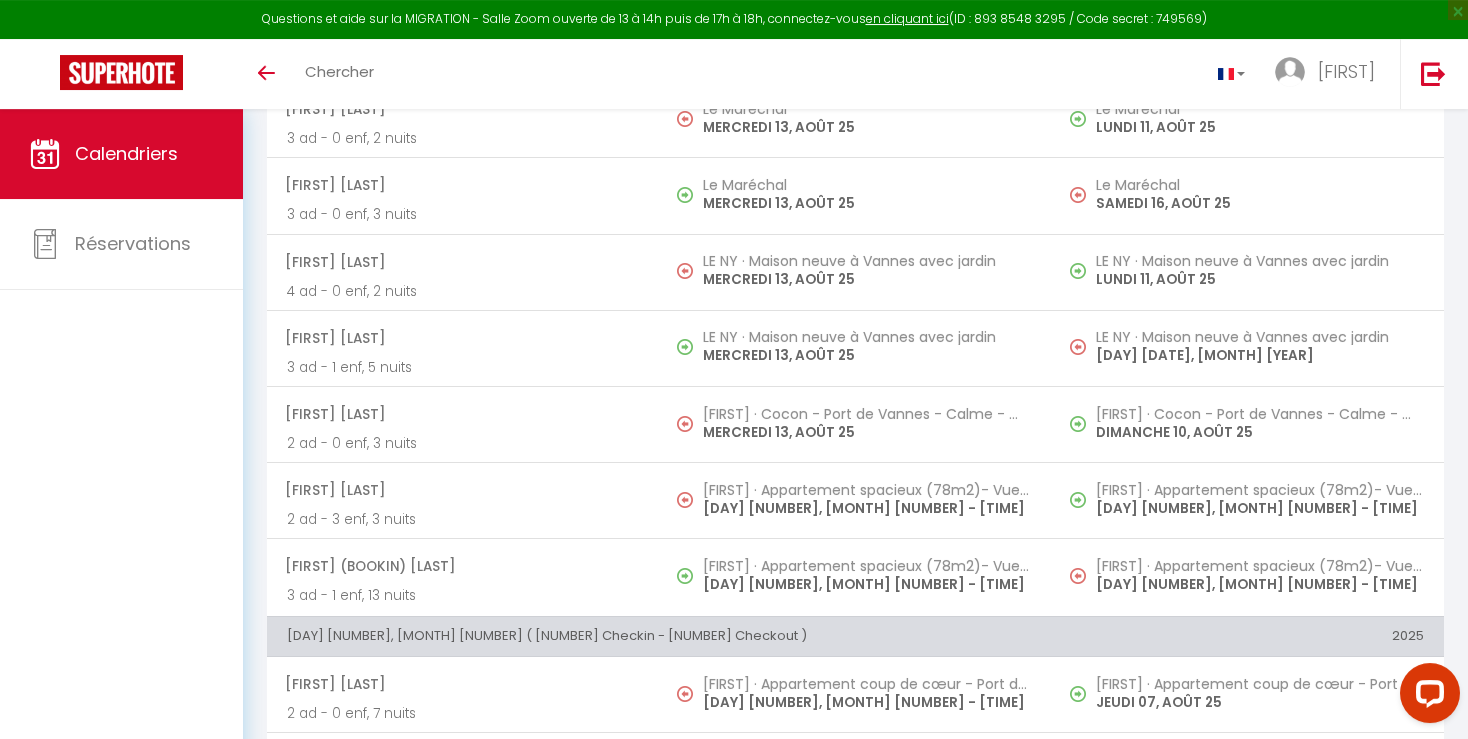 scroll, scrollTop: 2780, scrollLeft: 0, axis: vertical 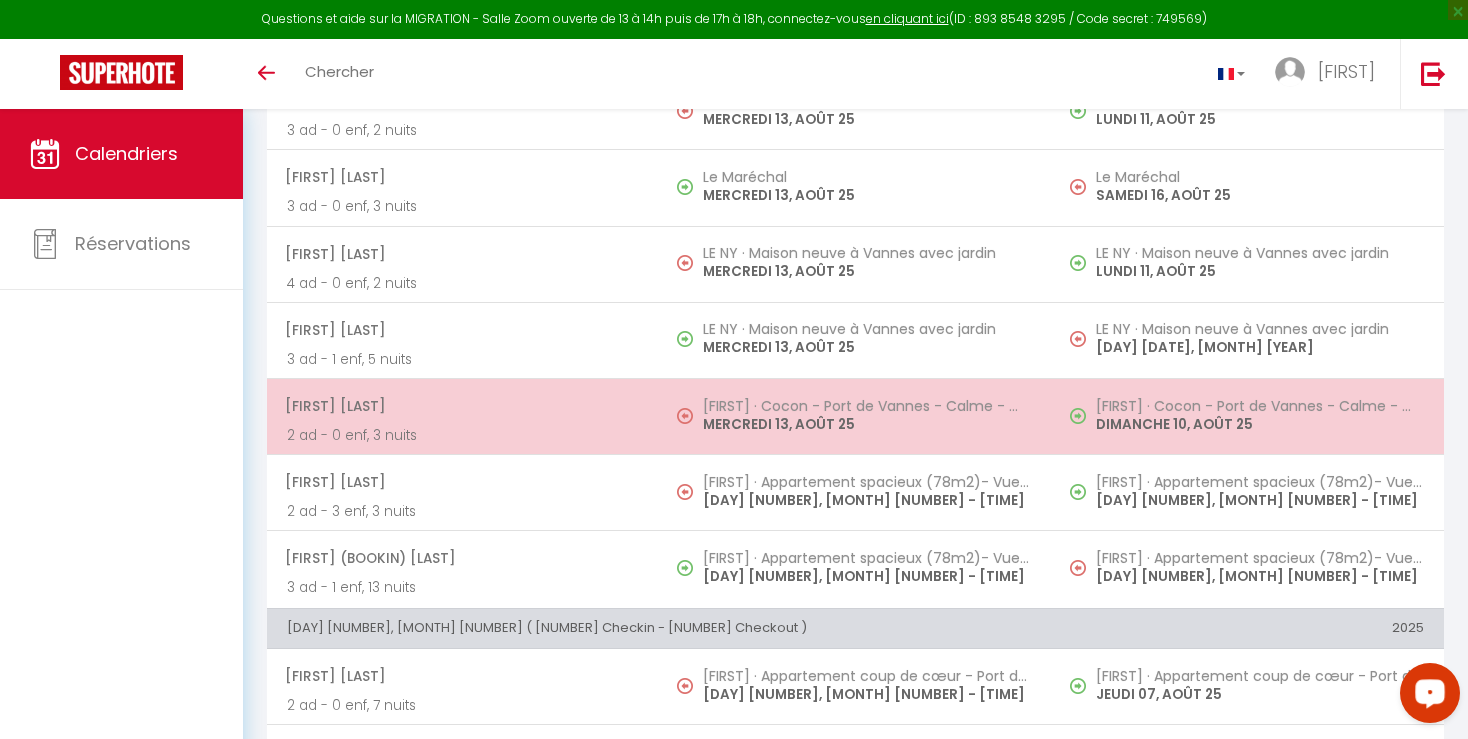 click on "[FIRST] · Cocon - Port de Vannes - Calme - Wifi - Agréable
[DAY] [NUMBER], [MONTH] [NUMBER]" at bounding box center [1248, 417] 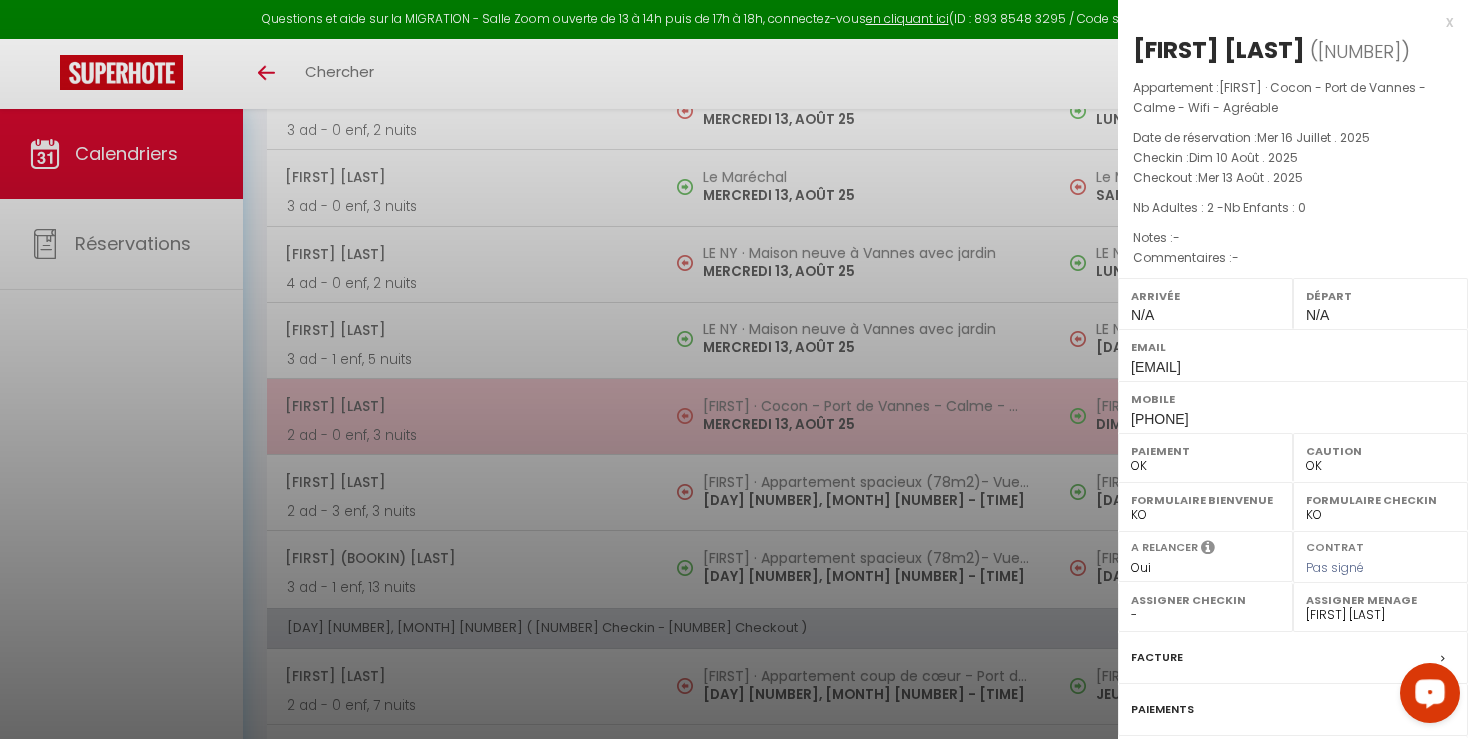 select on "[NUMBER]" 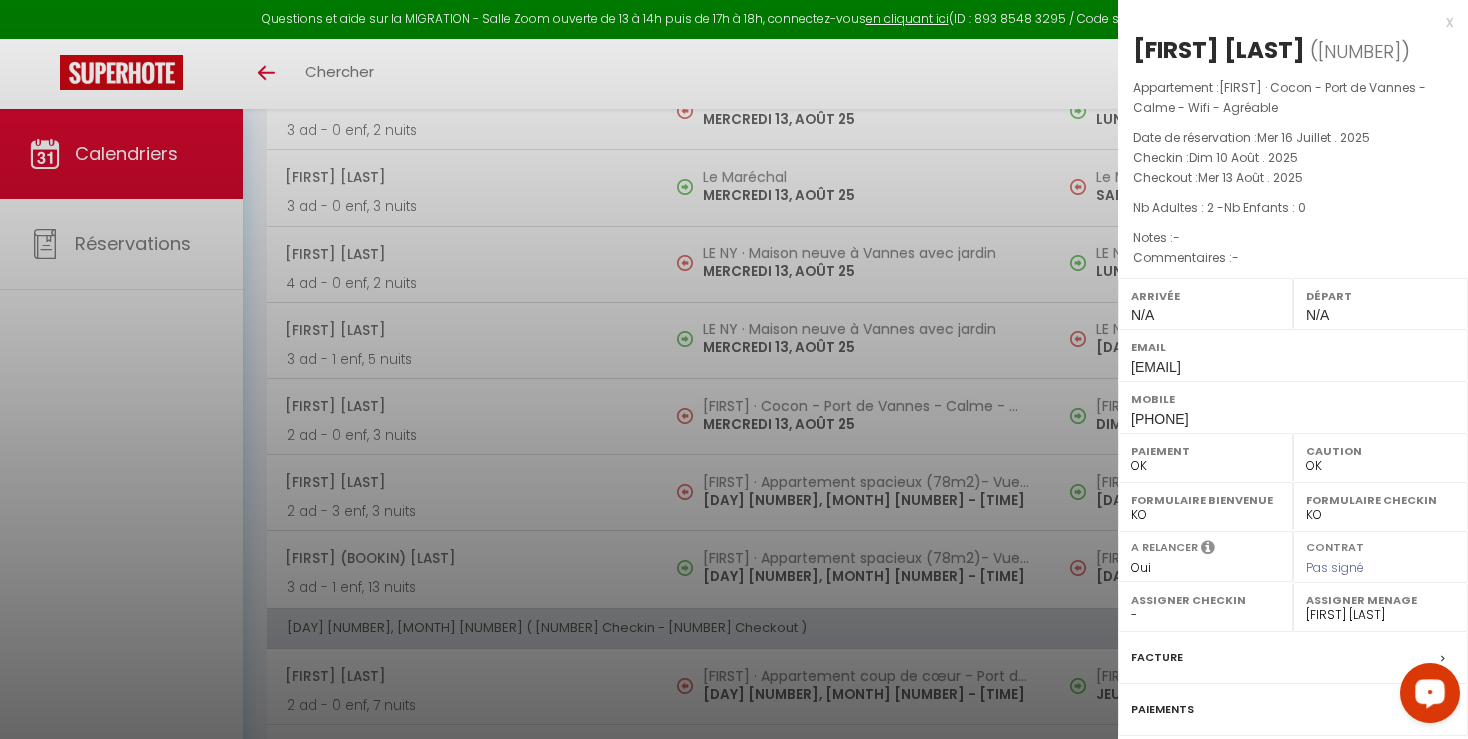 click at bounding box center [734, 369] 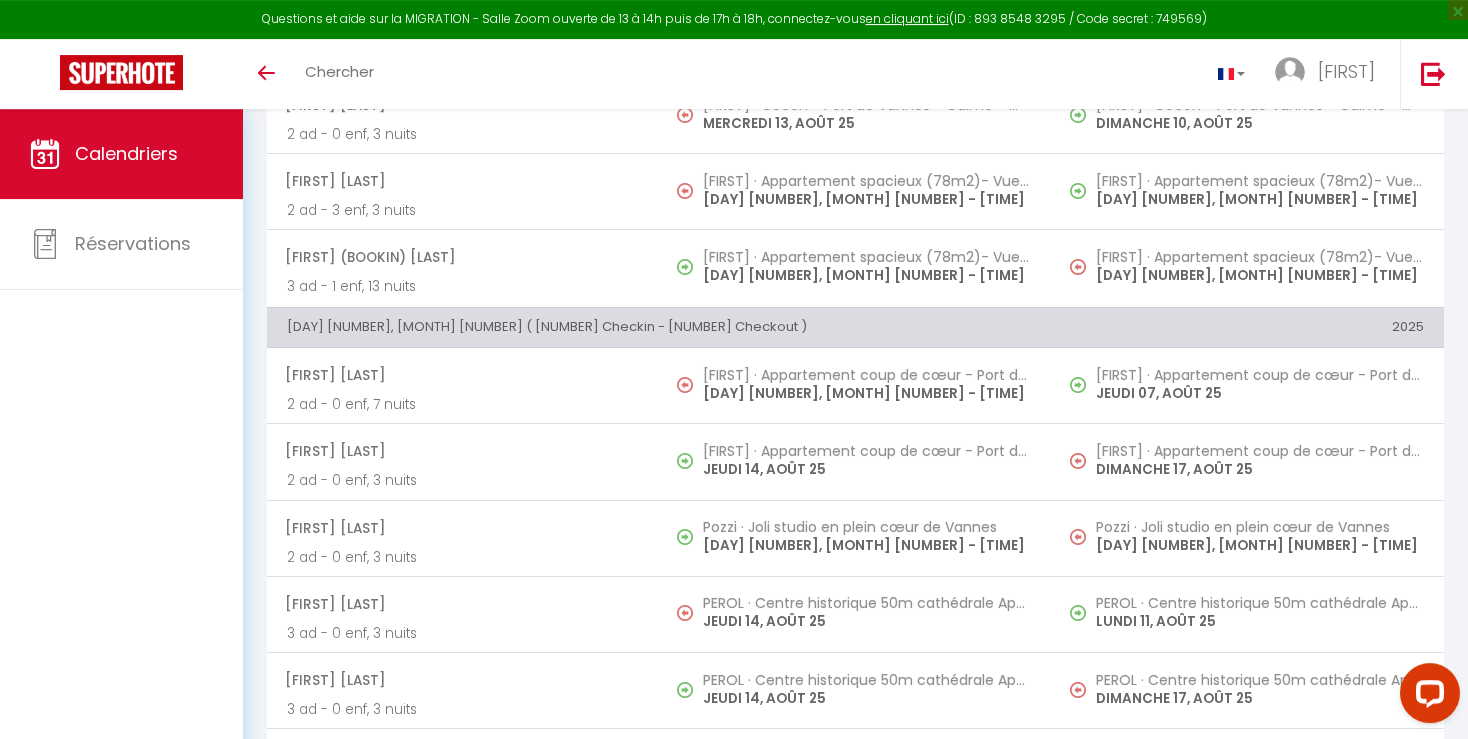 scroll, scrollTop: 3150, scrollLeft: 0, axis: vertical 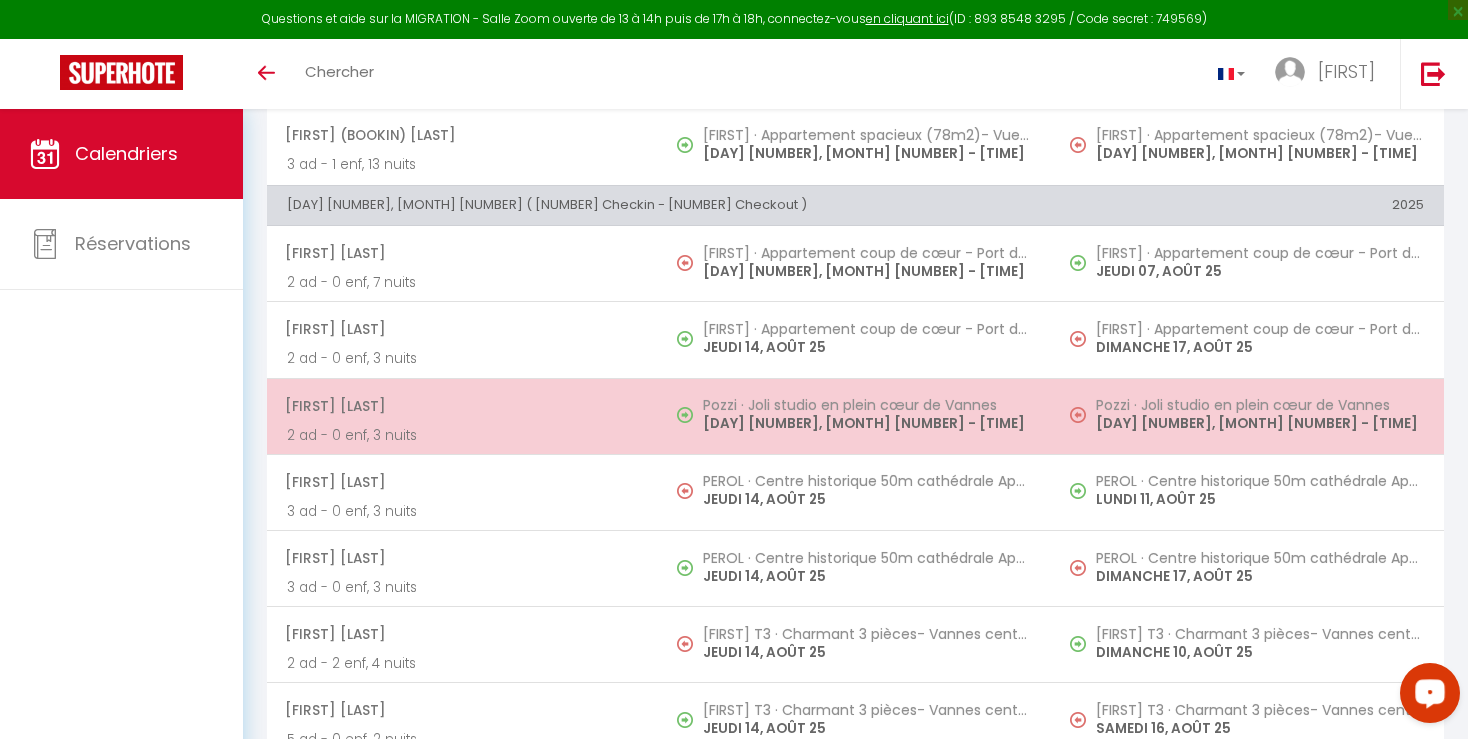 click on "[FIRST] · Joli studio en plein cœur de Vannes
[DAY] [NUMBER], [MONTH] [NUMBER]
- [TIME]" at bounding box center [1248, 416] 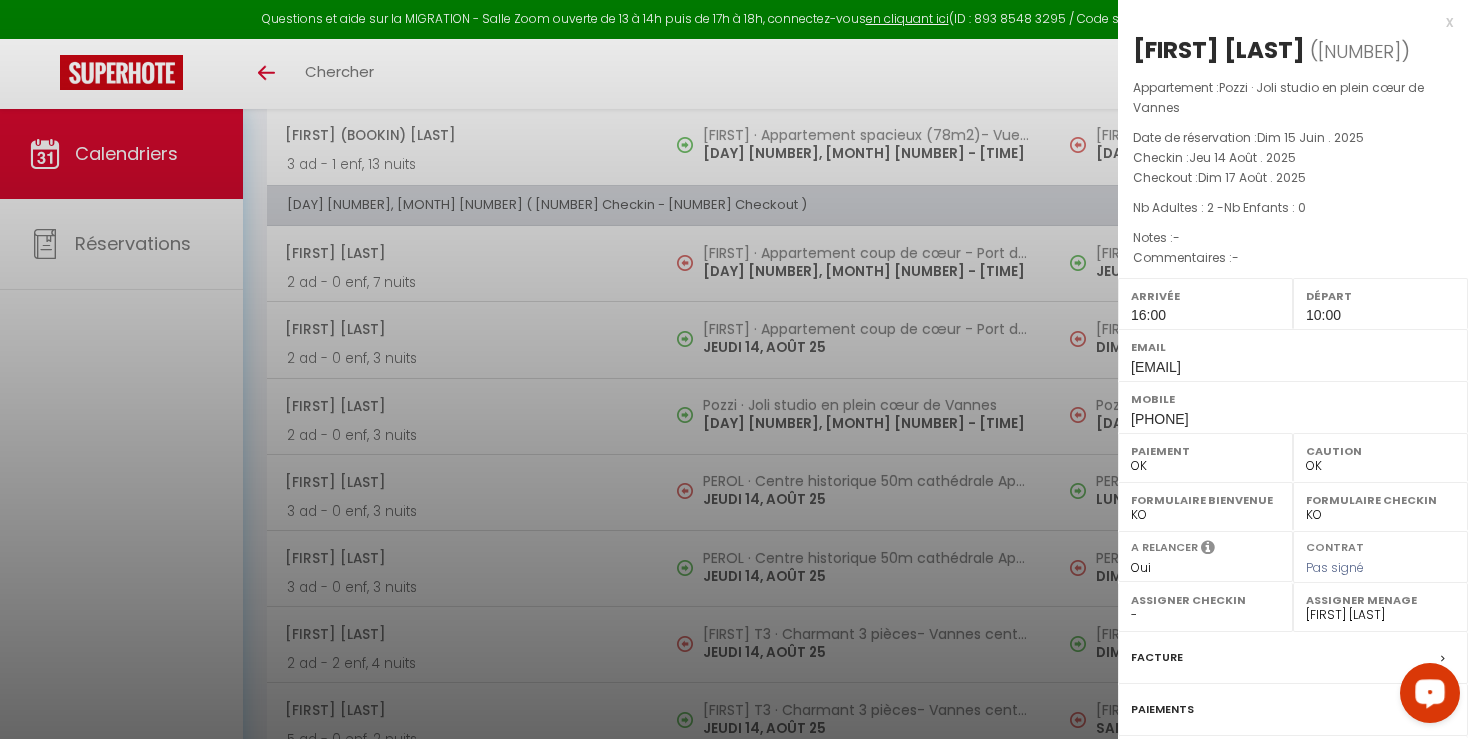 click at bounding box center [734, 369] 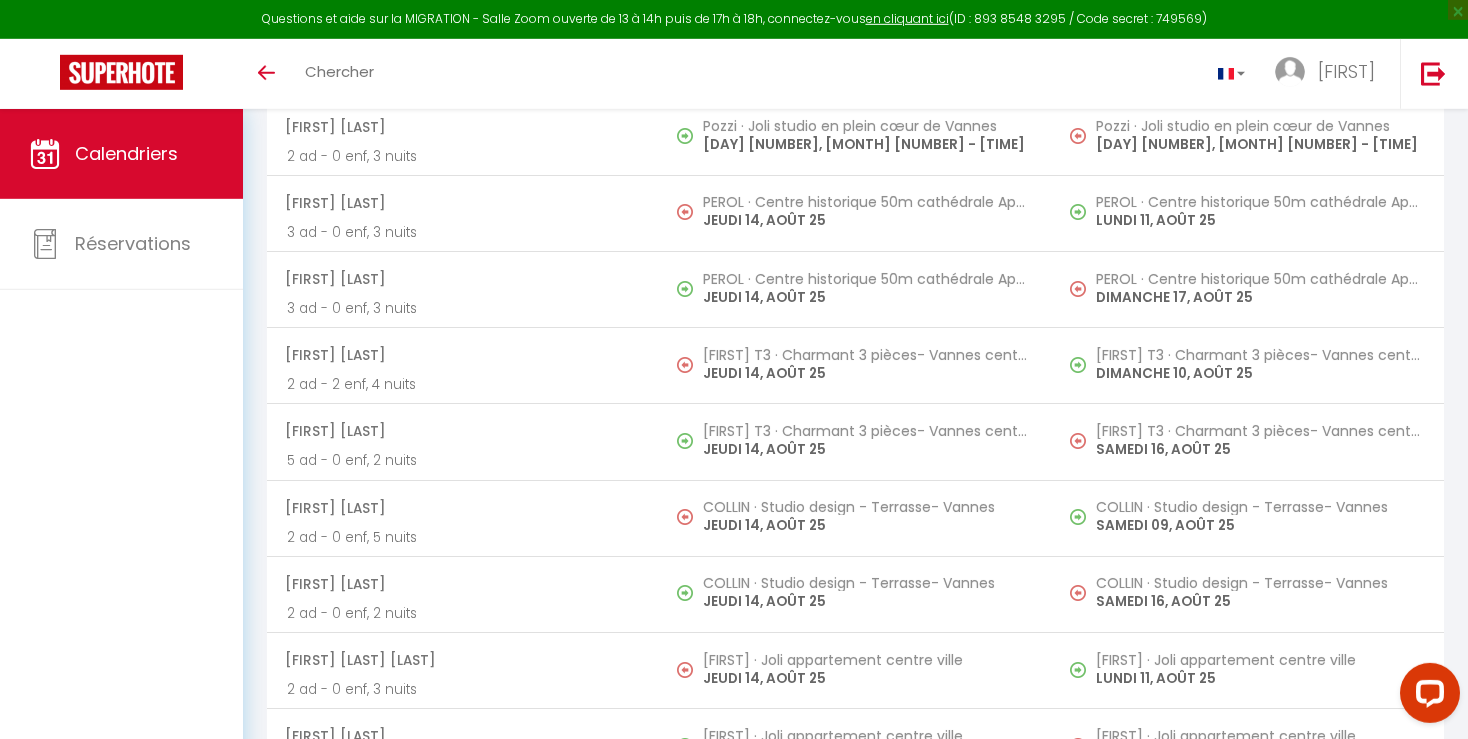 scroll, scrollTop: 3484, scrollLeft: 0, axis: vertical 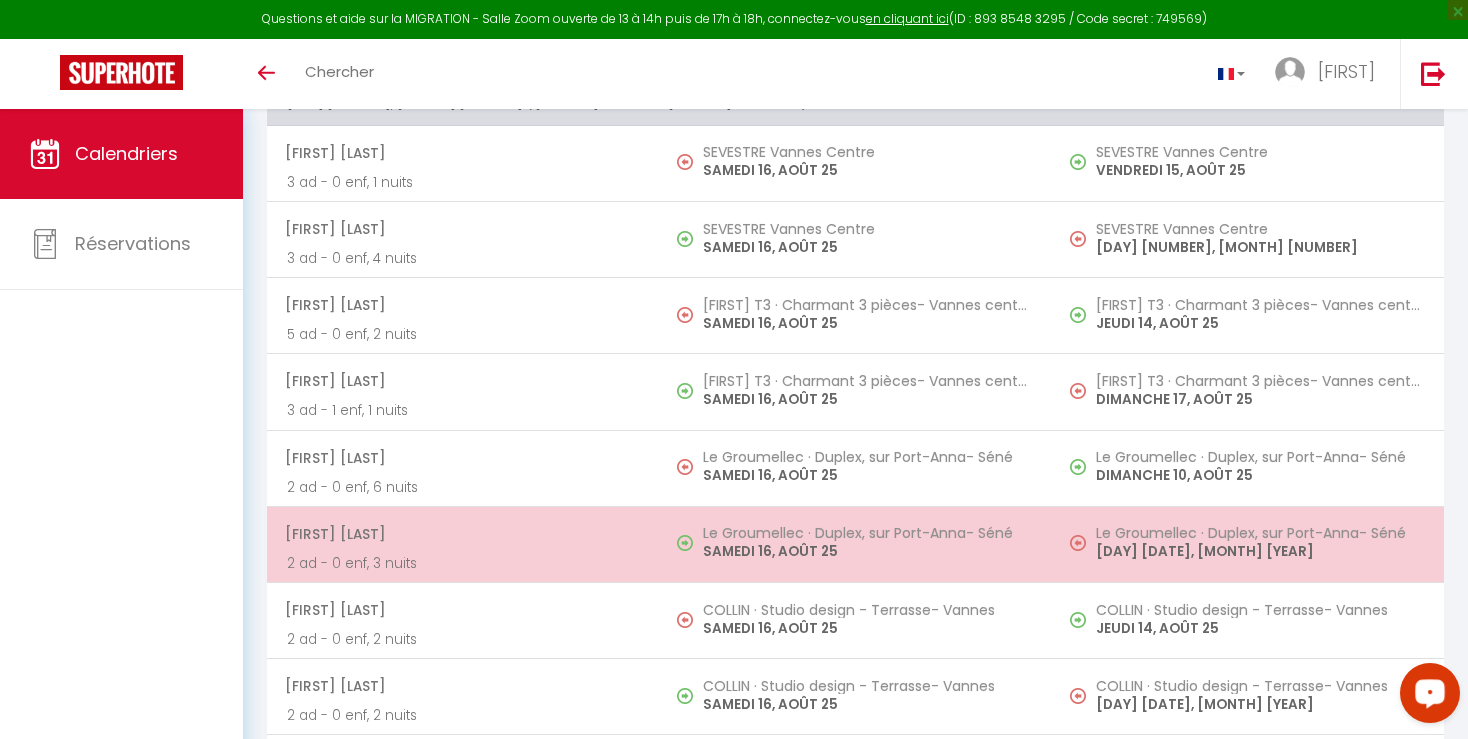 click on "[DAY] [DATE], [MONTH] [YEAR]" at bounding box center [1260, 551] 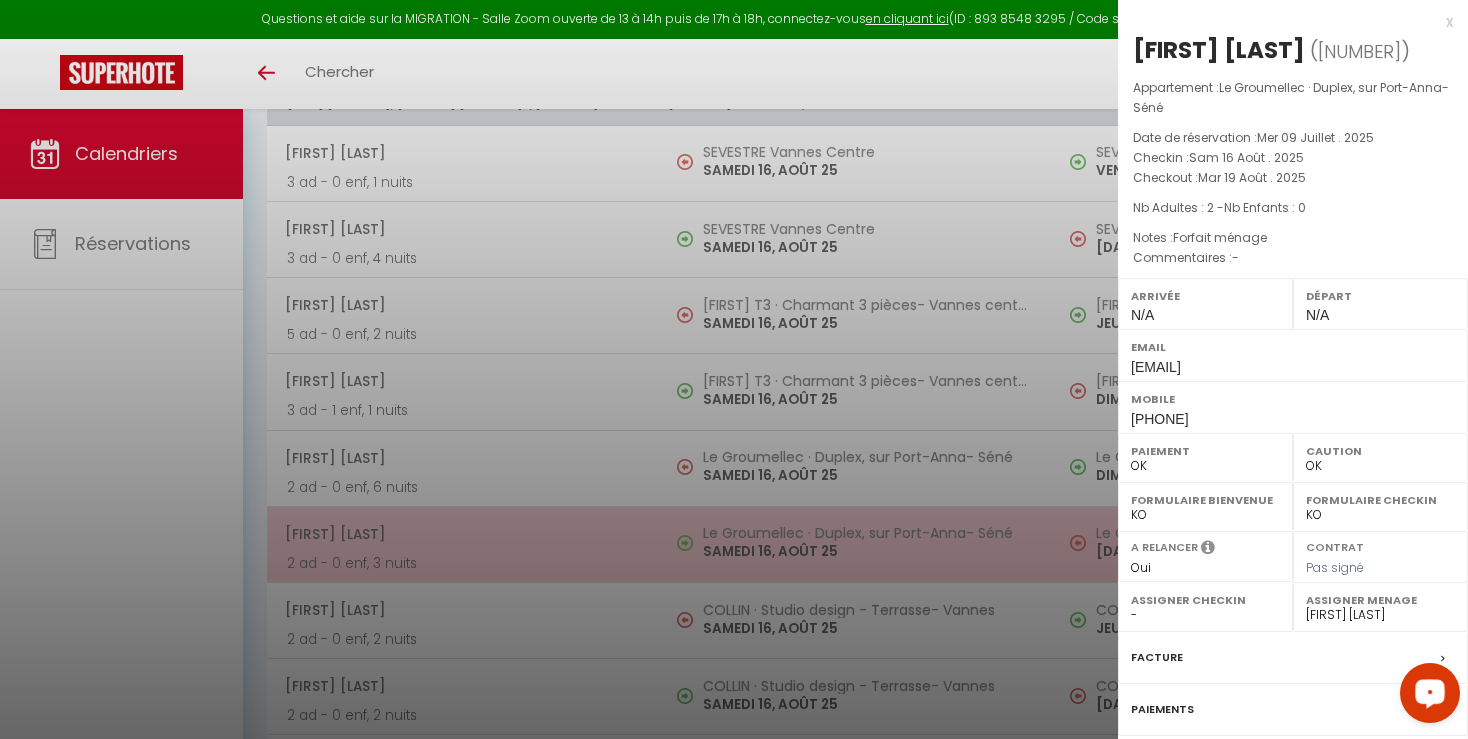 select on "0" 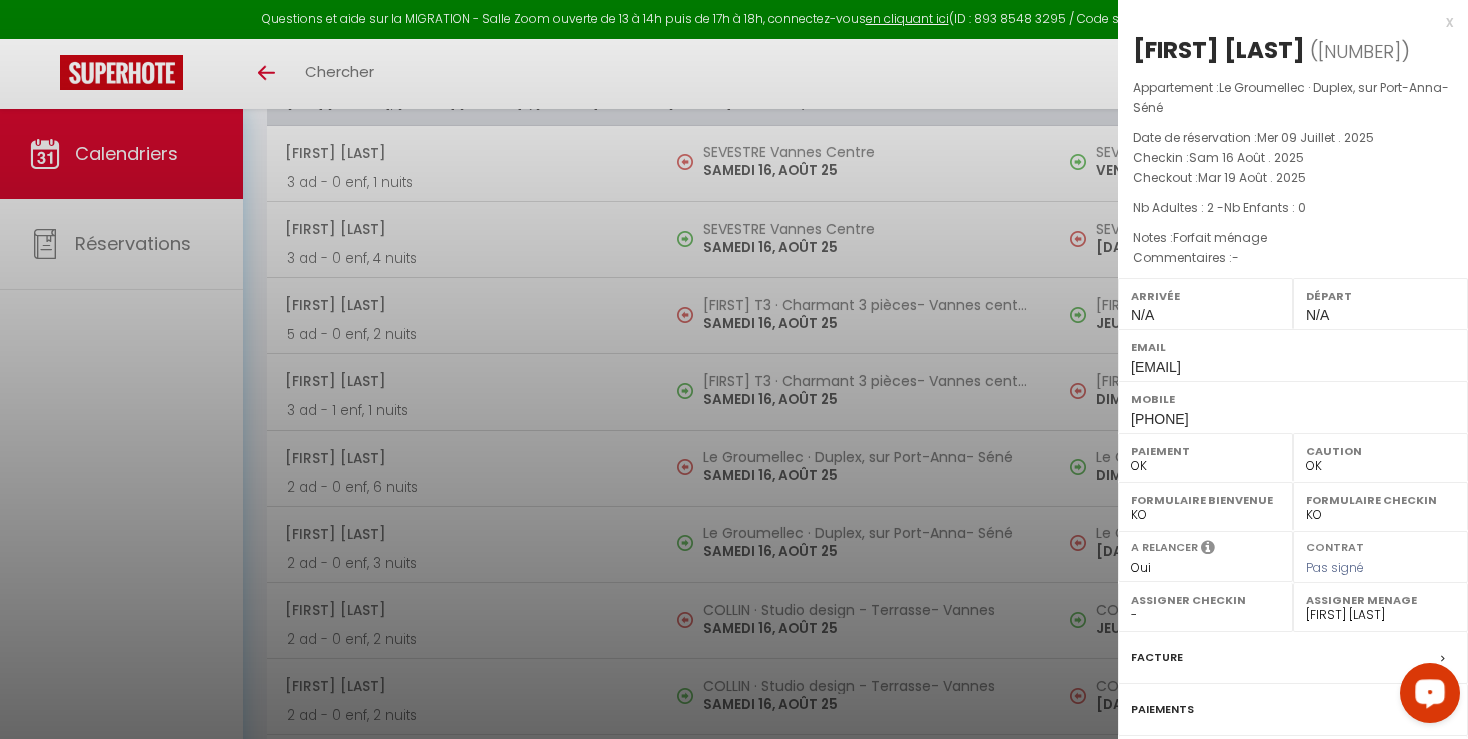 click at bounding box center (734, 369) 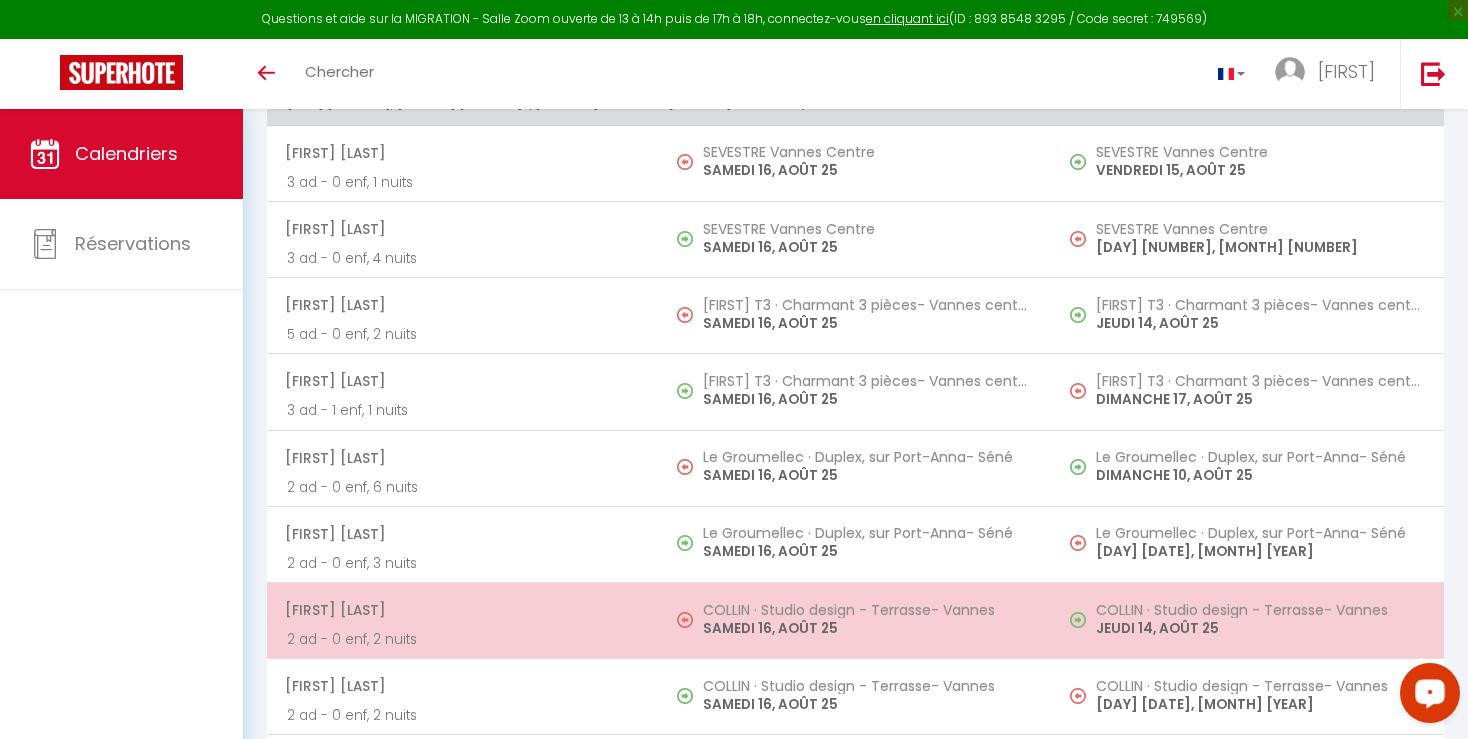 click on "JEUDI 14, AOÛT 25" at bounding box center [1260, 628] 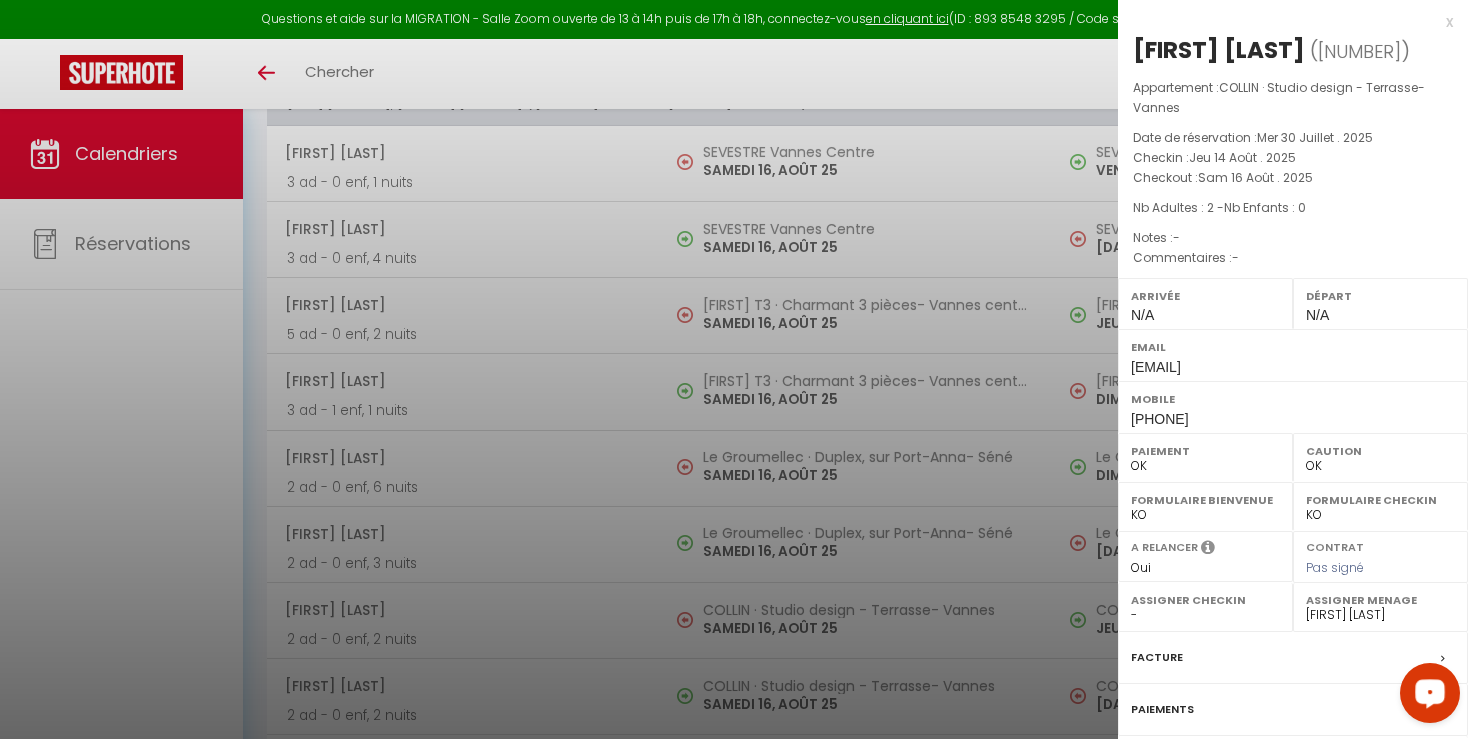 click at bounding box center (734, 369) 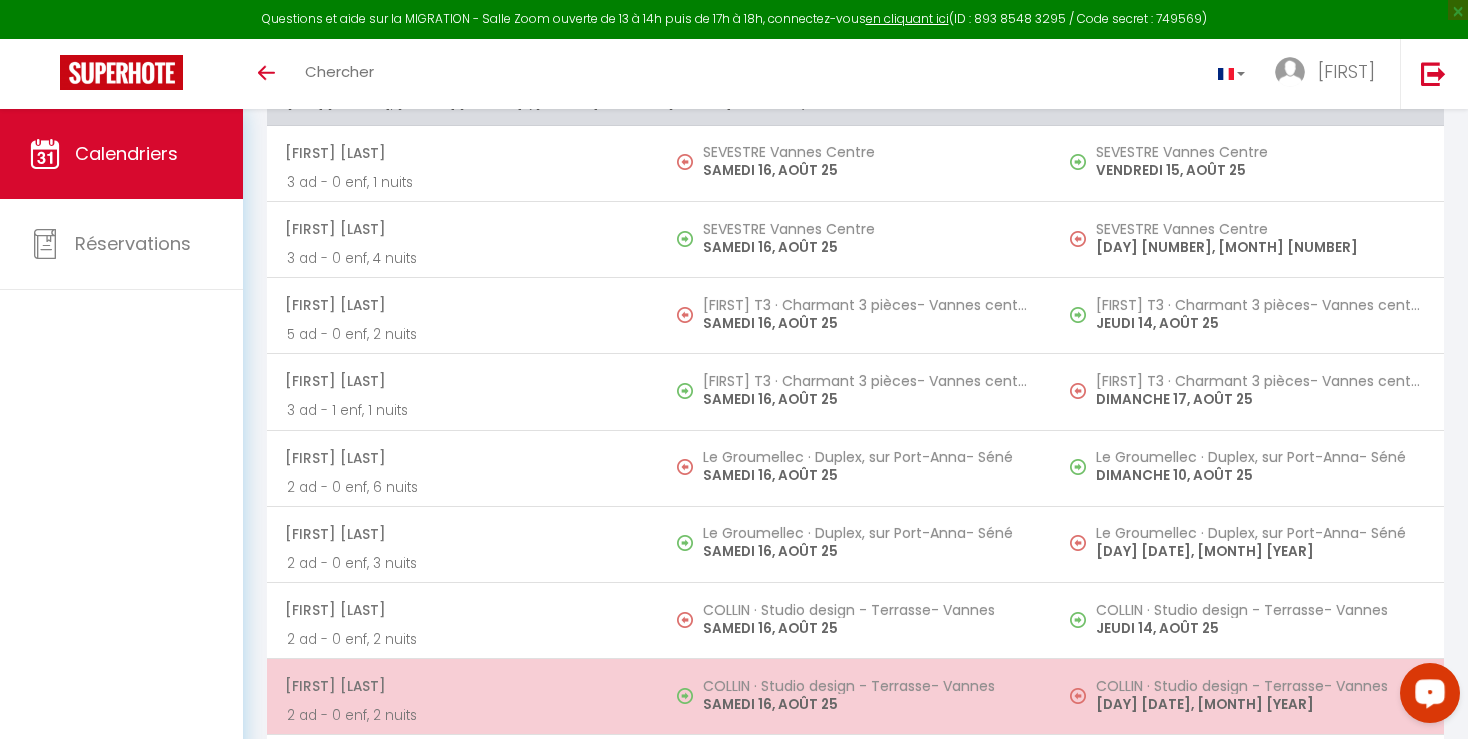 click on "[DAY] [DATE], [MONTH] [YEAR]" at bounding box center (1260, 704) 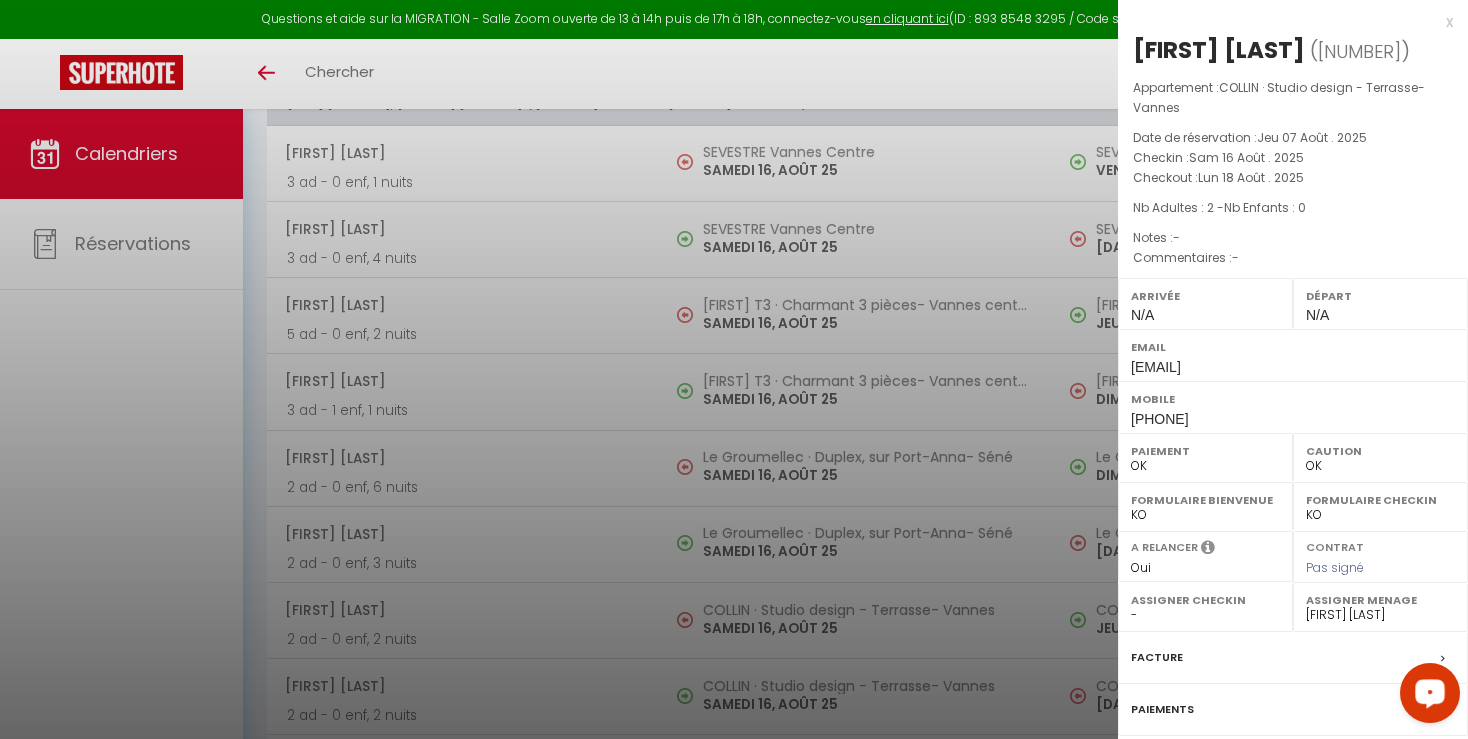 click at bounding box center [734, 369] 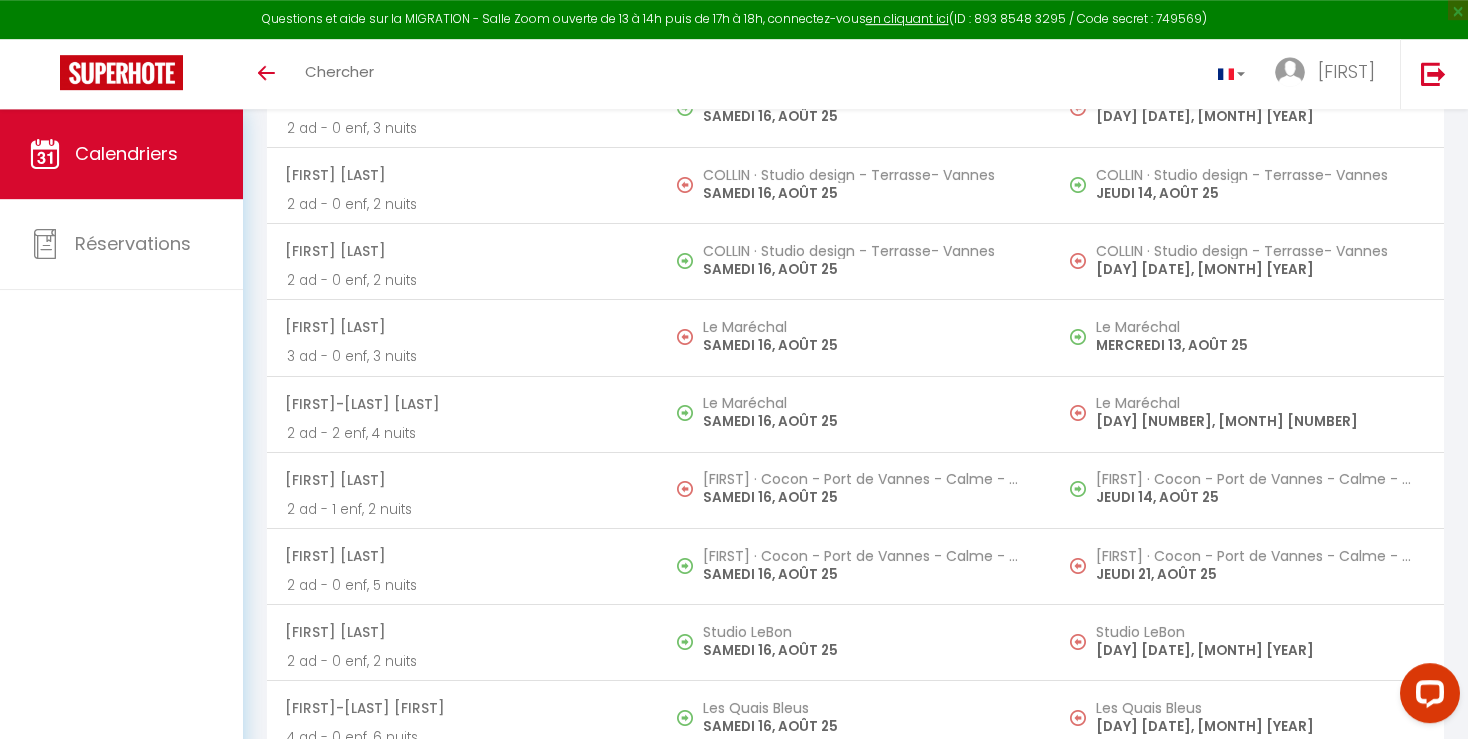 scroll, scrollTop: 6054, scrollLeft: 0, axis: vertical 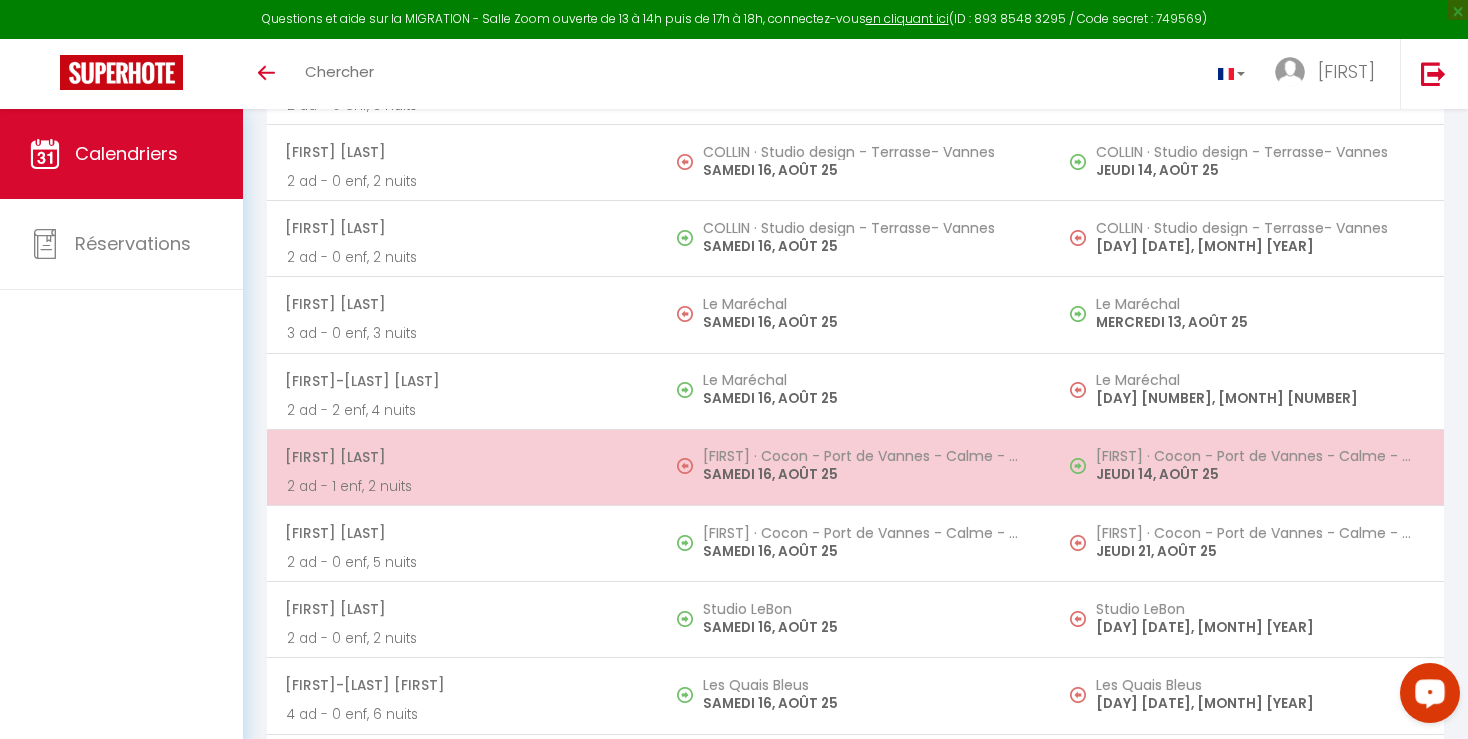 click on "[FIRST] · Cocon - Port de Vannes - Calme - Wifi - Agréable
[DAY] [NUMBER], [MONTH] [NUMBER]" at bounding box center [1248, 467] 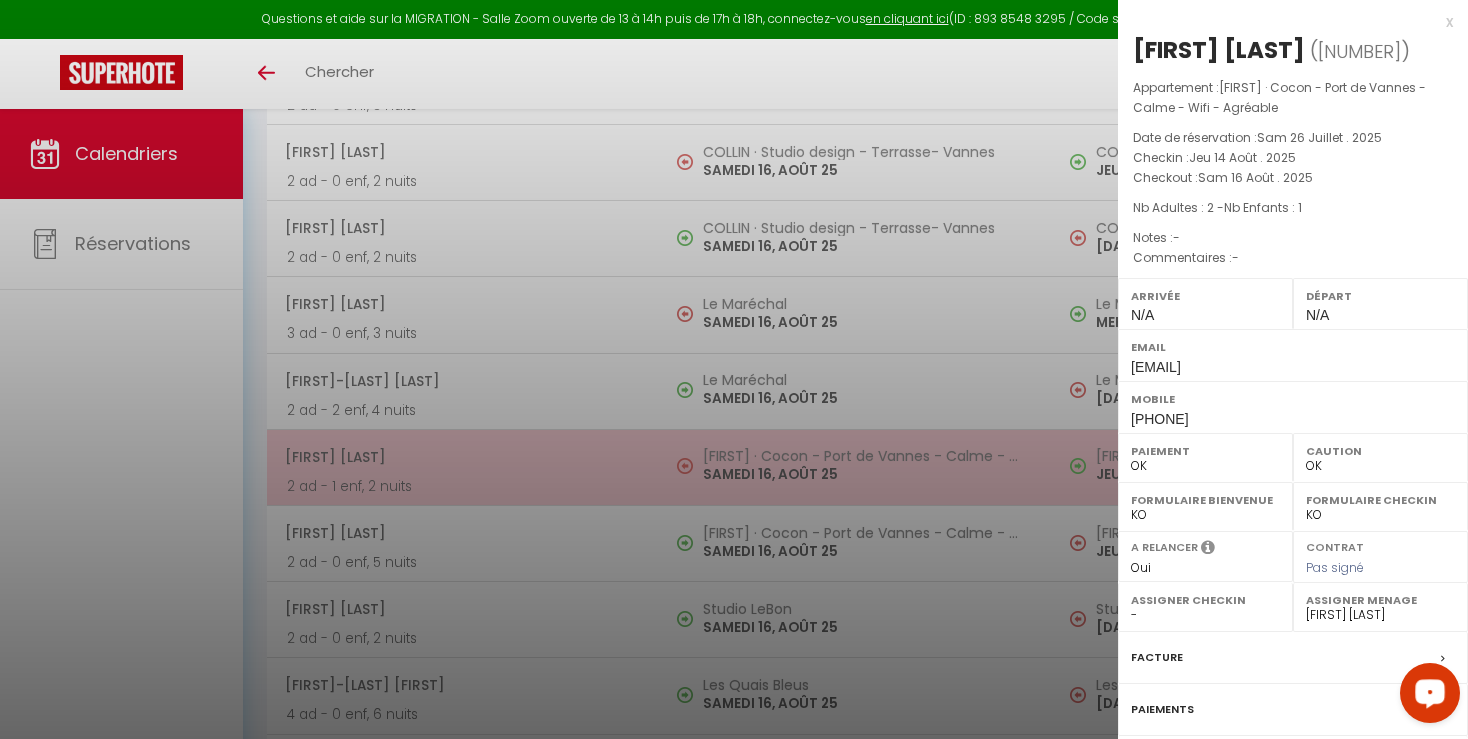 select on "[NUMBER]" 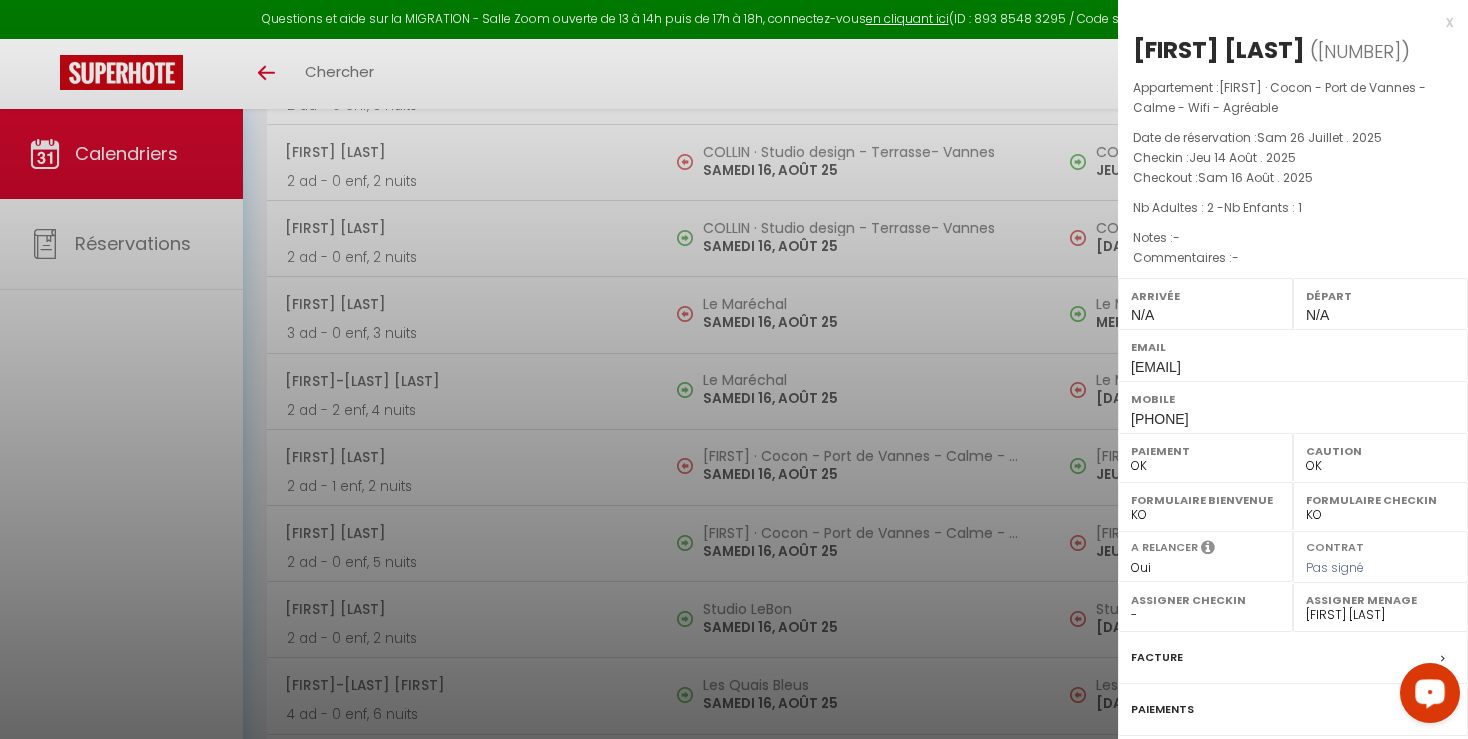 click at bounding box center (734, 369) 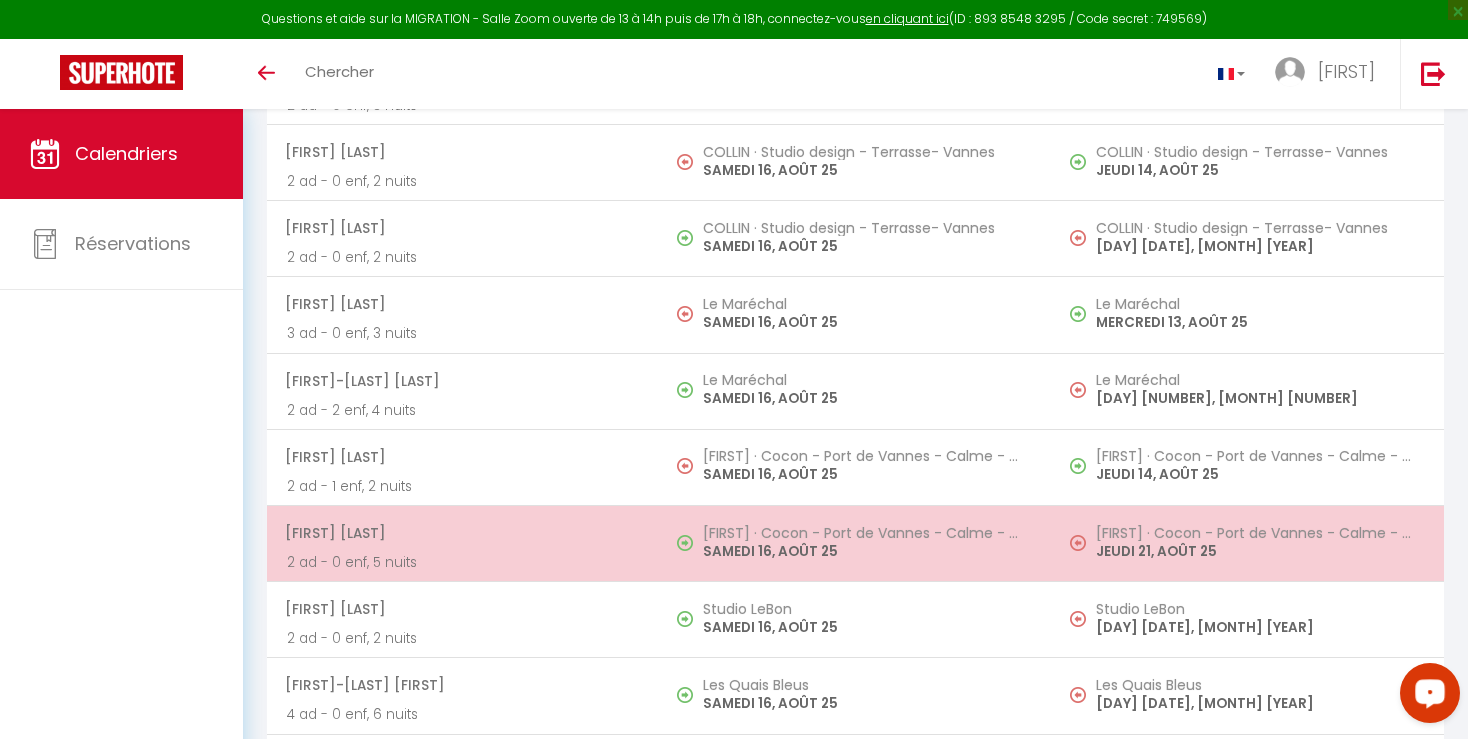 click on "JEUDI 21, AOÛT 25" at bounding box center (1260, 551) 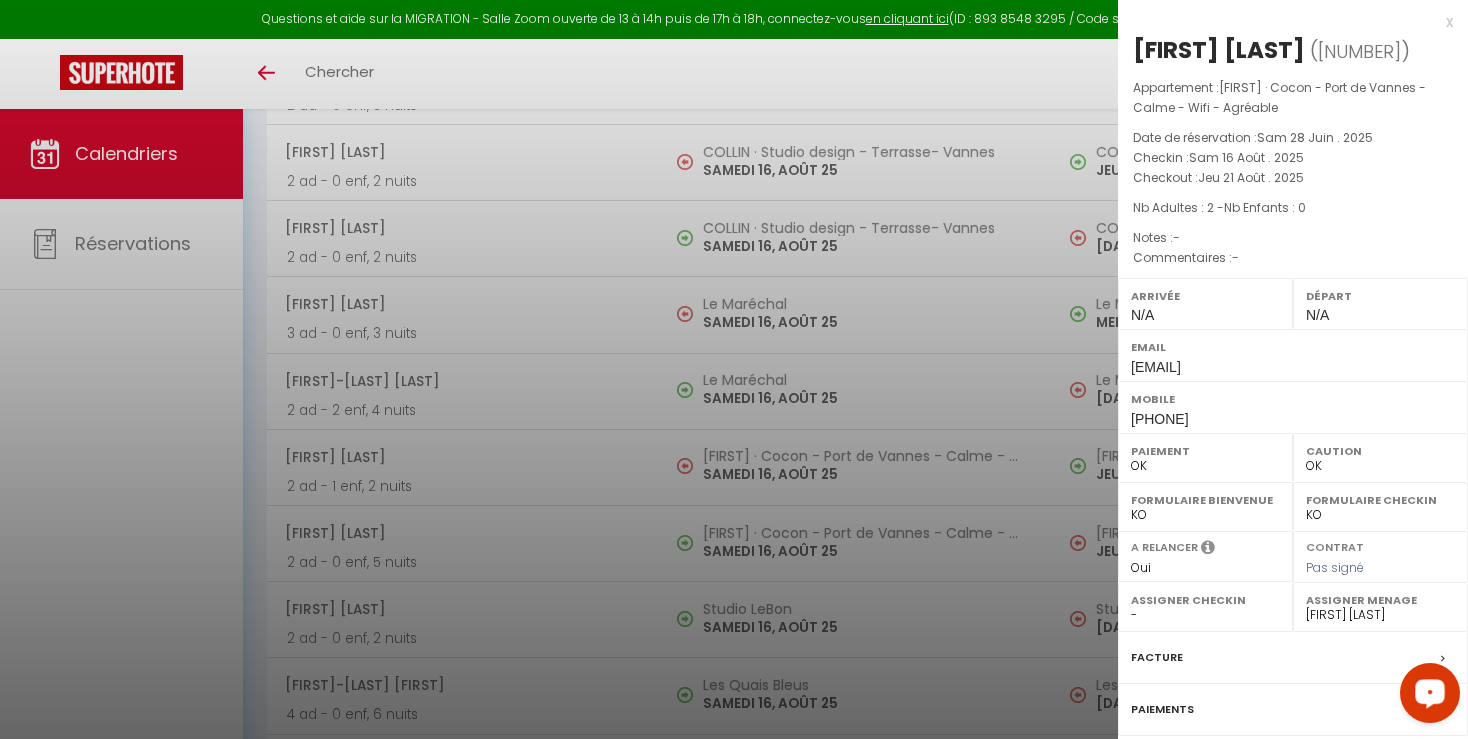 click at bounding box center (734, 369) 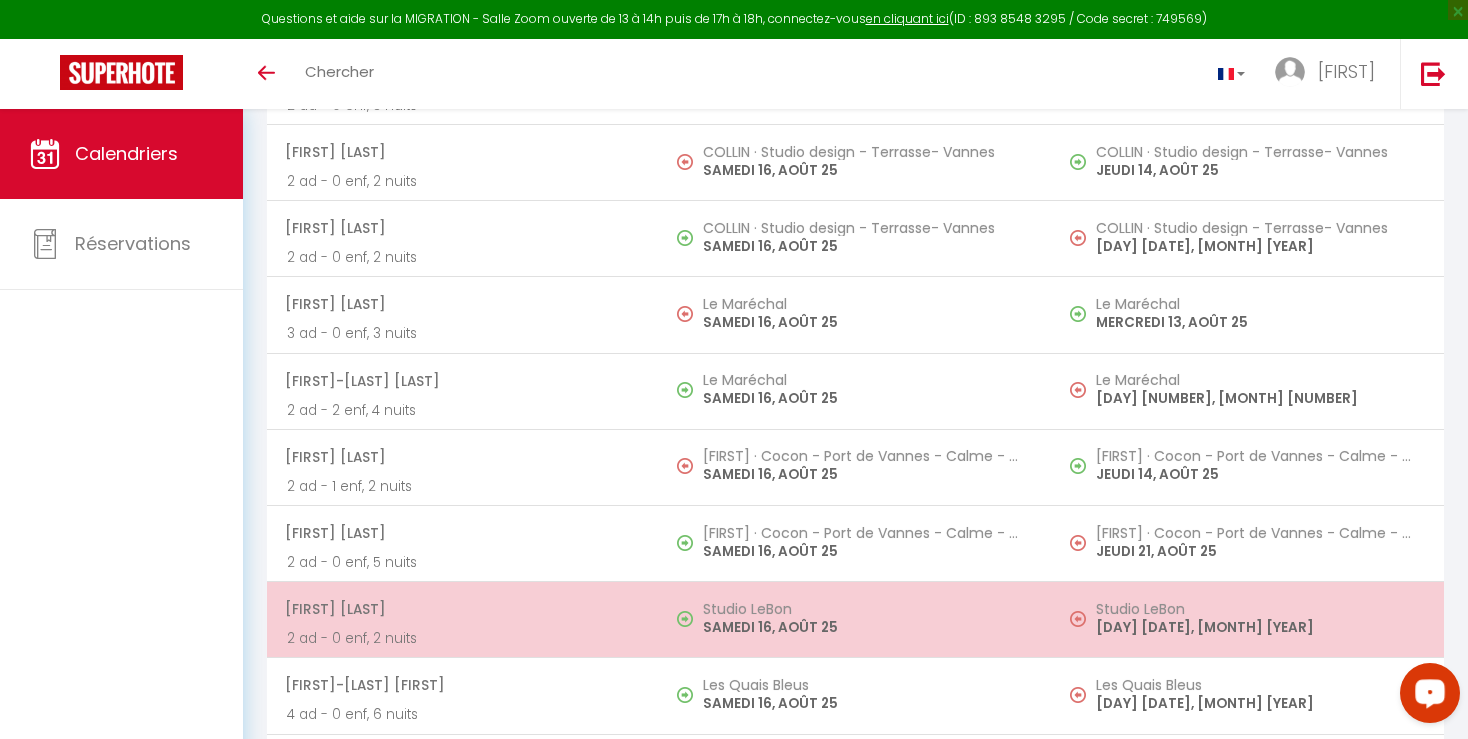 click on "[DAY] [DATE], [MONTH] [YEAR]" at bounding box center (1260, 627) 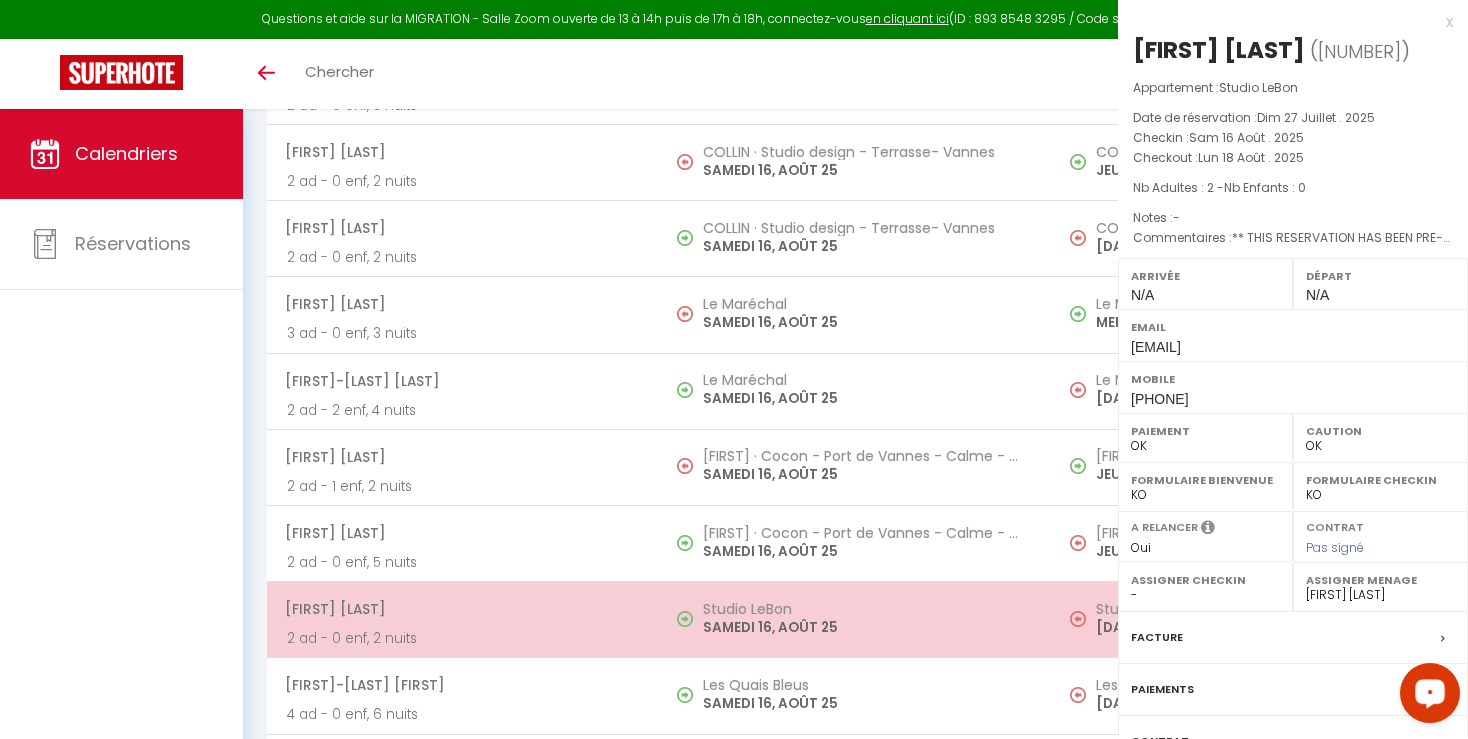 select on "KO" 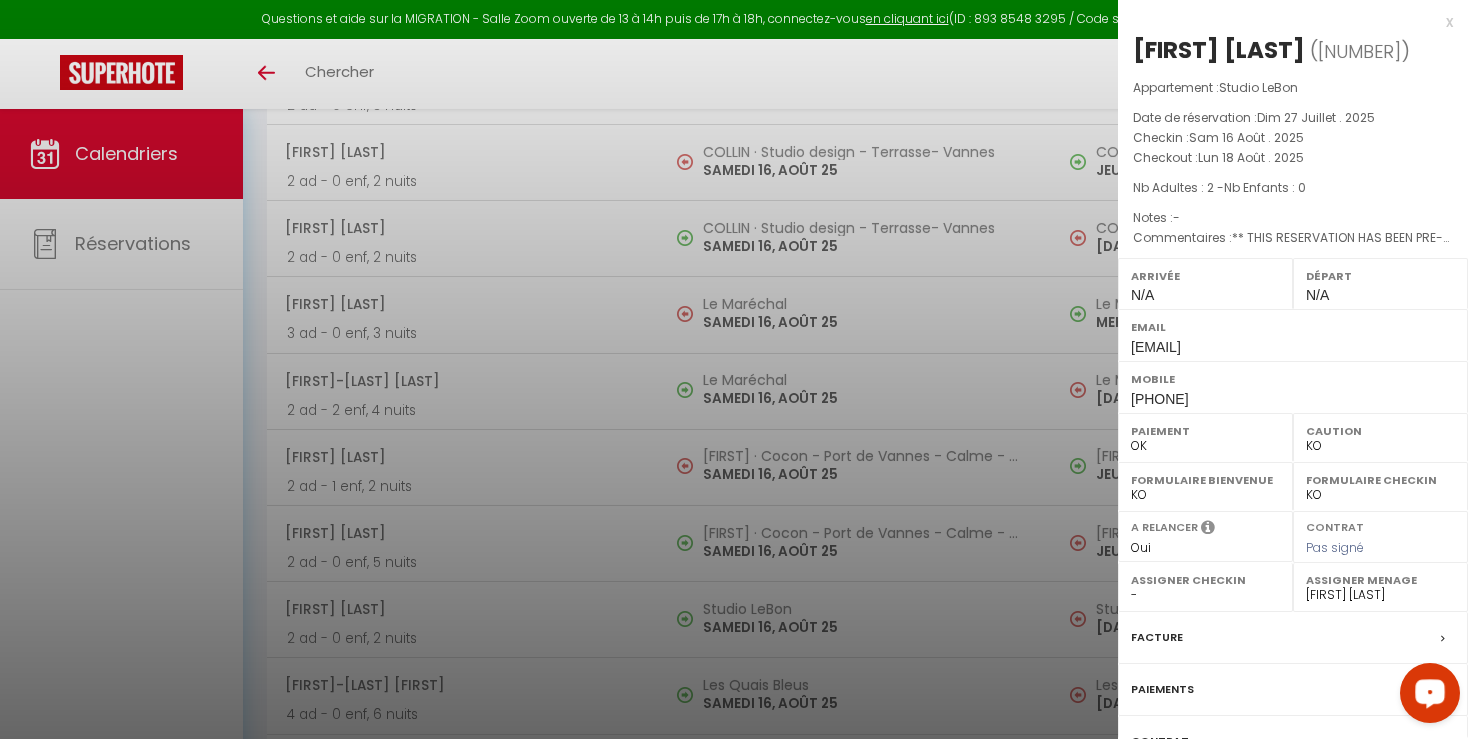 click at bounding box center (734, 369) 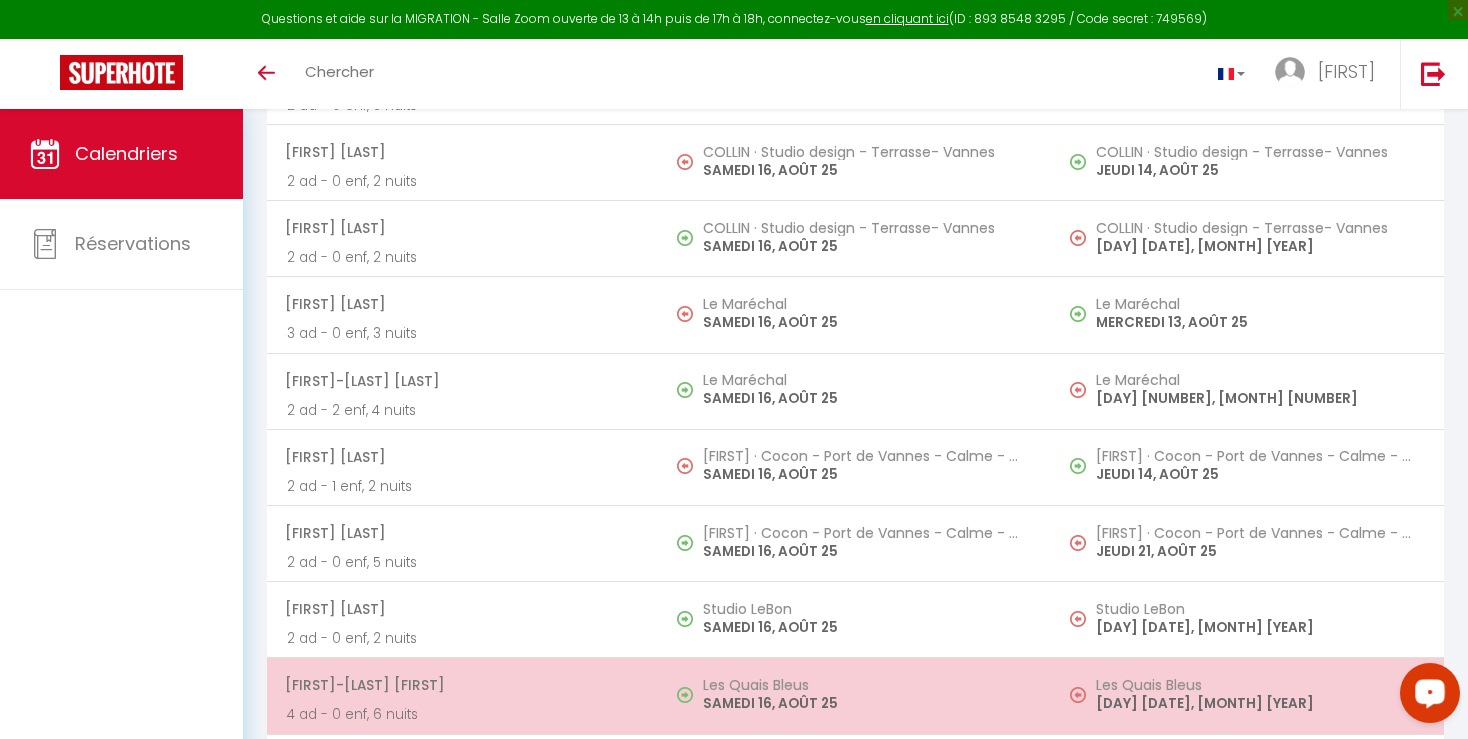 click on "Les Quais Bleus" at bounding box center [1260, 685] 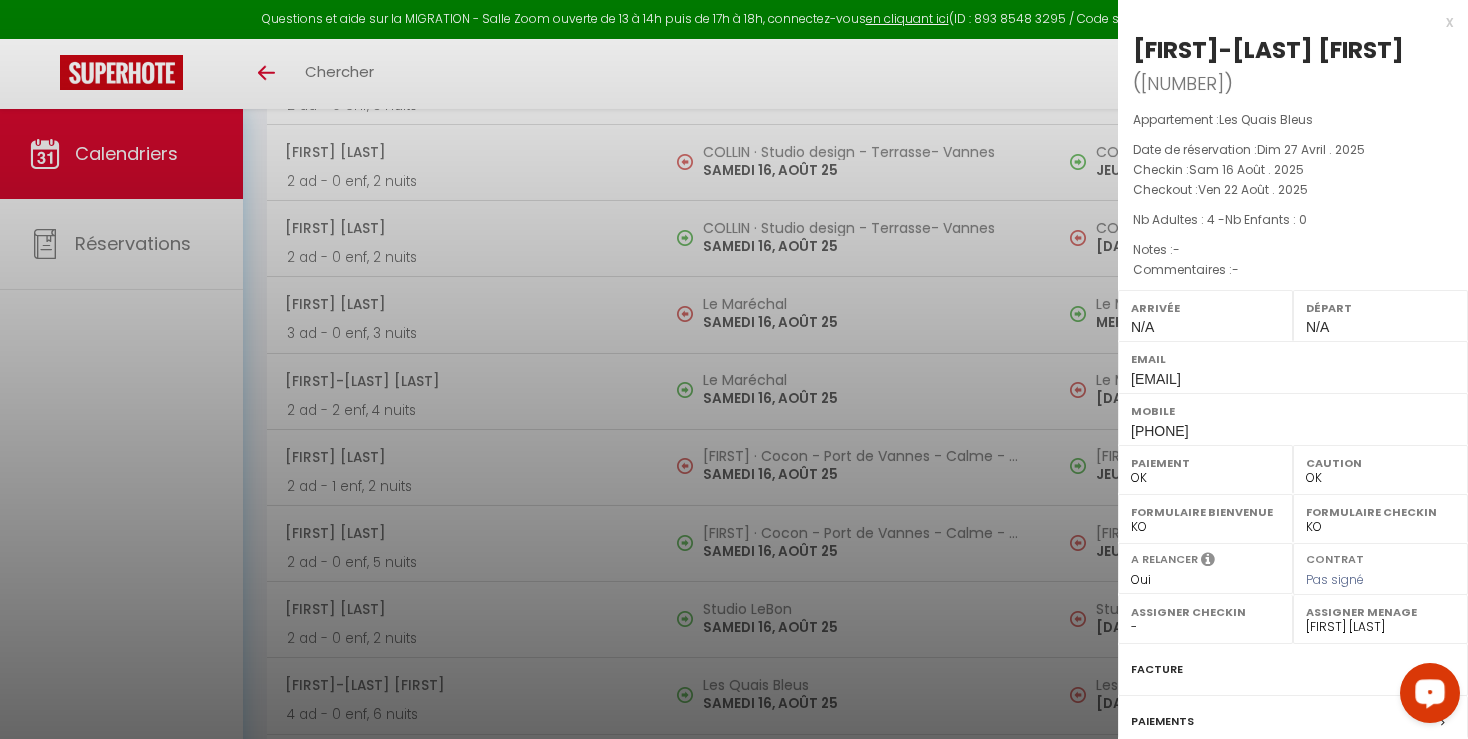 click at bounding box center (734, 369) 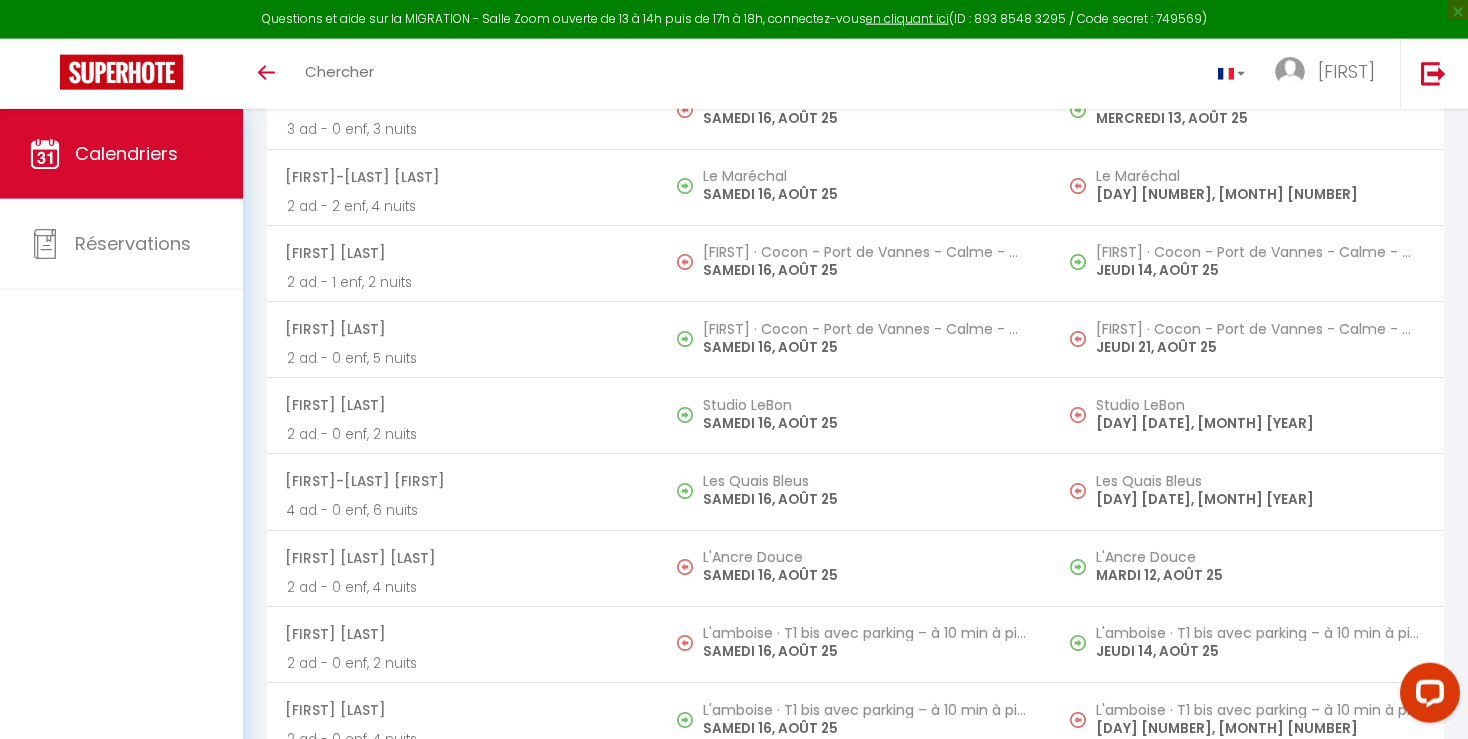 scroll, scrollTop: 6265, scrollLeft: 0, axis: vertical 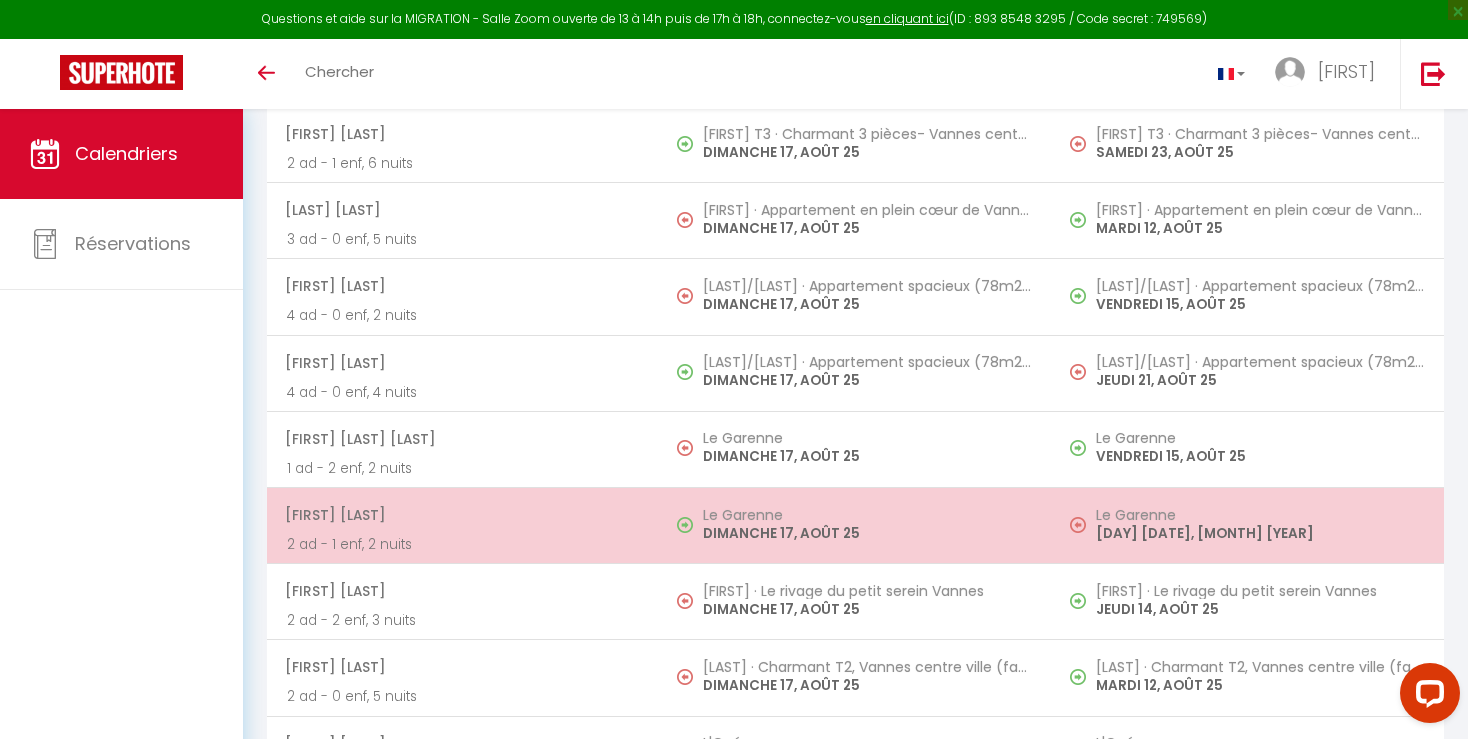 click on "Le Garenne" at bounding box center (1260, 515) 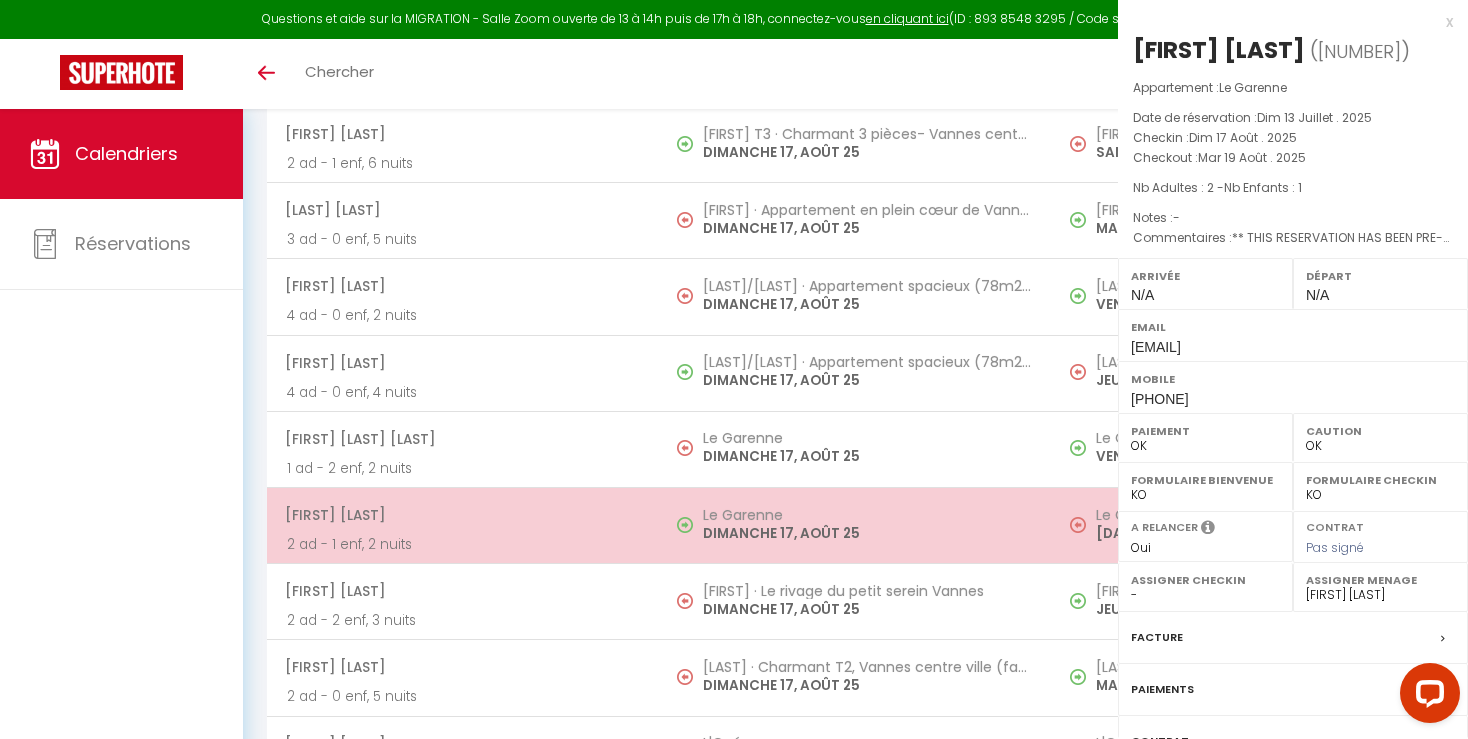 select on "KO" 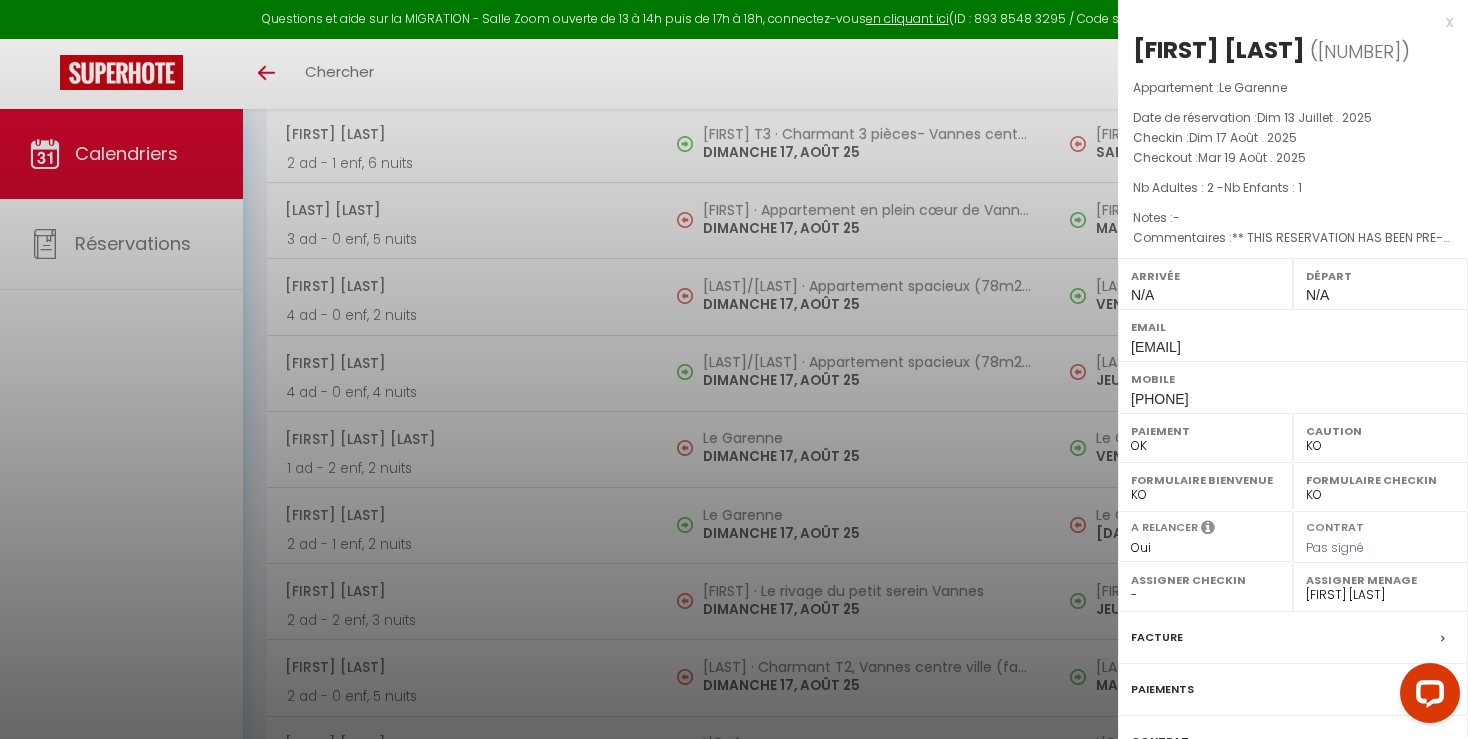 click at bounding box center (734, 369) 